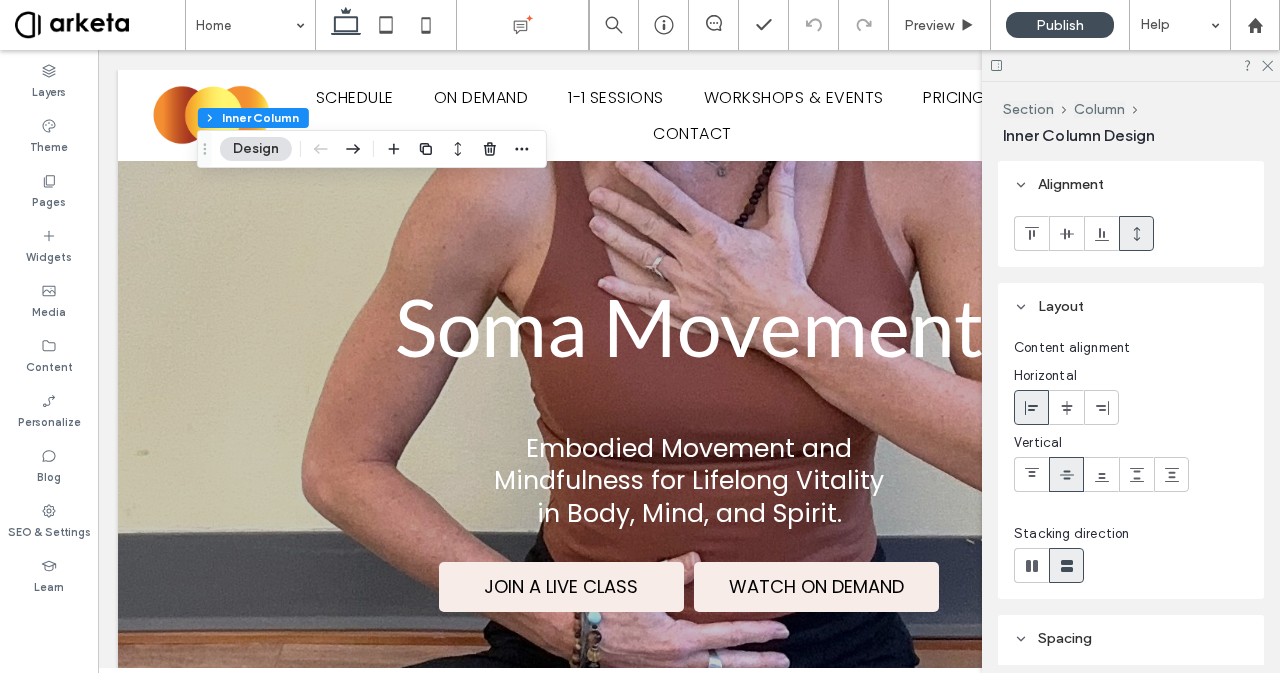 scroll, scrollTop: 4345, scrollLeft: 0, axis: vertical 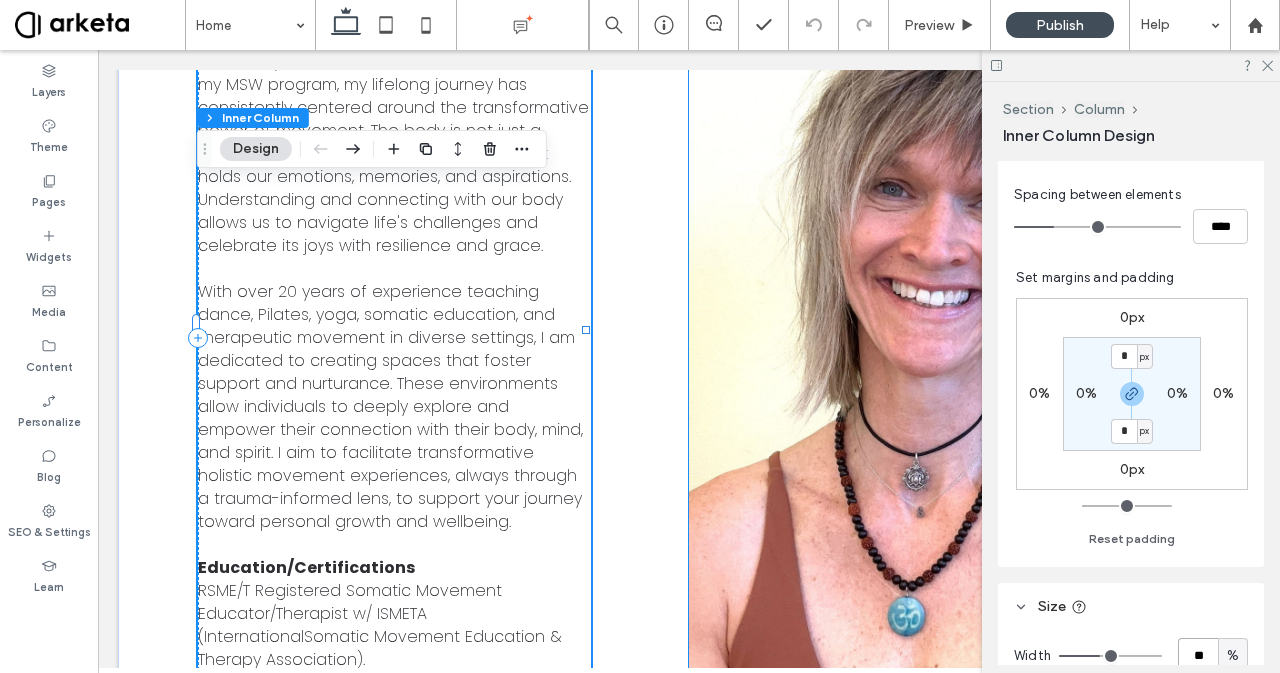 click at bounding box center (934, 338) 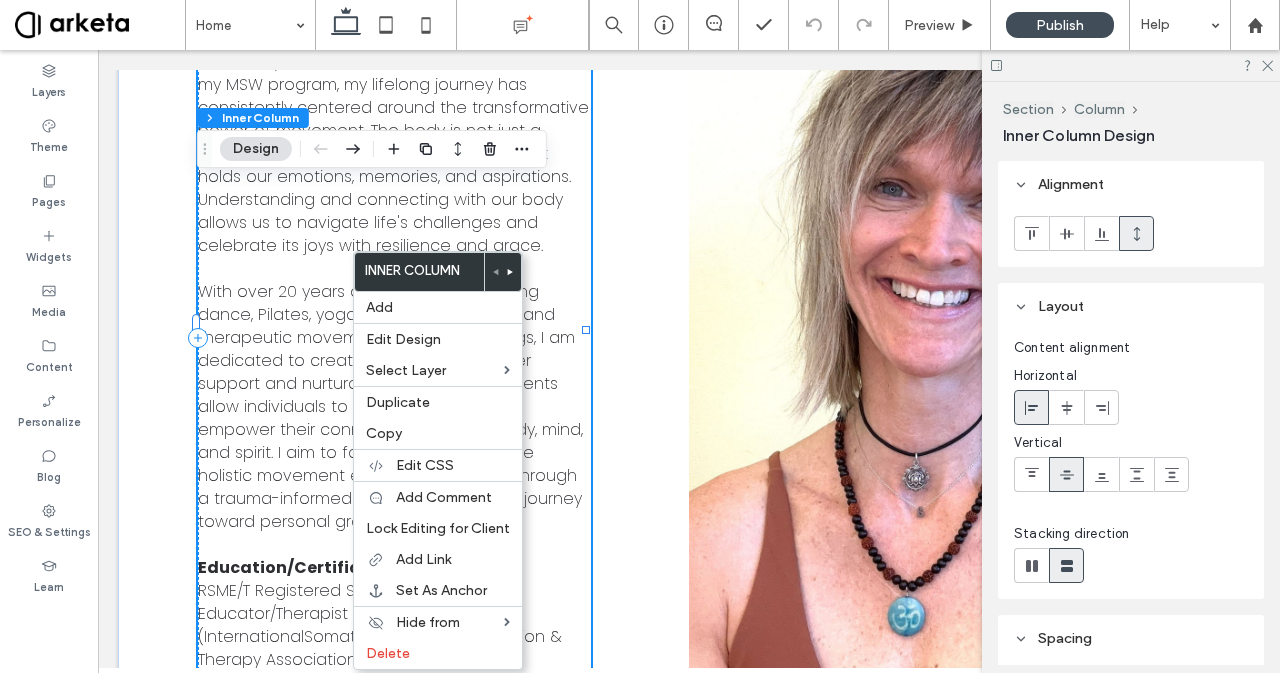 click on "I have always been fascinated by the body as a profound source of knowledge. Our relationship with our body is where our sense of self begins; it shapes our identity, influences our perceptions, and impacts our interactions with the world. From a young age, I recognized the body's potential to communicate and transform, a realization that has guided my journey through various stages of my life.  ‍ Since my first creative movement class at the age of four, through a professional dance career, my work in behavioral health, and now my MSW program, my lifelong journey has consistently centered around the transformative power of movement. The body is not just a vessel; it is a dynamic, expressive entity that holds our emotions, memories, and aspirations. Understanding and connecting with our body allows us to navigate life's challenges and celebrate its joys with resilience and grace.  ‍ ‍Education/Certifications 500 RYT (Registered Yoga Teacher) w/ EmbodiYoga & Somatics BASociology & Performing Arts ‍" at bounding box center (394, 332) 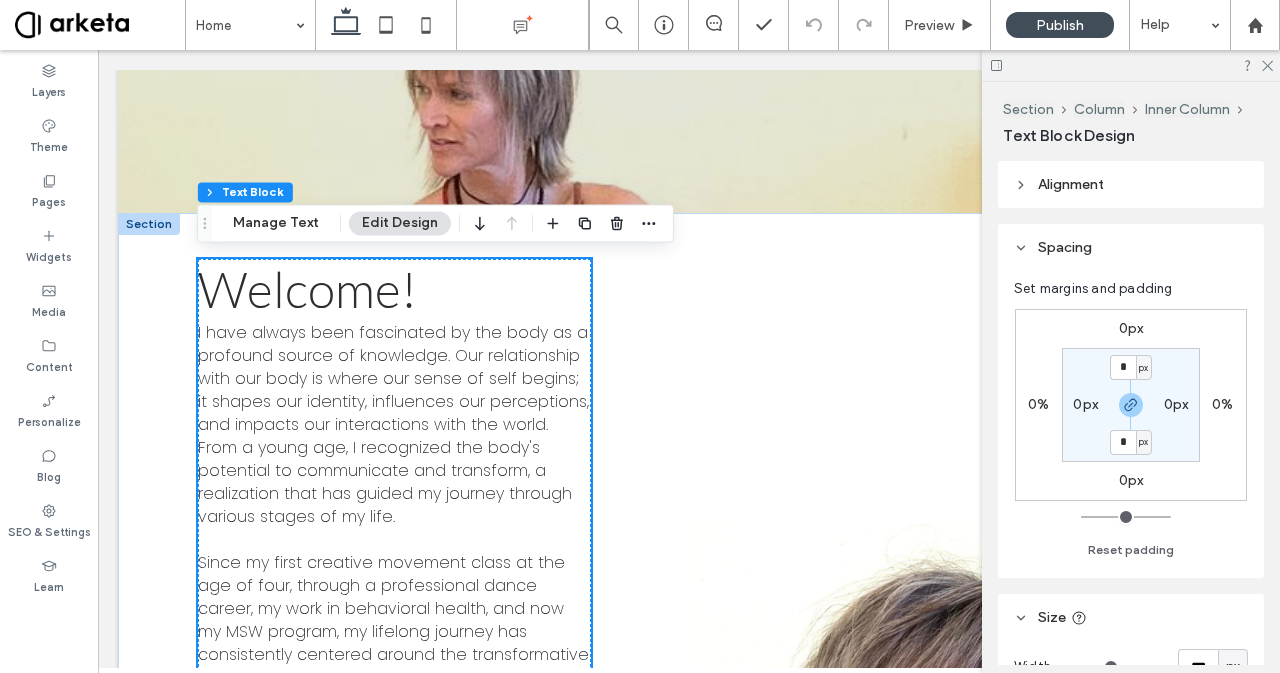 scroll, scrollTop: 3786, scrollLeft: 0, axis: vertical 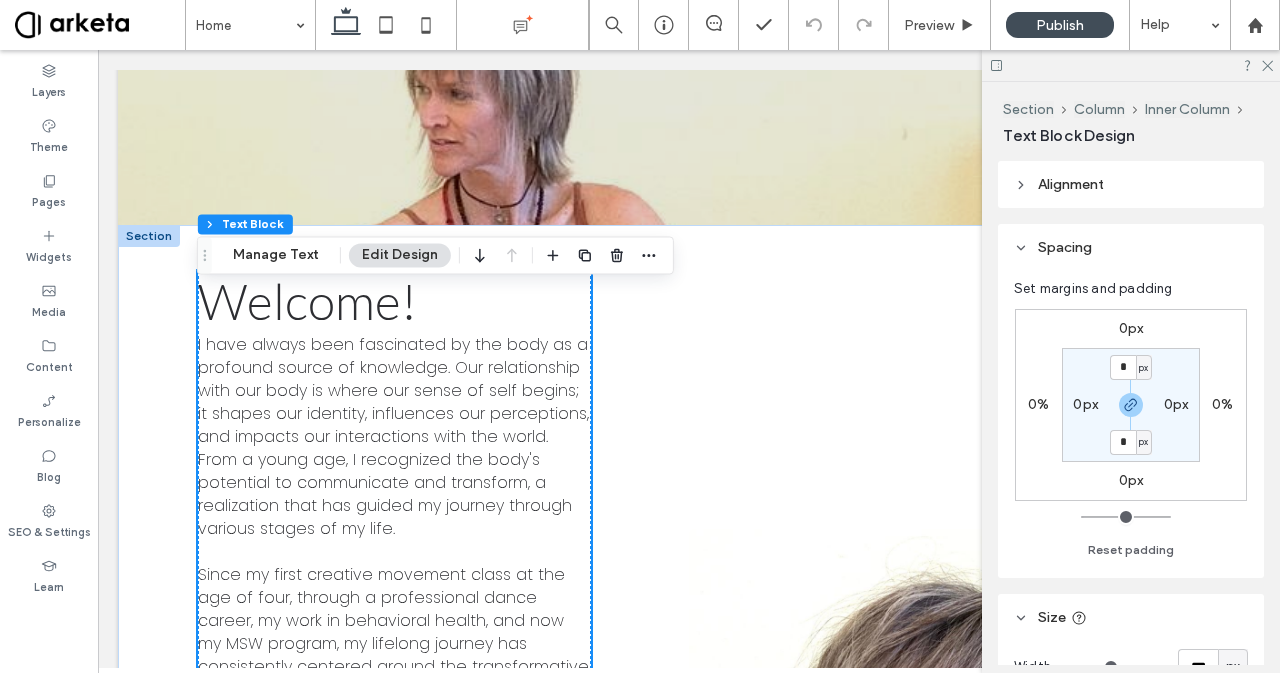 click on "Welcome!" at bounding box center [307, 300] 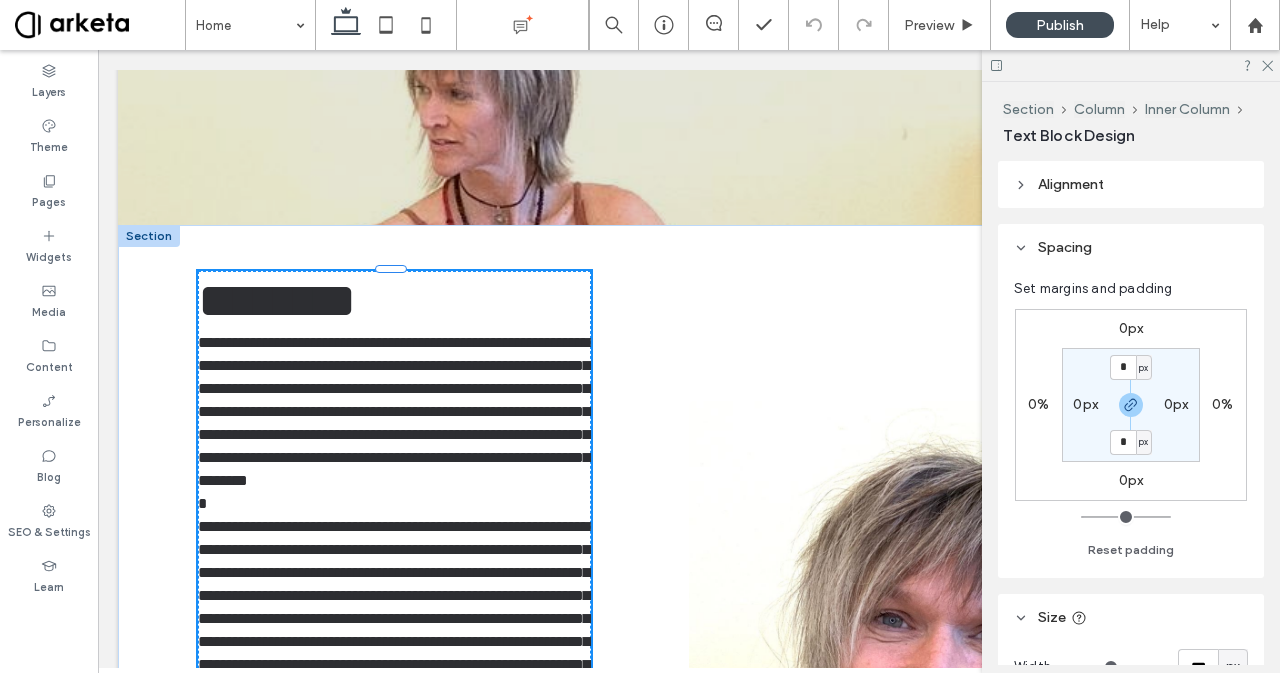 type on "*******" 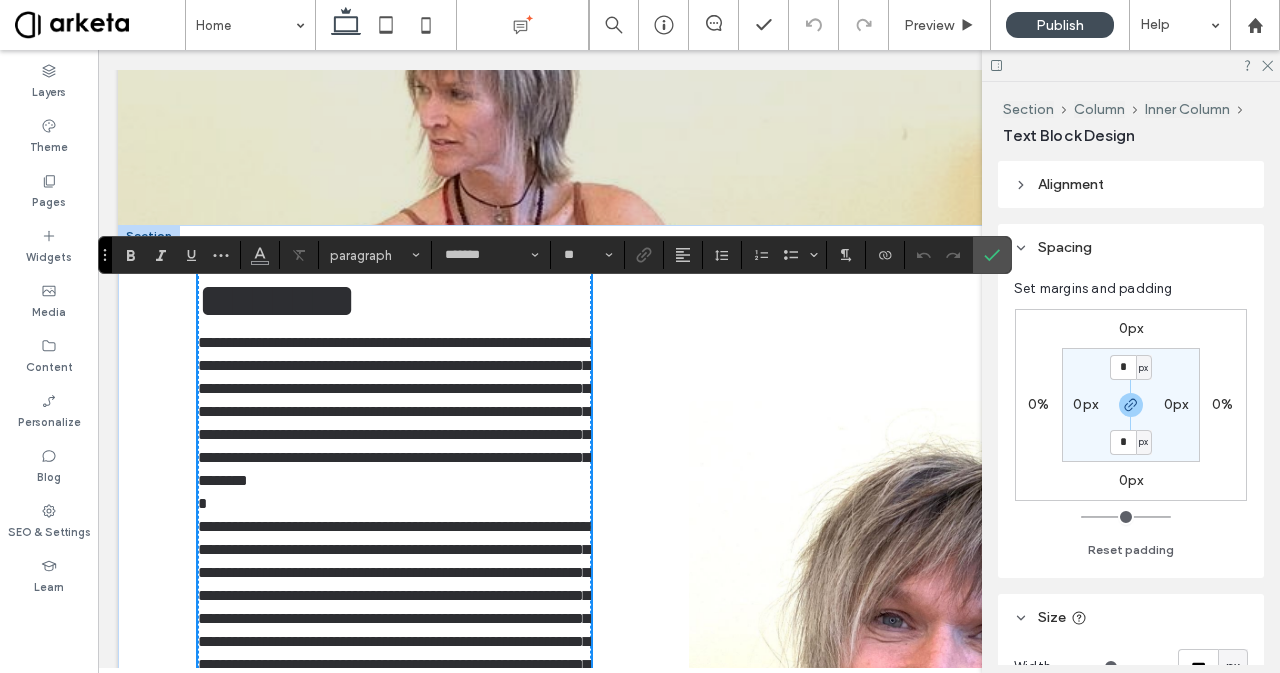 type on "****" 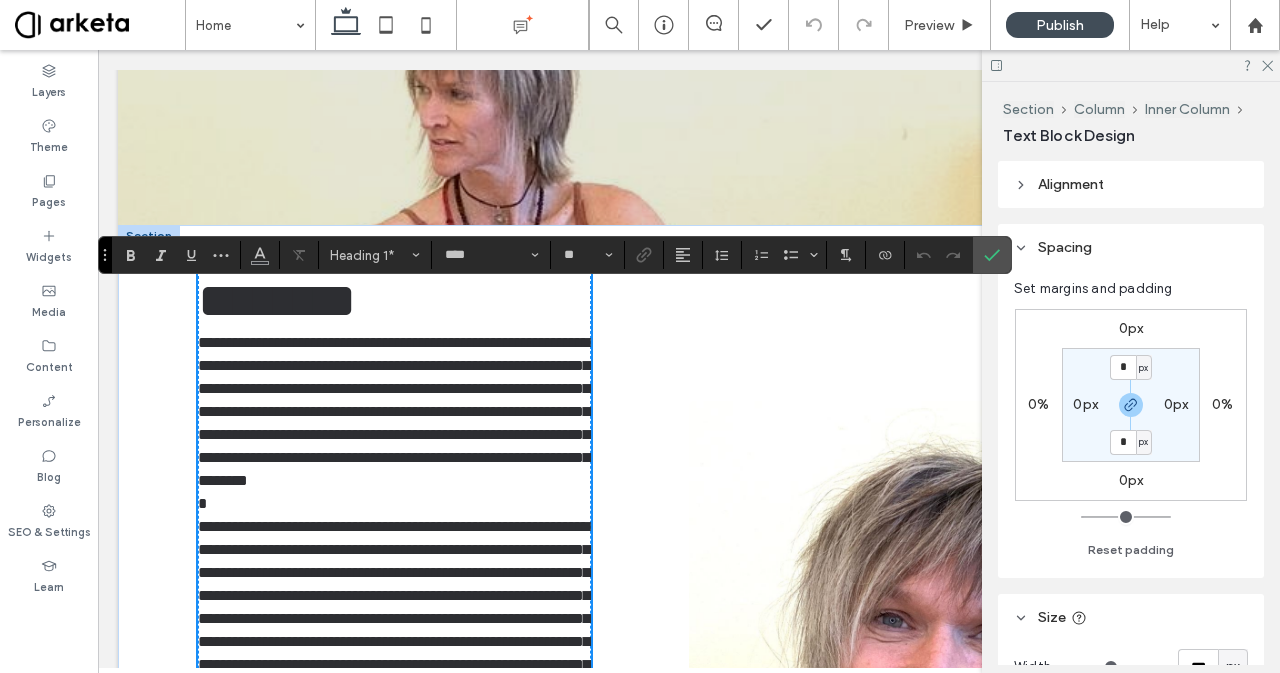 click on "********" at bounding box center (277, 300) 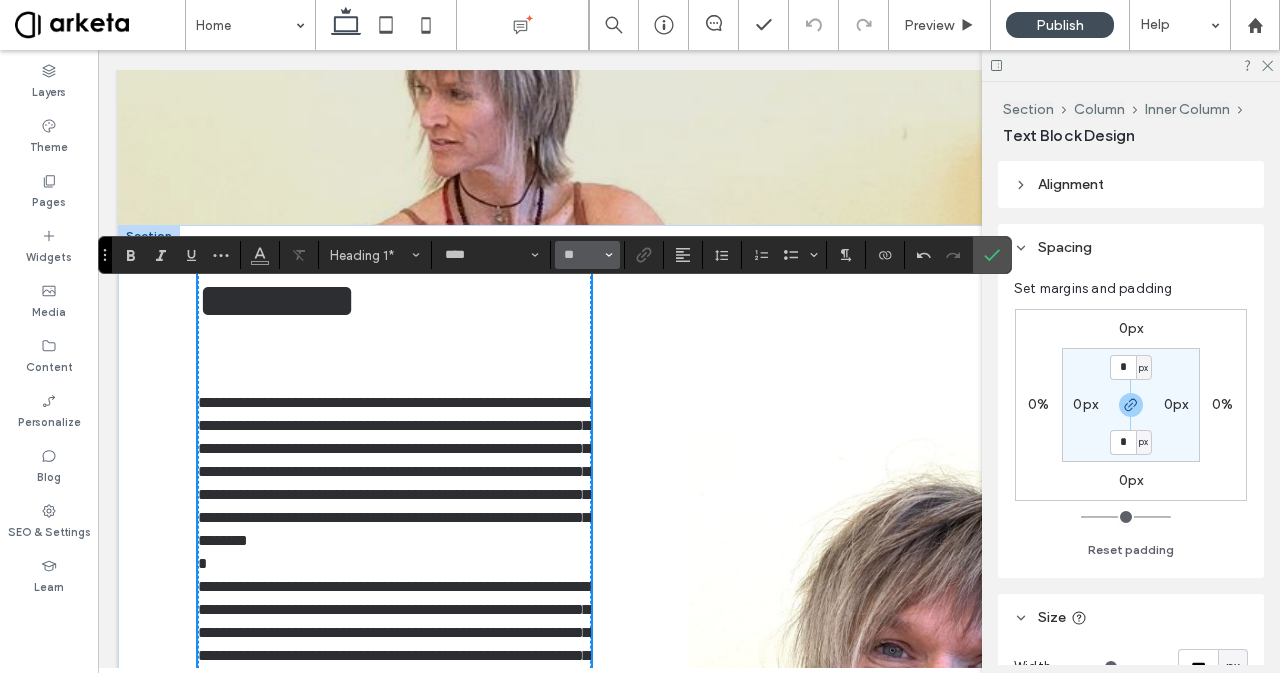 click on "**" at bounding box center (581, 255) 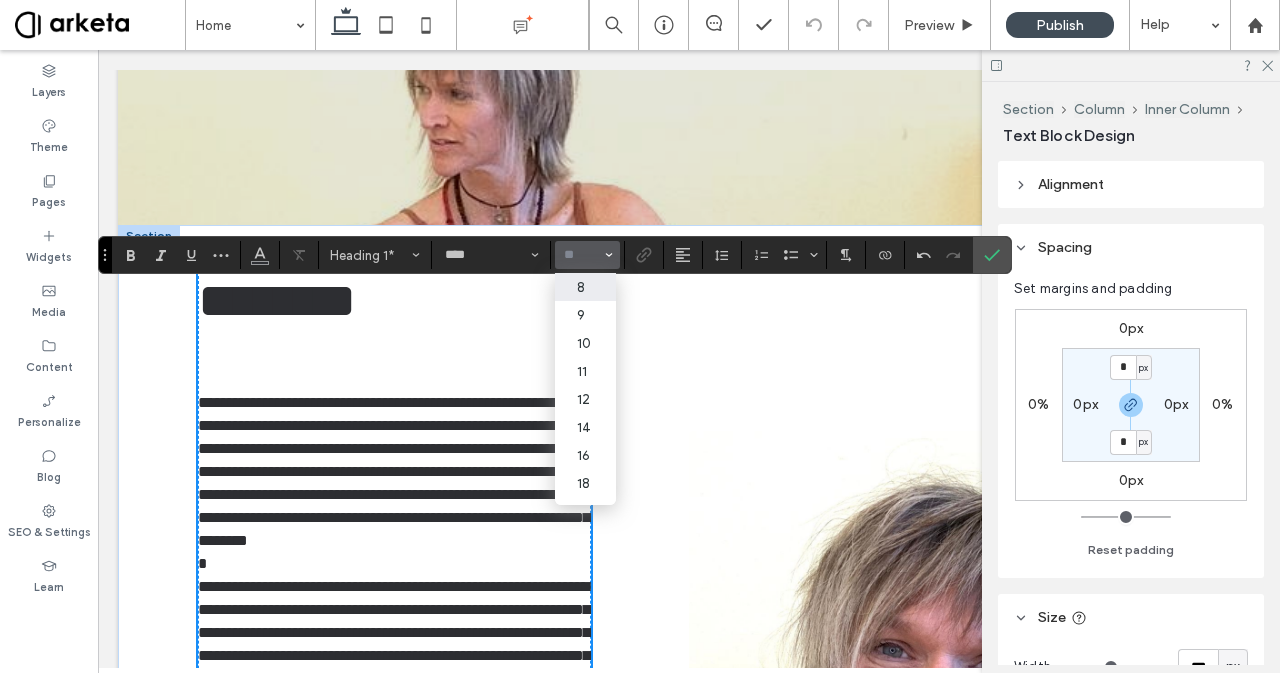 click on "8" at bounding box center (585, 287) 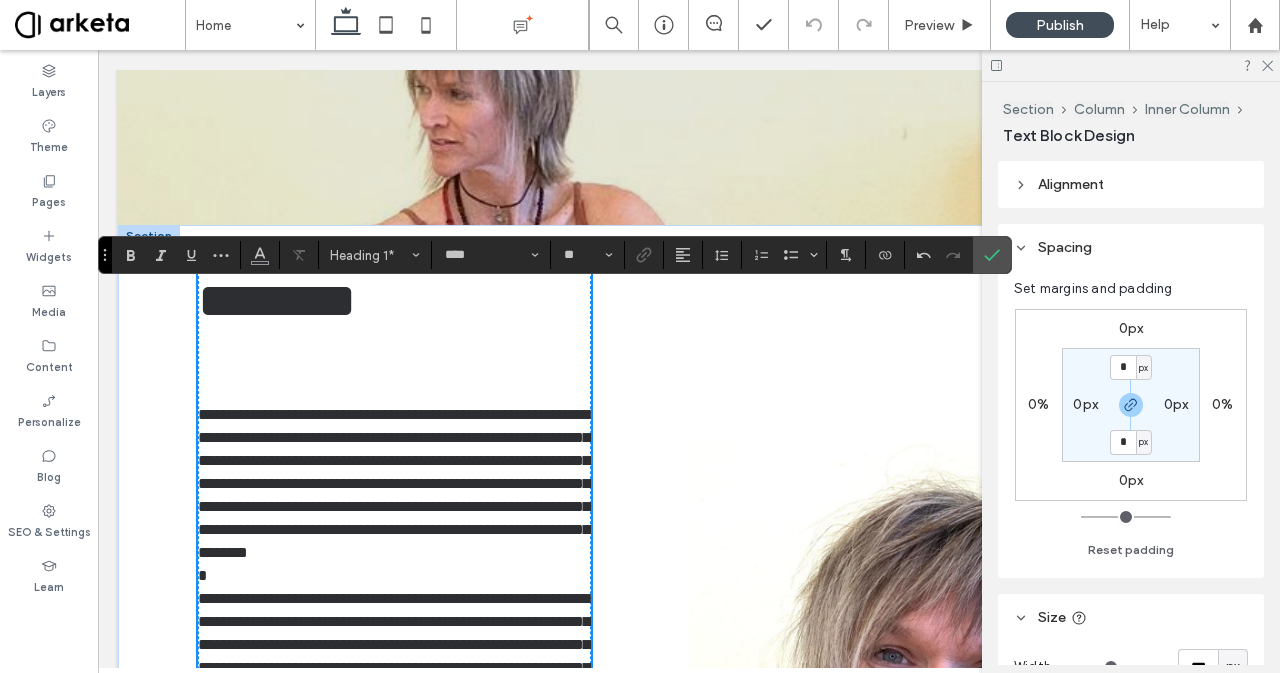 type on "*" 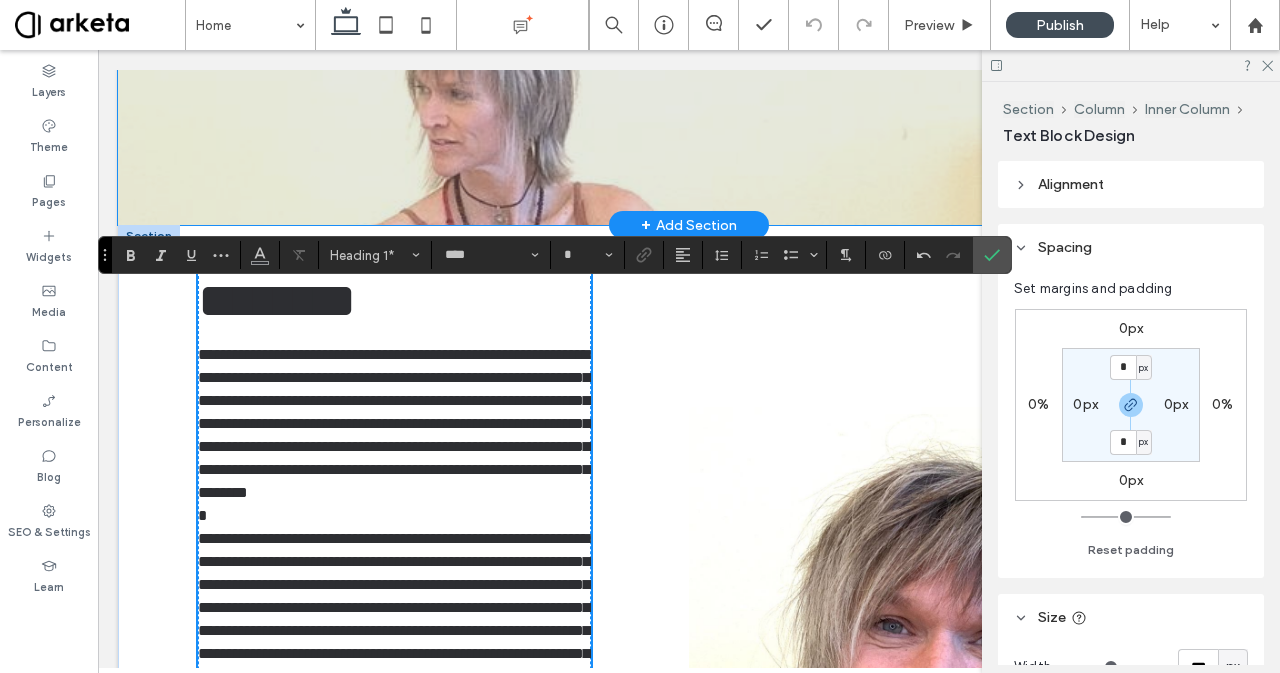 click at bounding box center (689, -22) 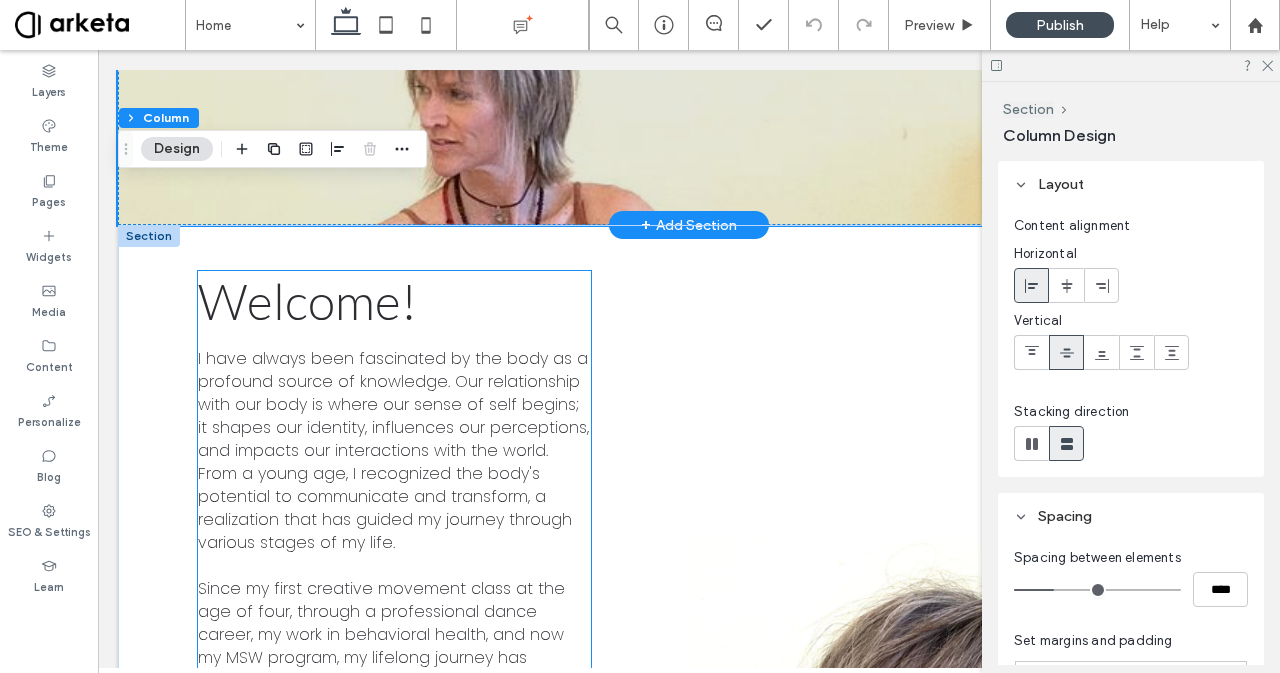 click on "Welcome! ﻿" at bounding box center (394, 309) 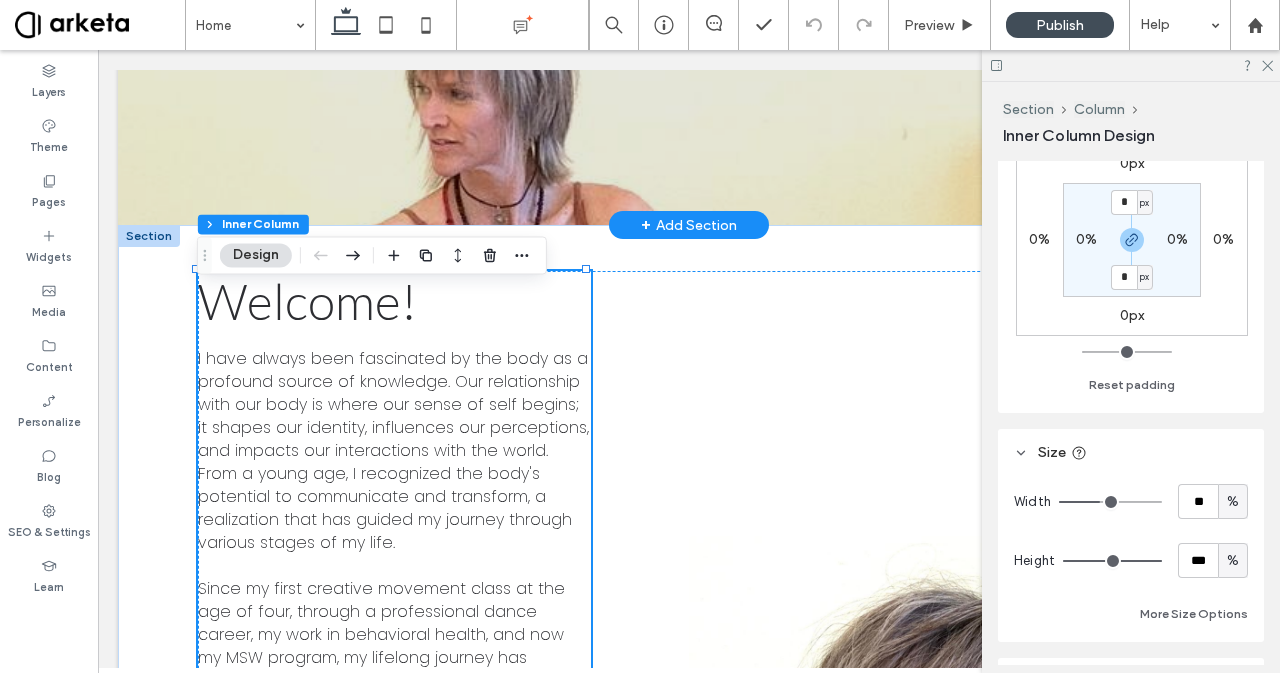 scroll, scrollTop: 640, scrollLeft: 0, axis: vertical 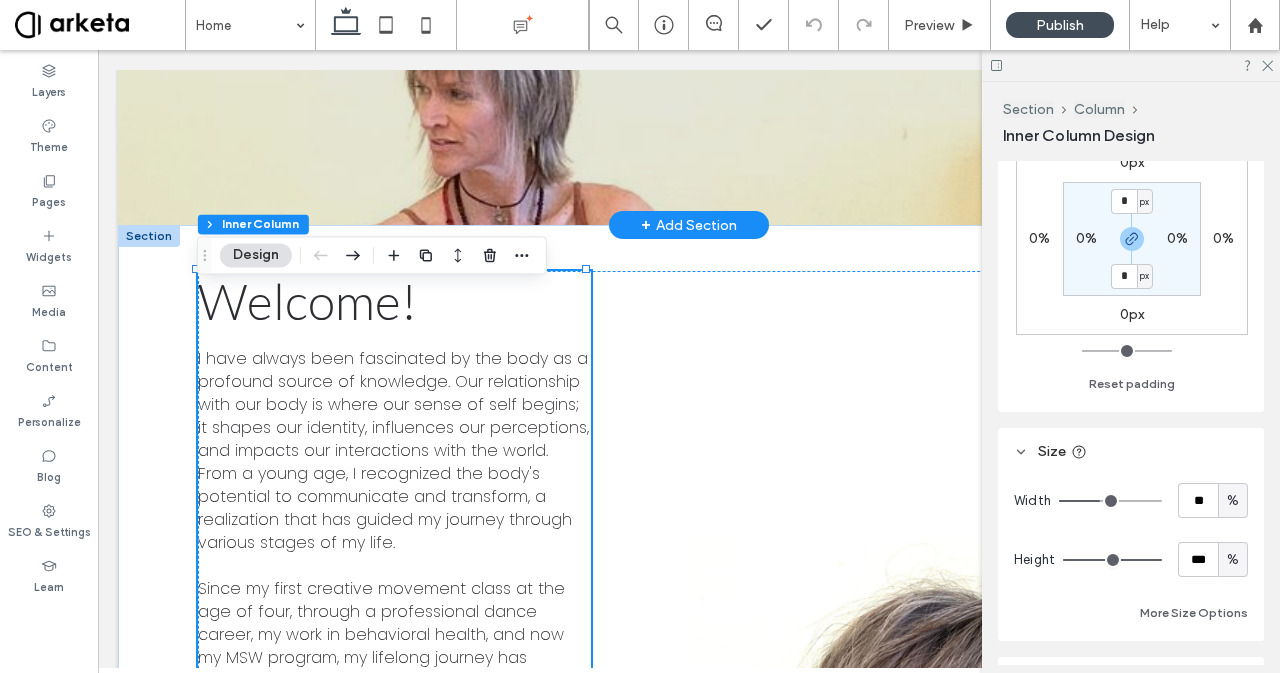 click on "%" at bounding box center [1233, 501] 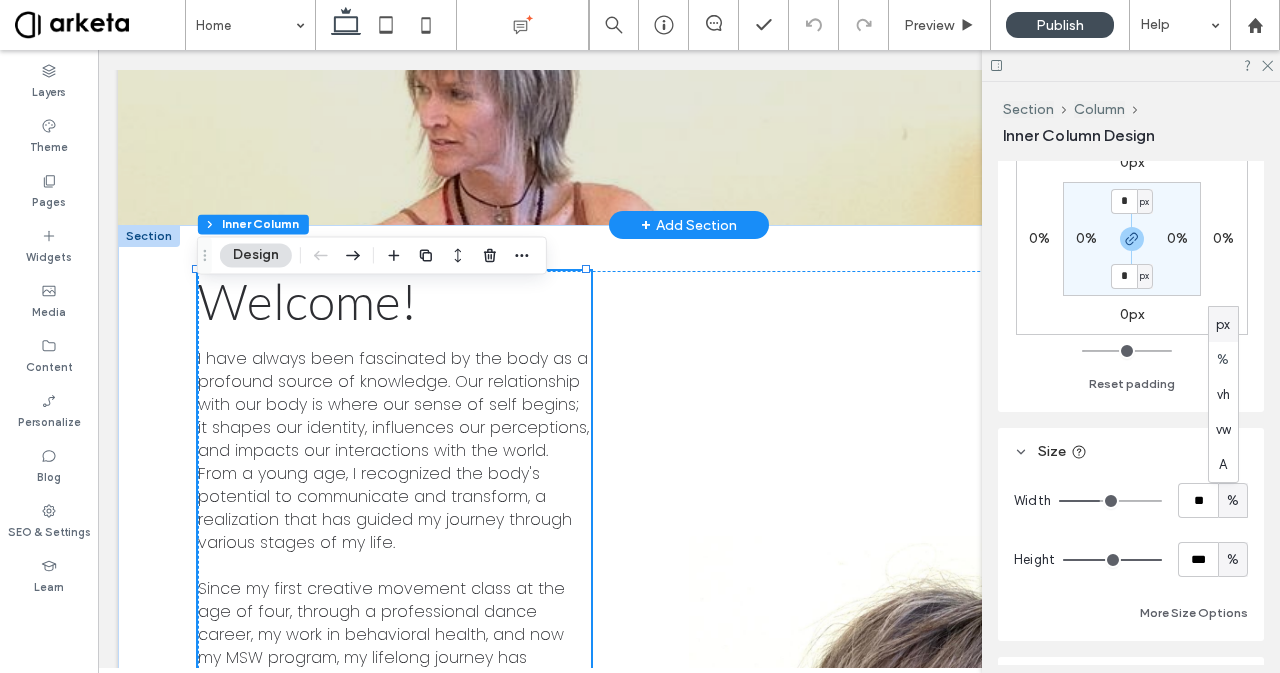 click on "px" at bounding box center [1223, 324] 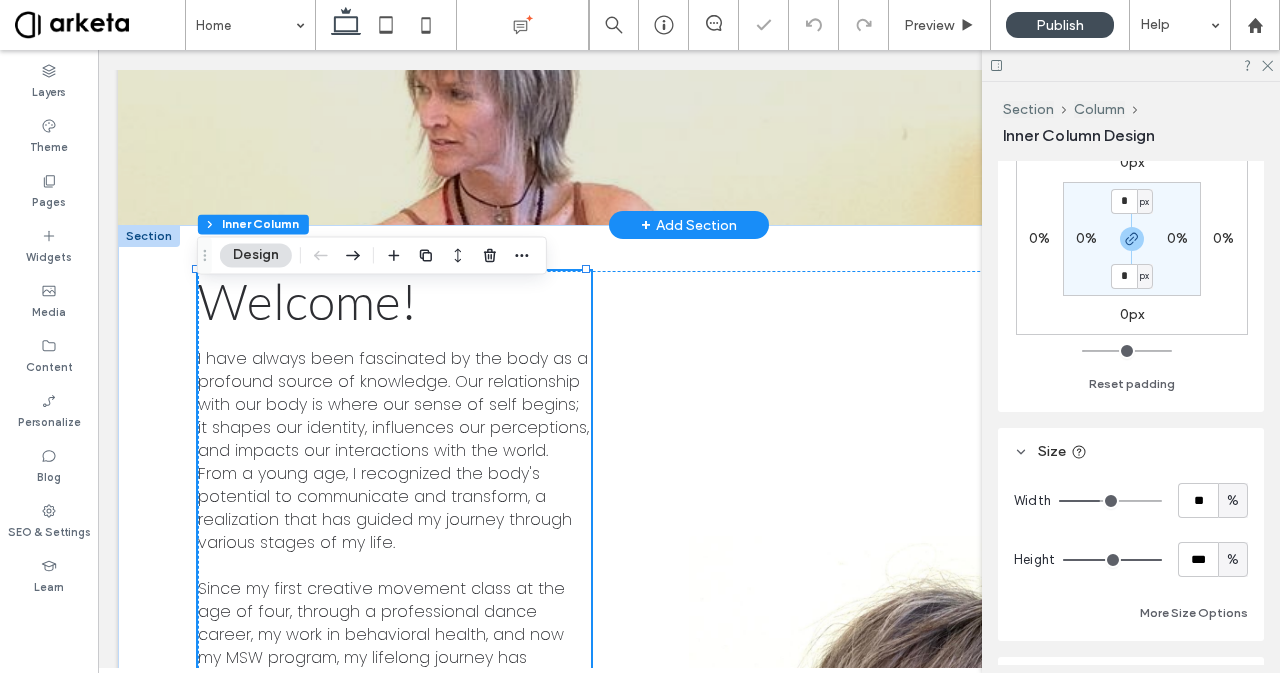 type on "***" 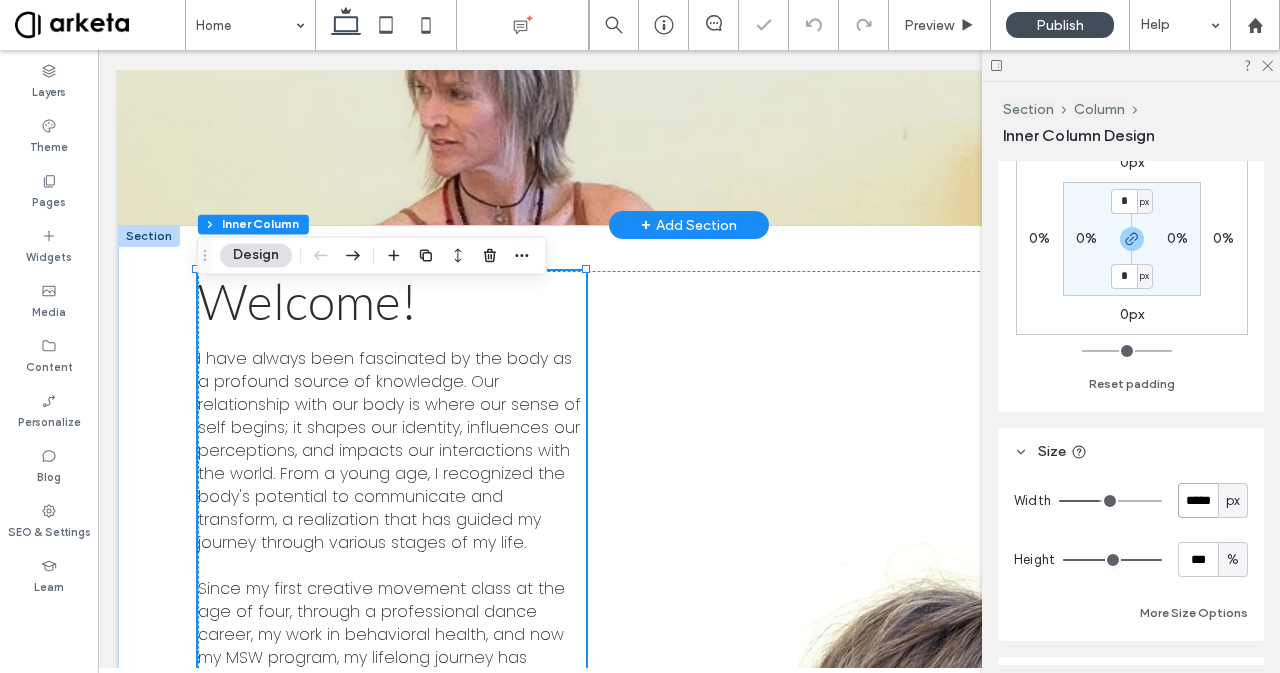 click on "*****" at bounding box center (1198, 500) 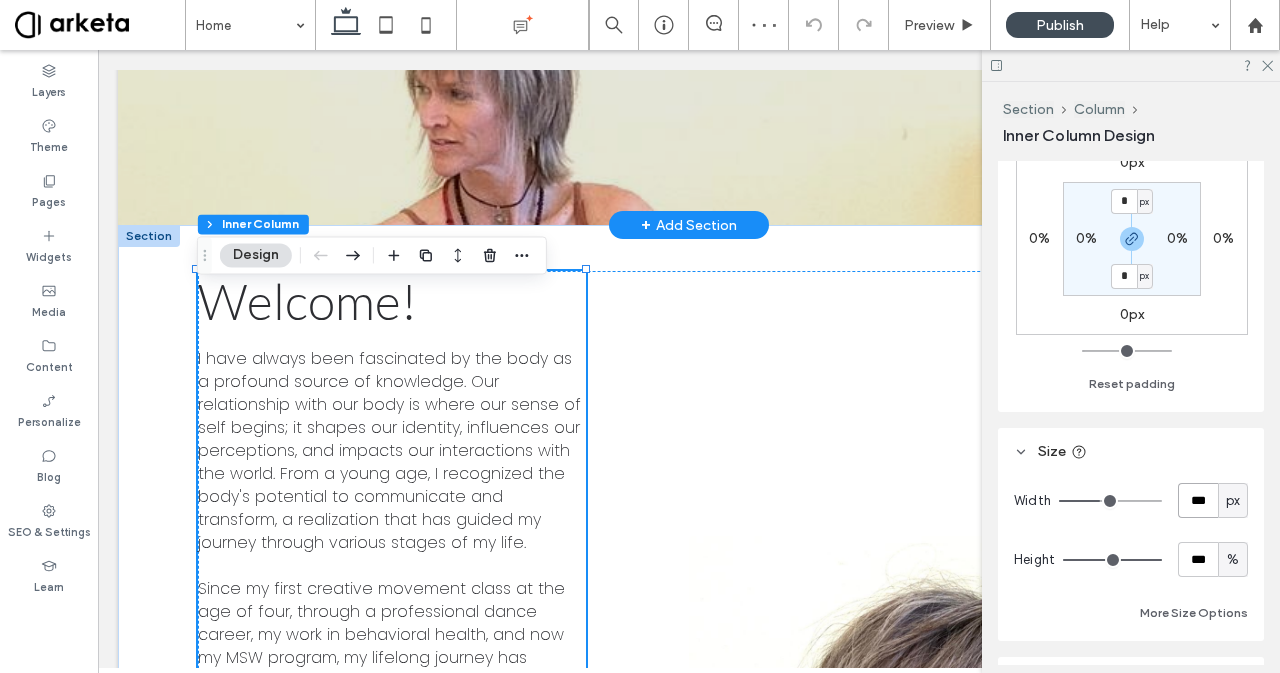 type on "***" 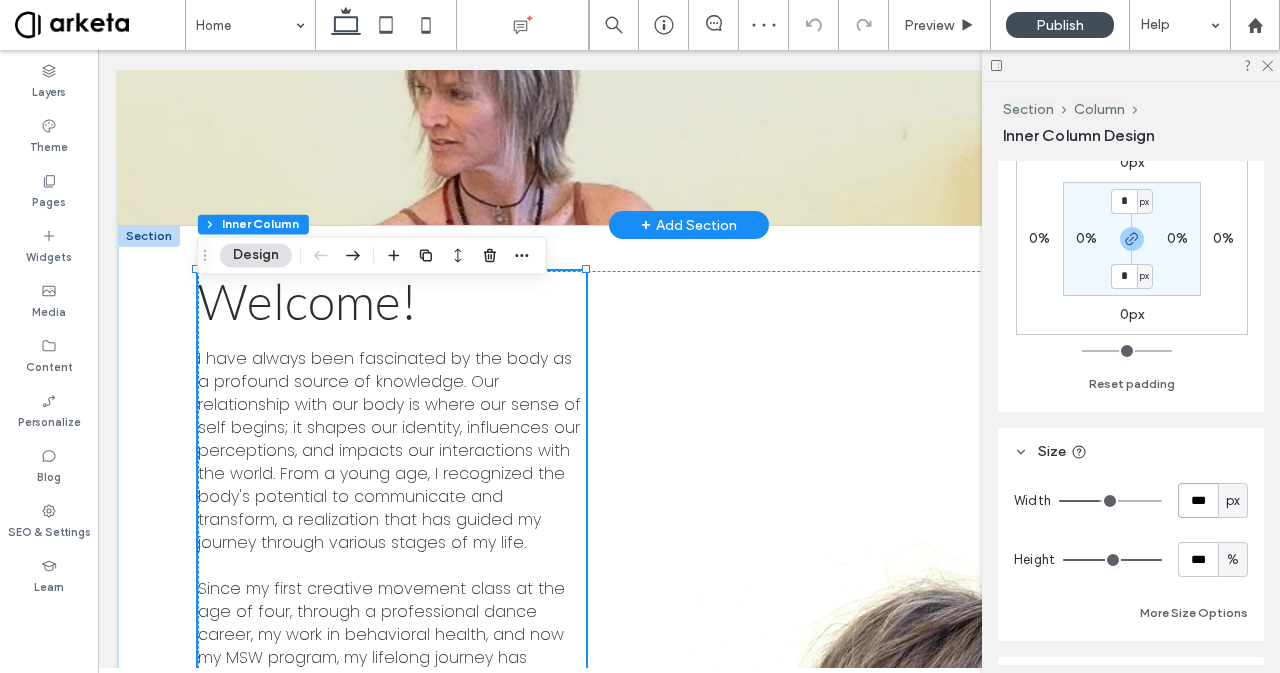 type on "***" 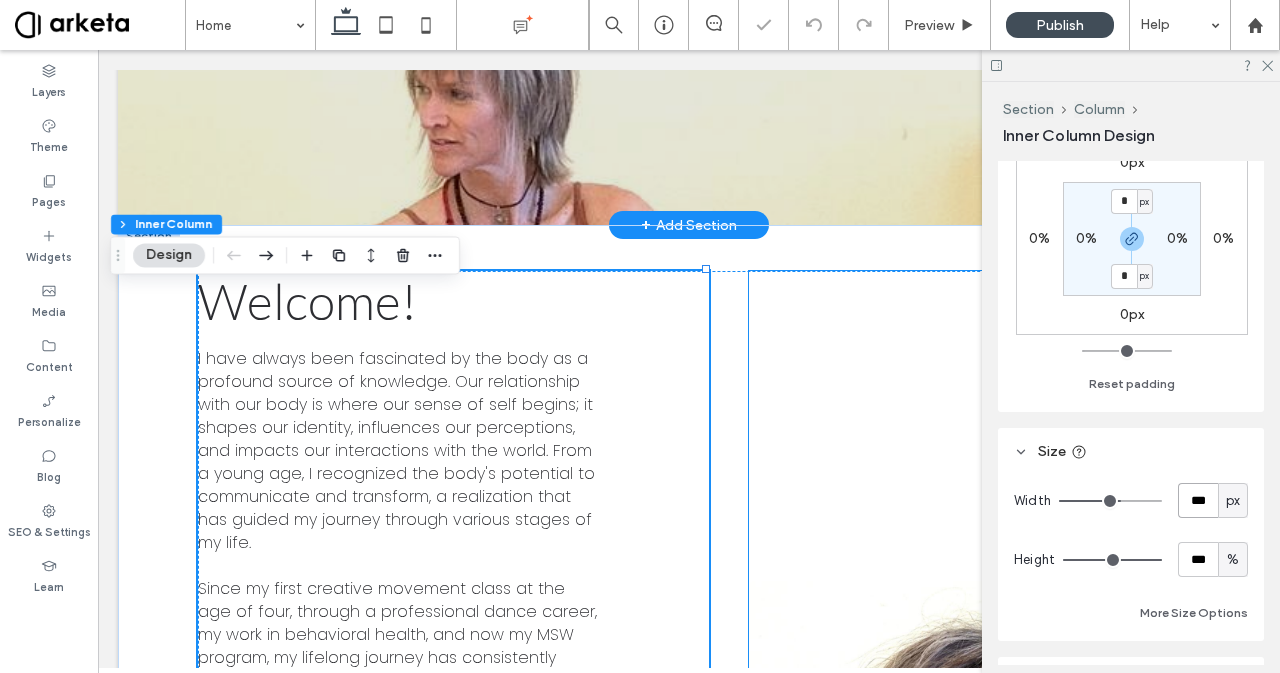 scroll, scrollTop: 0, scrollLeft: 102, axis: horizontal 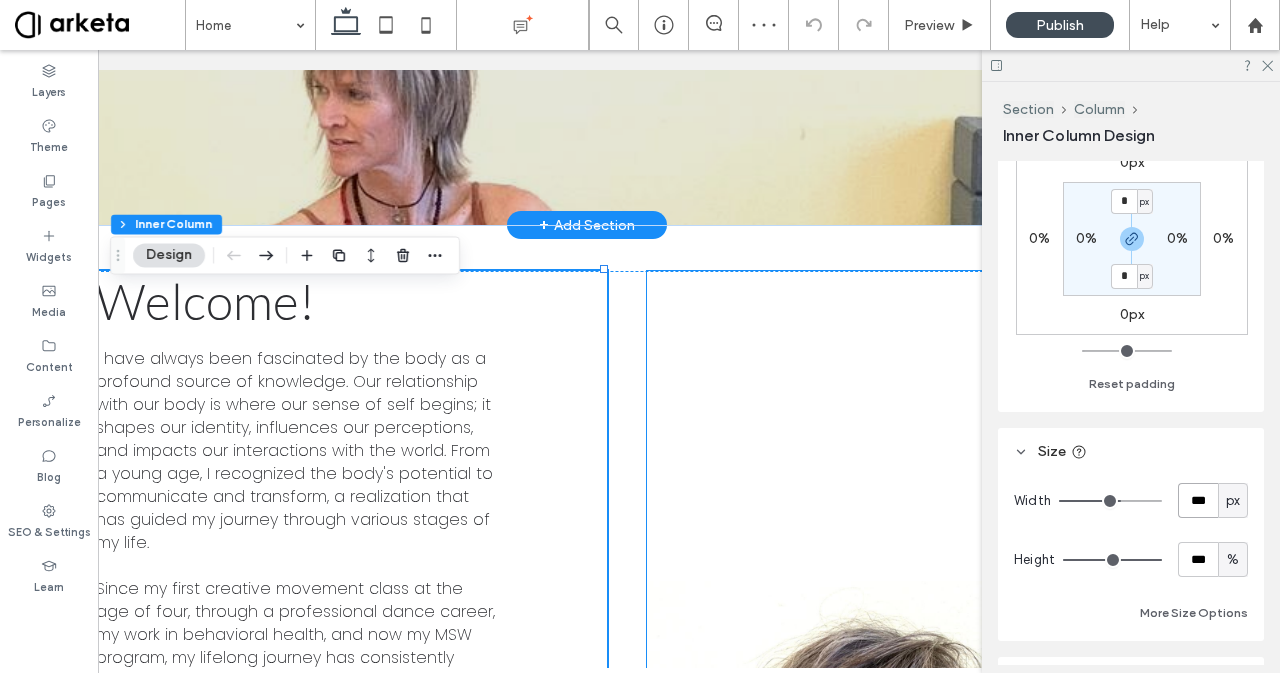 click at bounding box center (862, 904) 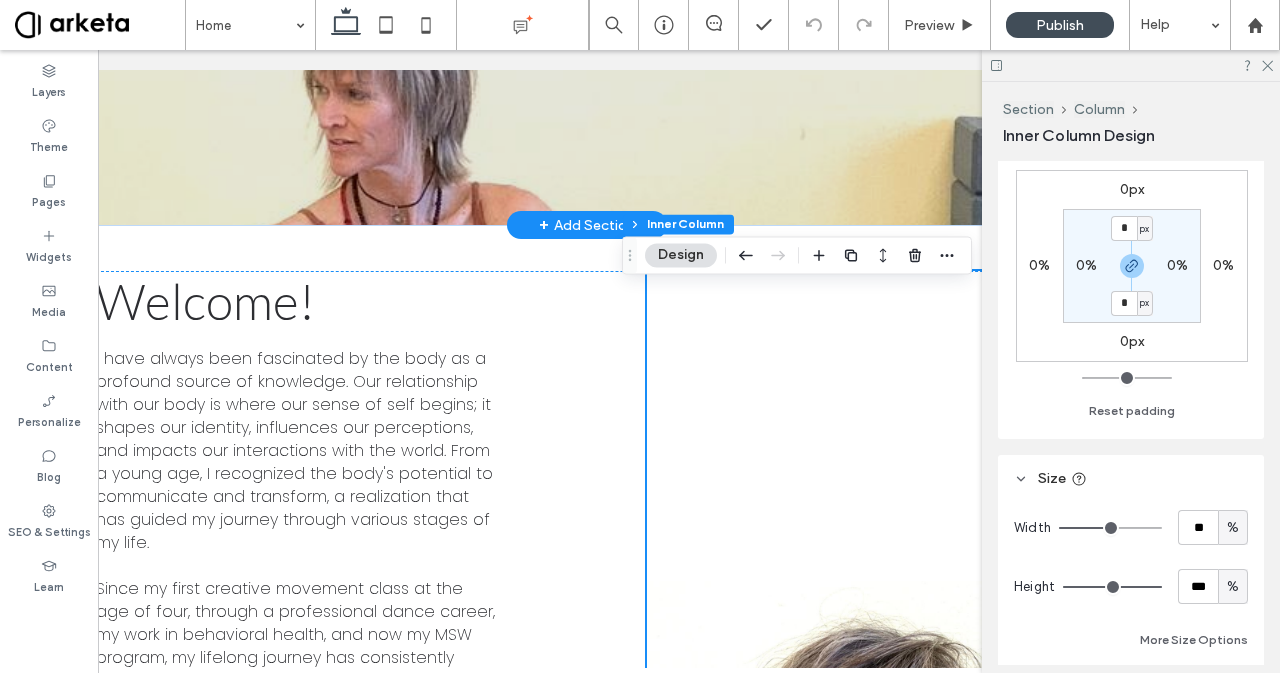 scroll, scrollTop: 670, scrollLeft: 0, axis: vertical 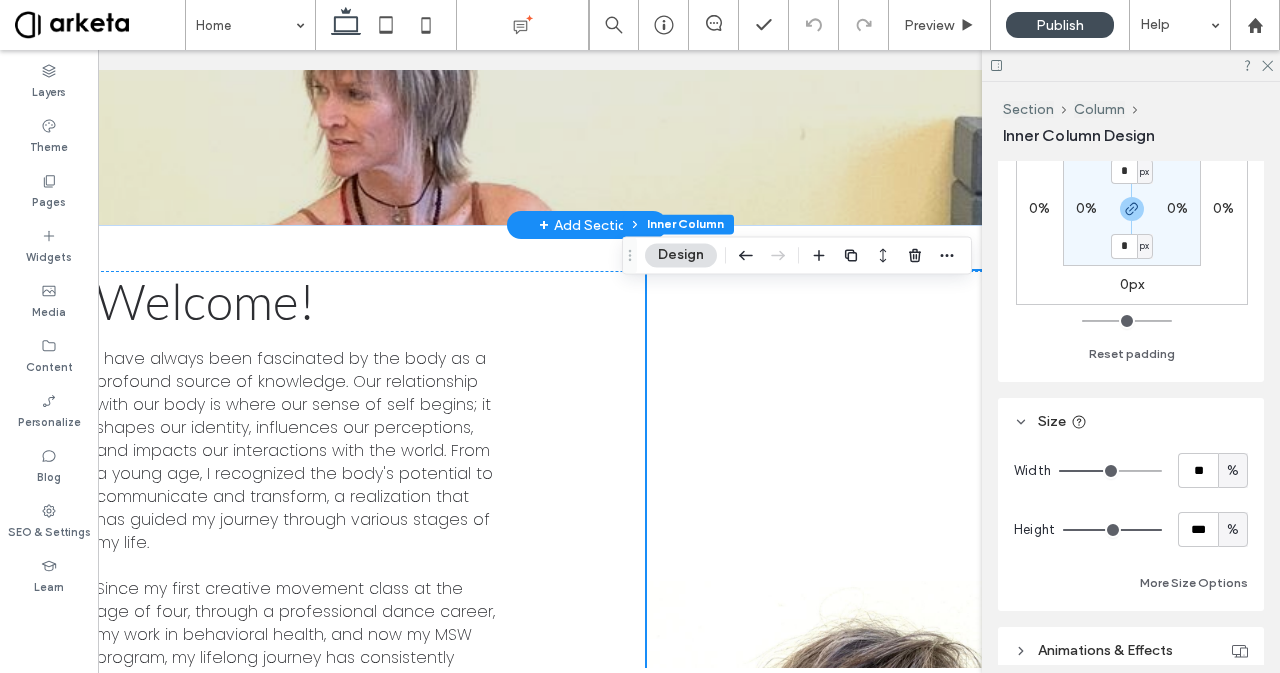 click on "%" at bounding box center (1233, 471) 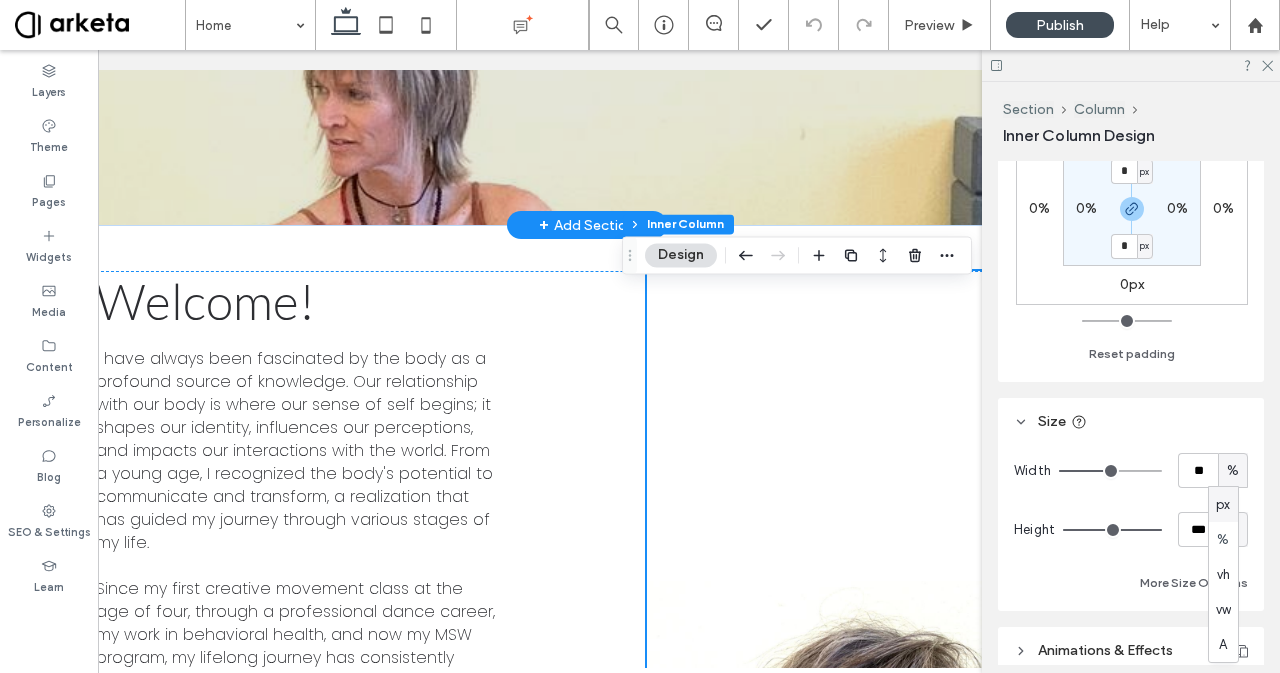 click on "px" at bounding box center [1223, 505] 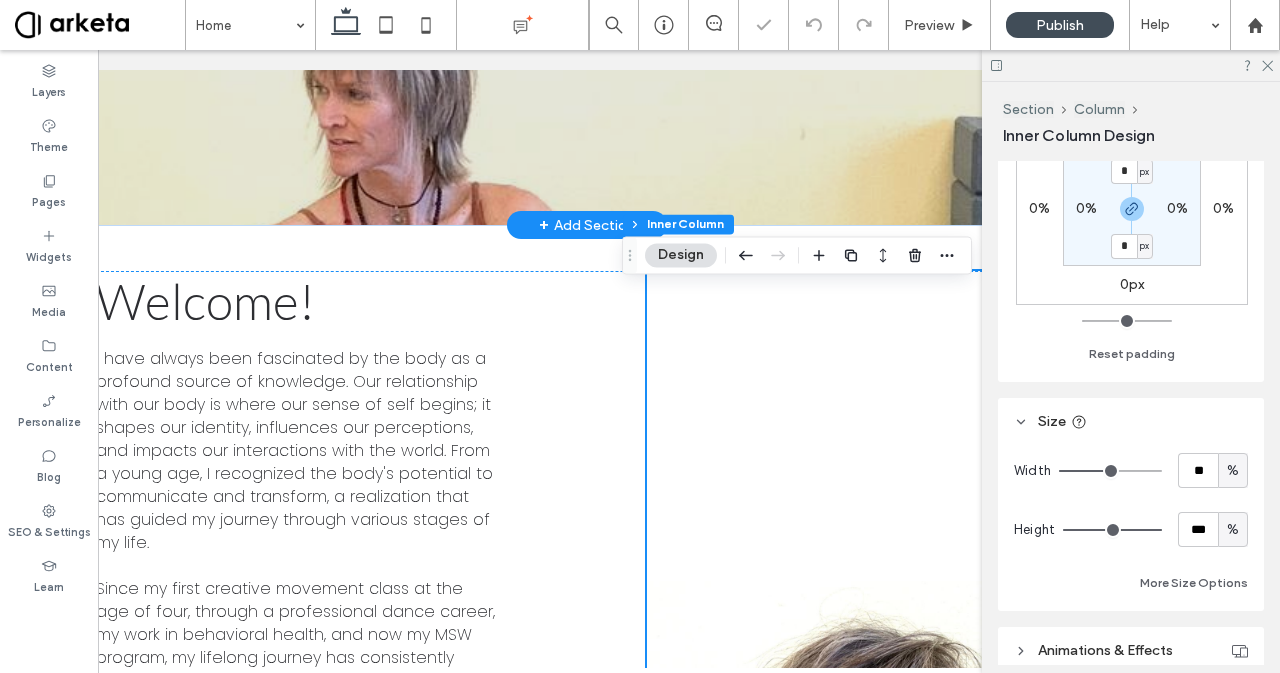 type on "***" 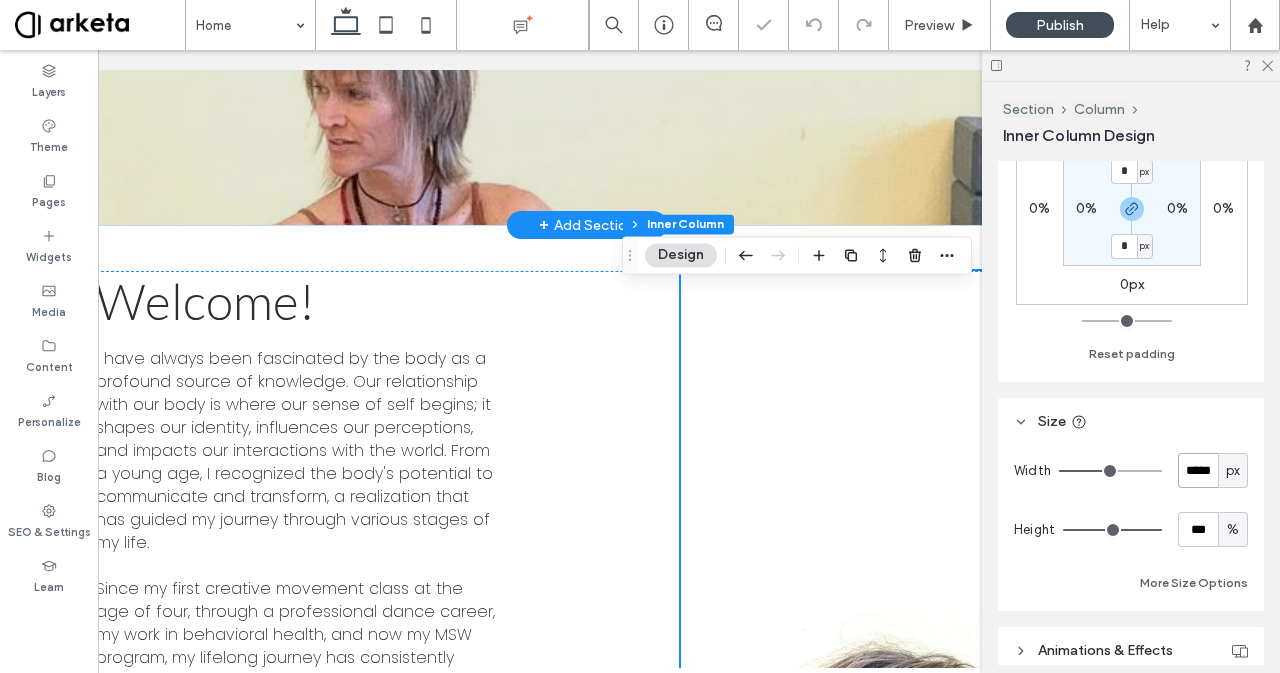 click on "*****" at bounding box center [1198, 470] 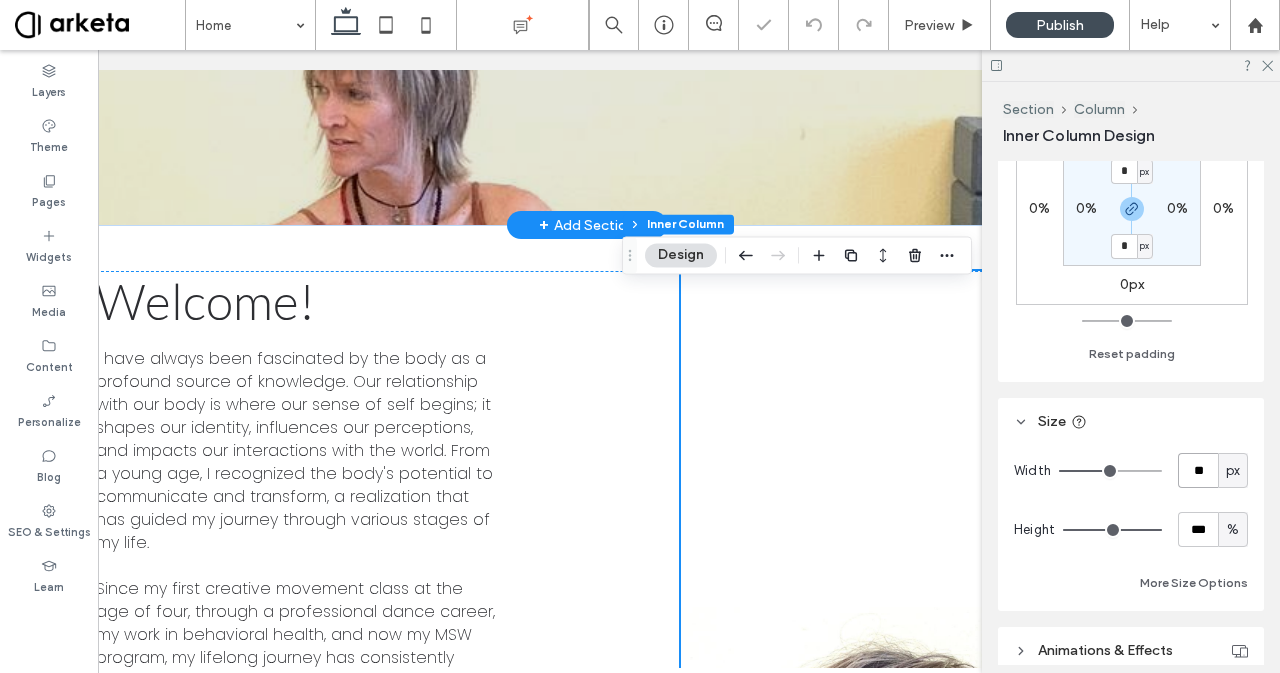 type on "**" 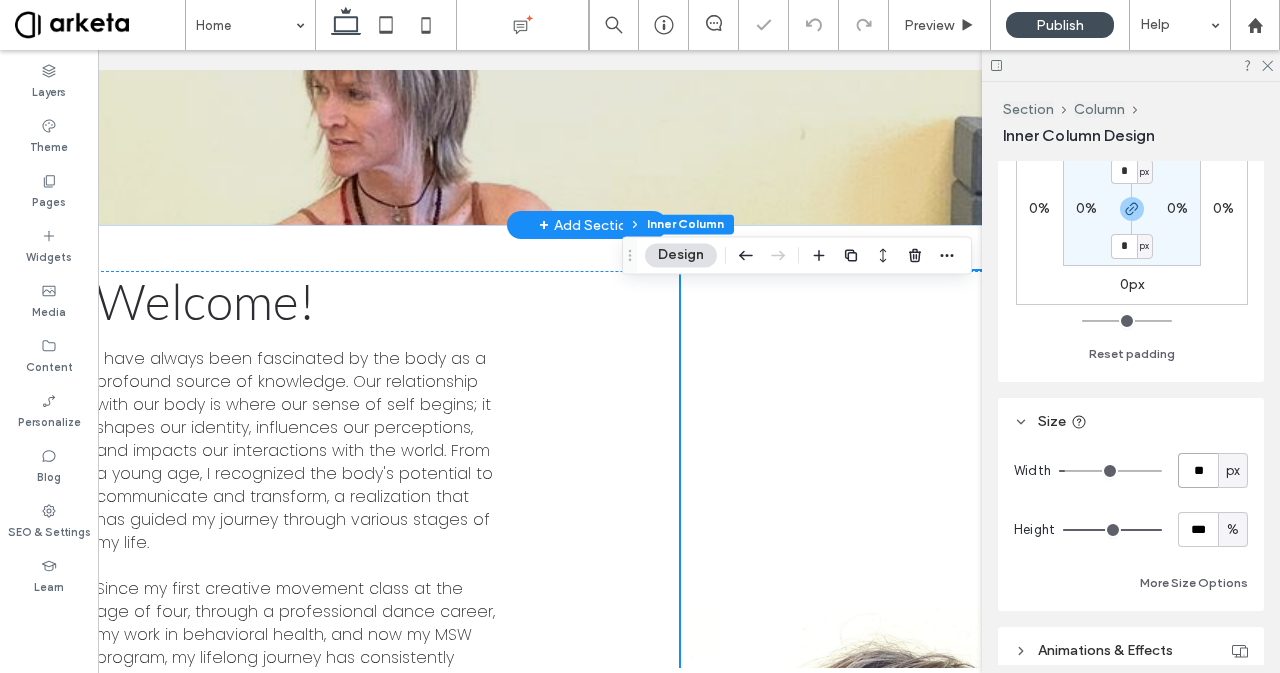 type on "**" 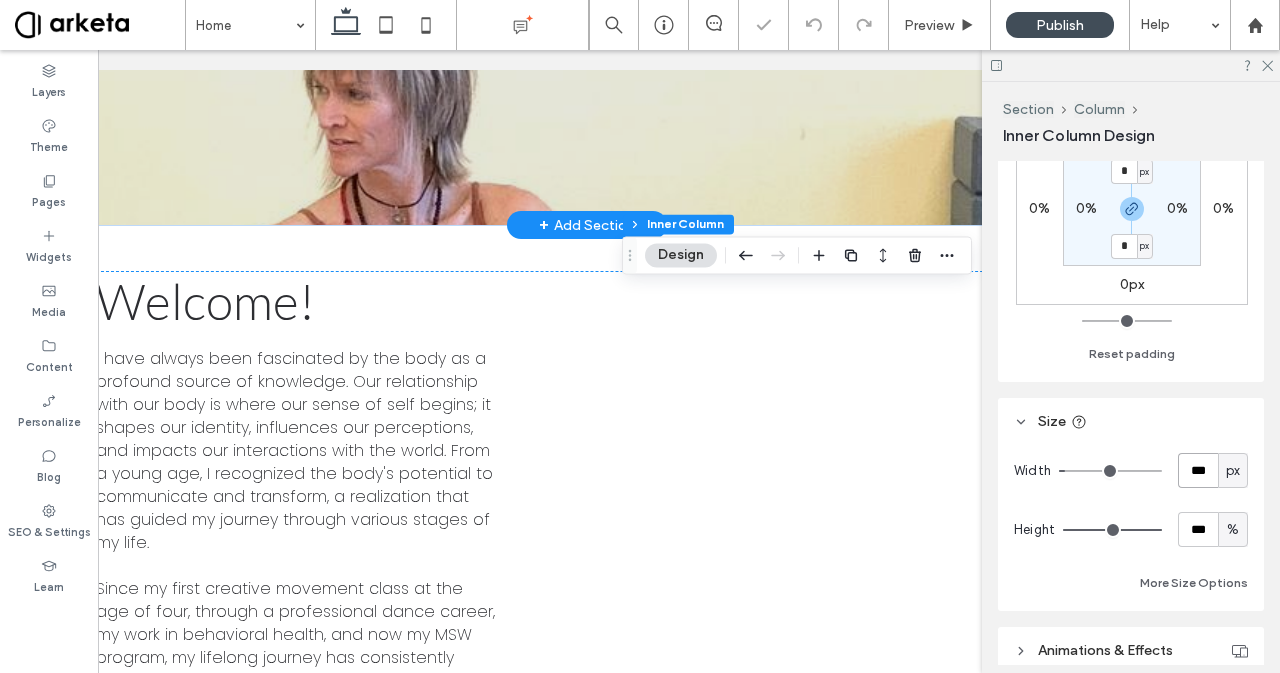 type on "***" 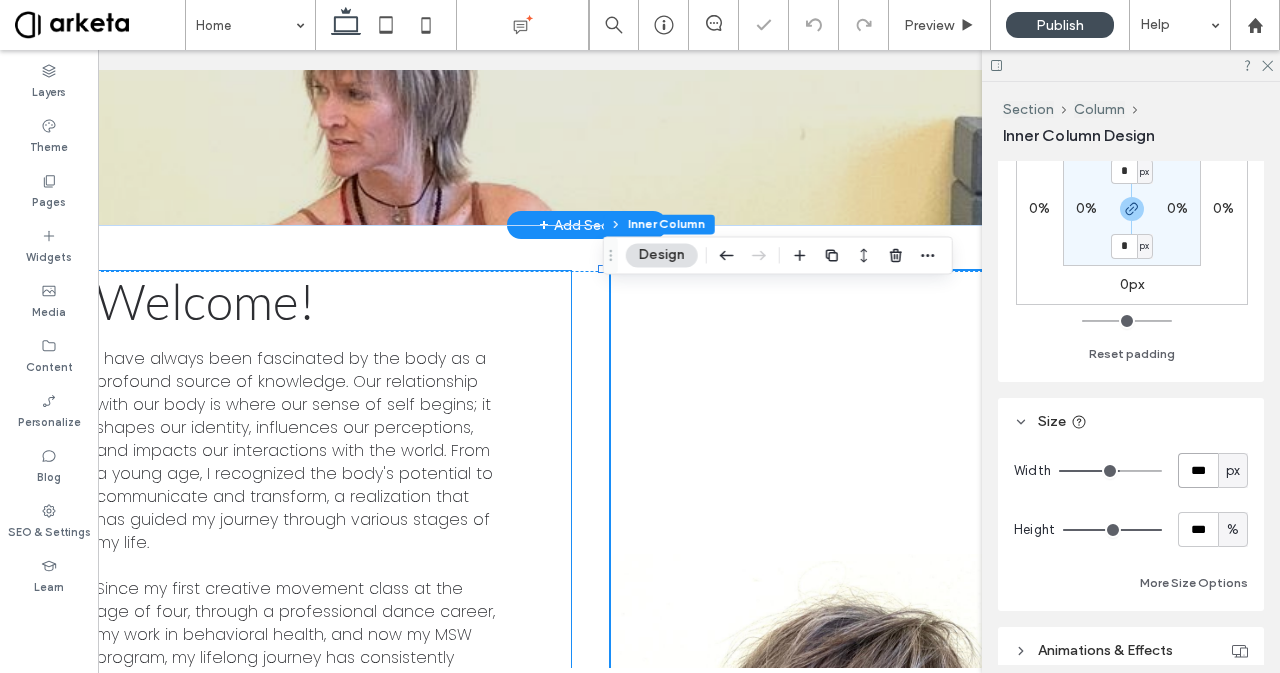 click on "Welcome! ﻿ I have always been fascinated by the body as a profound source of knowledge. Our relationship with our body is where our sense of self begins; it shapes our identity, influences our perceptions, and impacts our interactions with the world. From a young age, I recognized the body's potential to communicate and transform, a realization that has guided my journey through various stages of my life.  ‍ Since my first creative movement class at the age of four, through a professional dance career, my work in behavioral health, and now my MSW program, my lifelong journey has consistently centered around the transformative power of movement. The body is not just a vessel; it is a dynamic, expressive entity that holds our emotions, memories, and aspirations. Understanding and connecting with our body allows us to navigate life's challenges and celebrate its joys with resilience and grace.  ‍ ‍Education/Certifications 500 RYT (Registered Yoga Teacher) w/ EmbodiYoga & Somatics ‍ xo [FIRST] [LAST]" at bounding box center [334, 904] 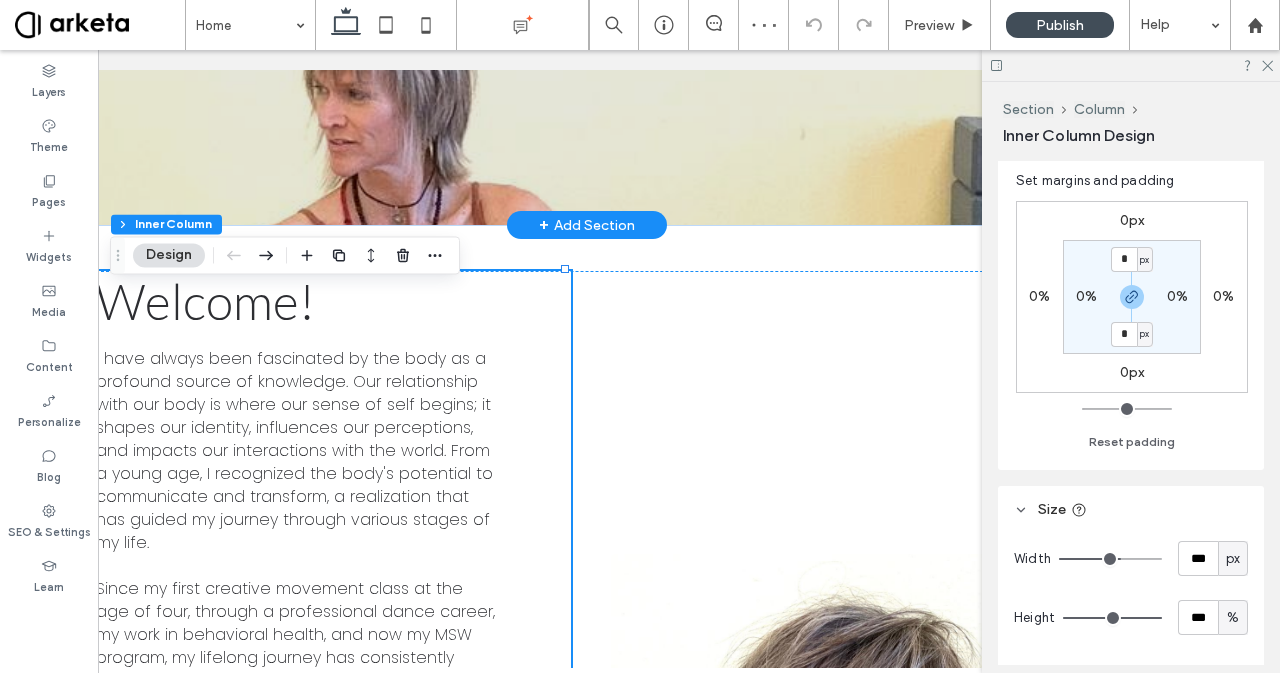 scroll, scrollTop: 587, scrollLeft: 0, axis: vertical 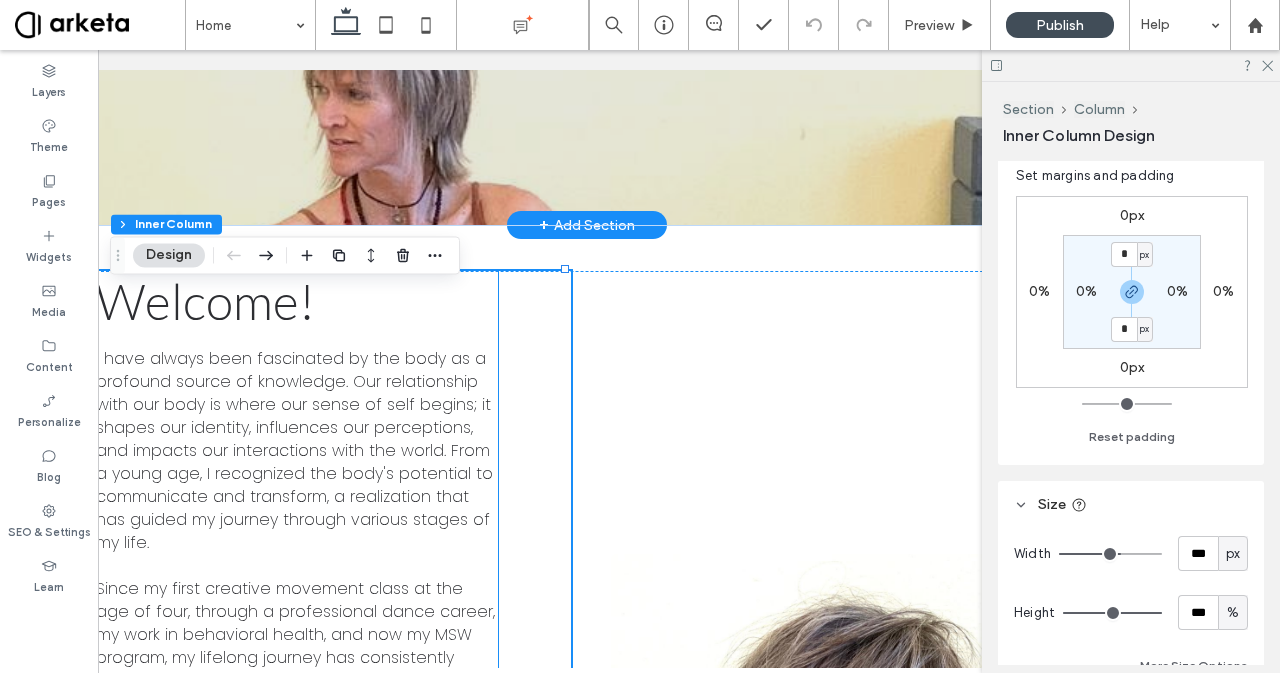 click on "I have always been fascinated by the body as a profound source of knowledge. Our relationship with our body is where our sense of self begins; it shapes our identity, influences our perceptions, and impacts our interactions with the world. From a young age, I recognized the body's potential to communicate and transform, a realization that has guided my journey through various stages of my life.  ‍ Since my first creative movement class at the age of four, through a professional dance career, my work in behavioral health, and now my MSW program, my lifelong journey has consistently centered around the transformative power of movement. The body is not just a vessel; it is a dynamic, expressive entity that holds our emotions, memories, and aspirations. Understanding and connecting with our body allows us to navigate life's challenges and celebrate its joys with resilience and grace.  ‍" at bounding box center [296, 726] 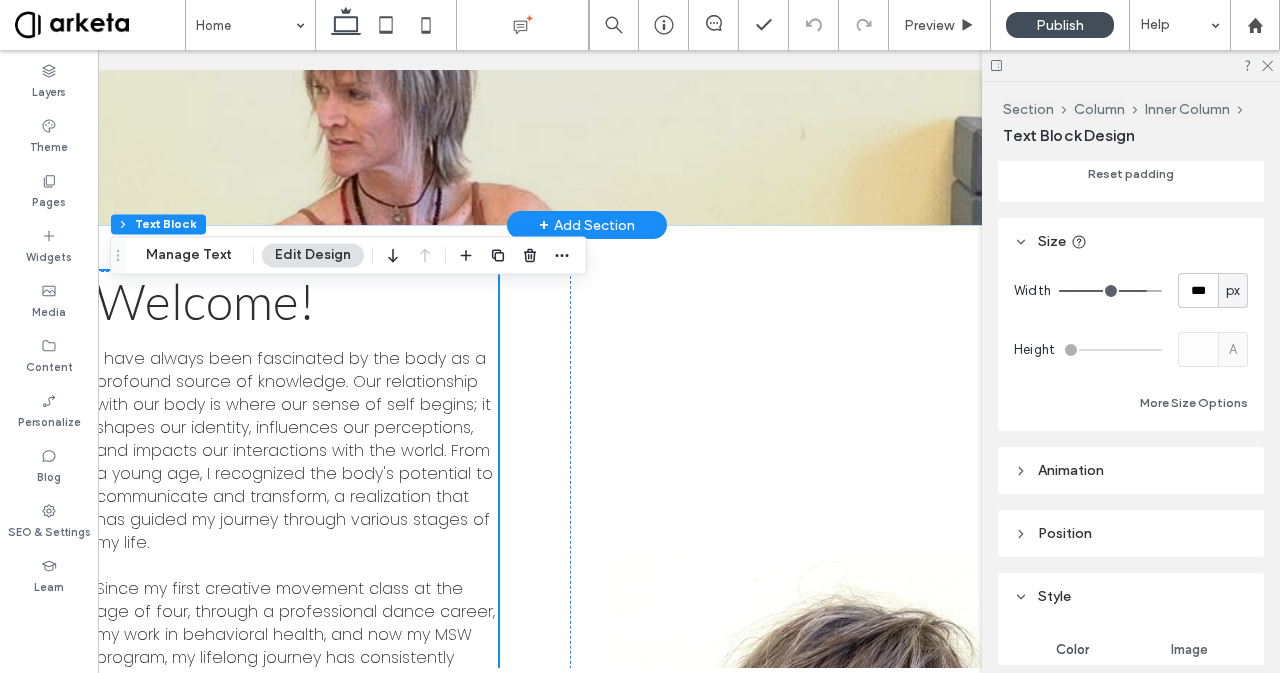 scroll, scrollTop: 380, scrollLeft: 0, axis: vertical 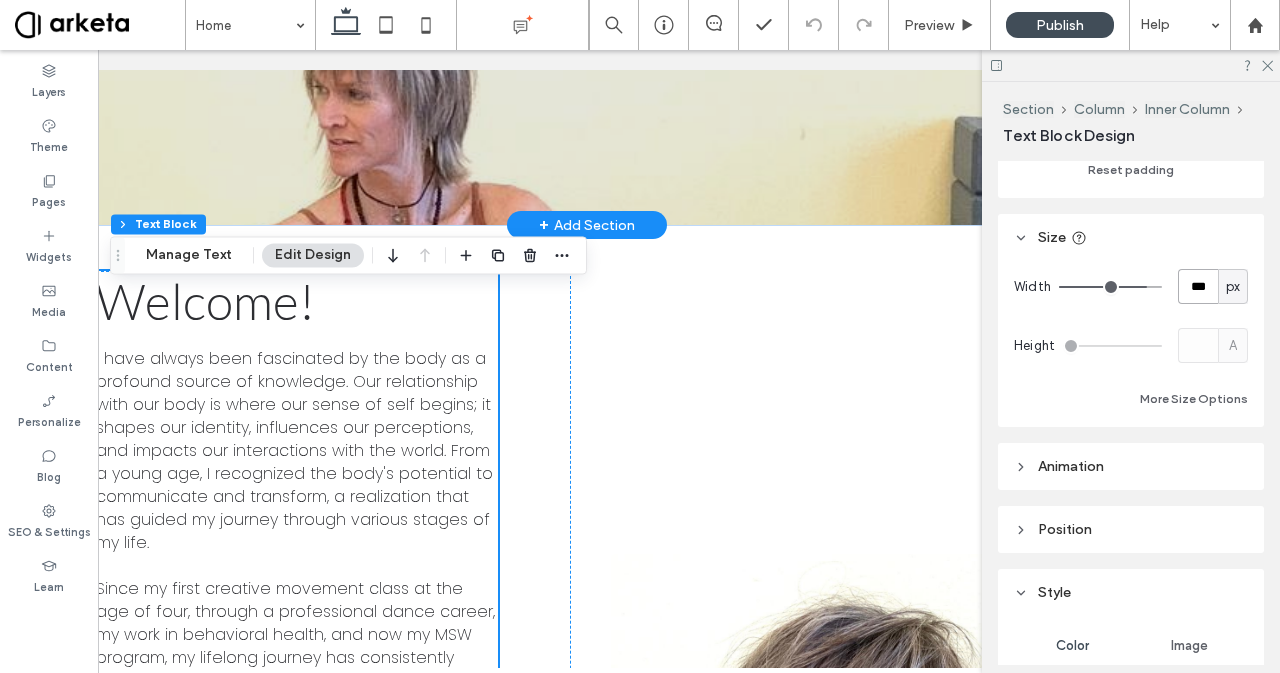 click on "***" at bounding box center (1198, 286) 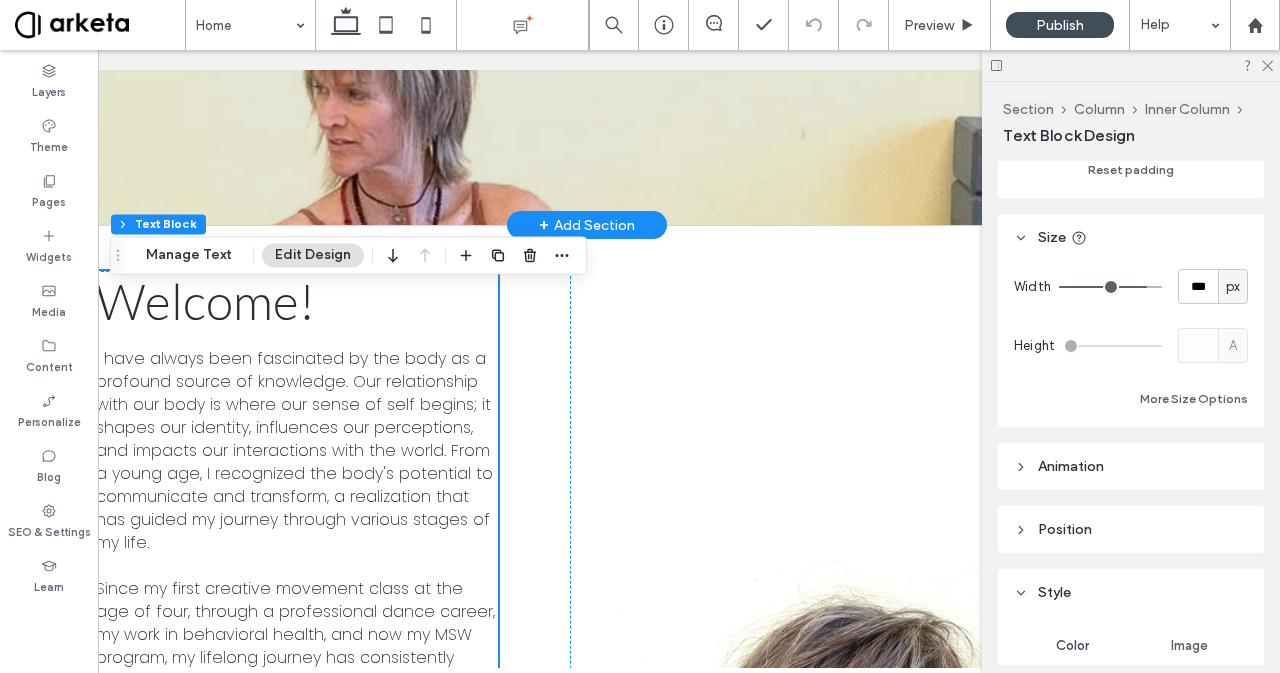 click on "px" at bounding box center [1233, 287] 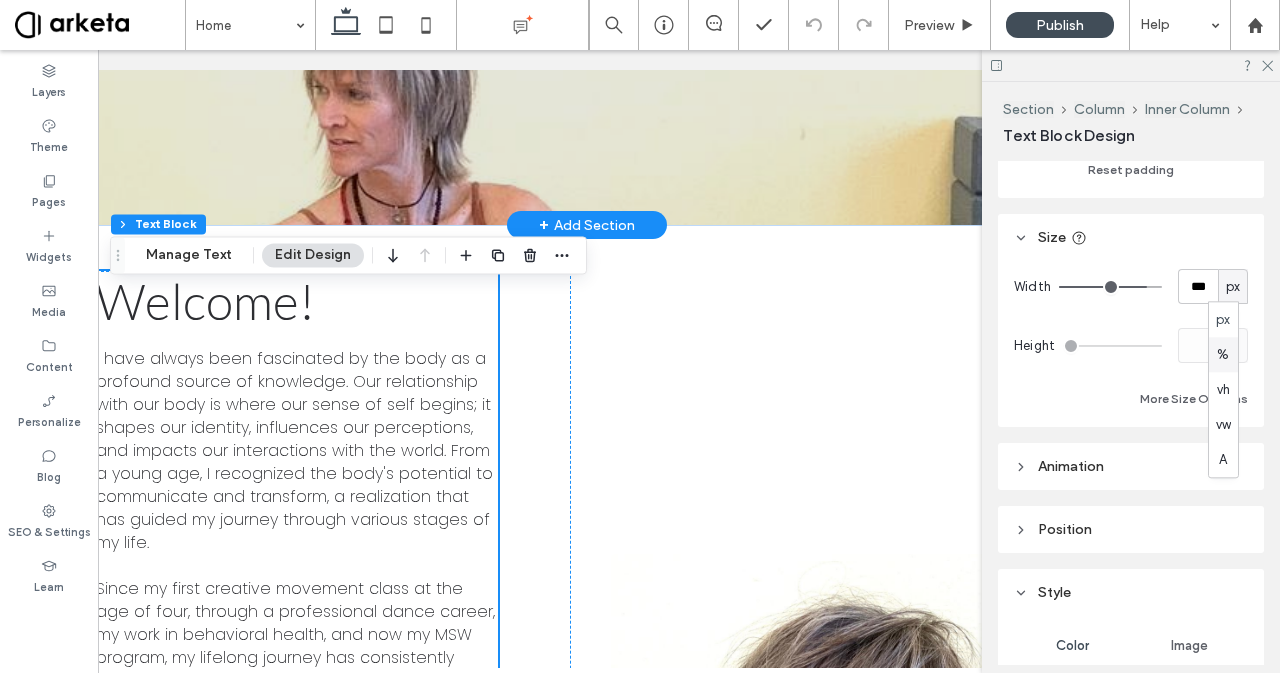 click on "%" at bounding box center [1223, 355] 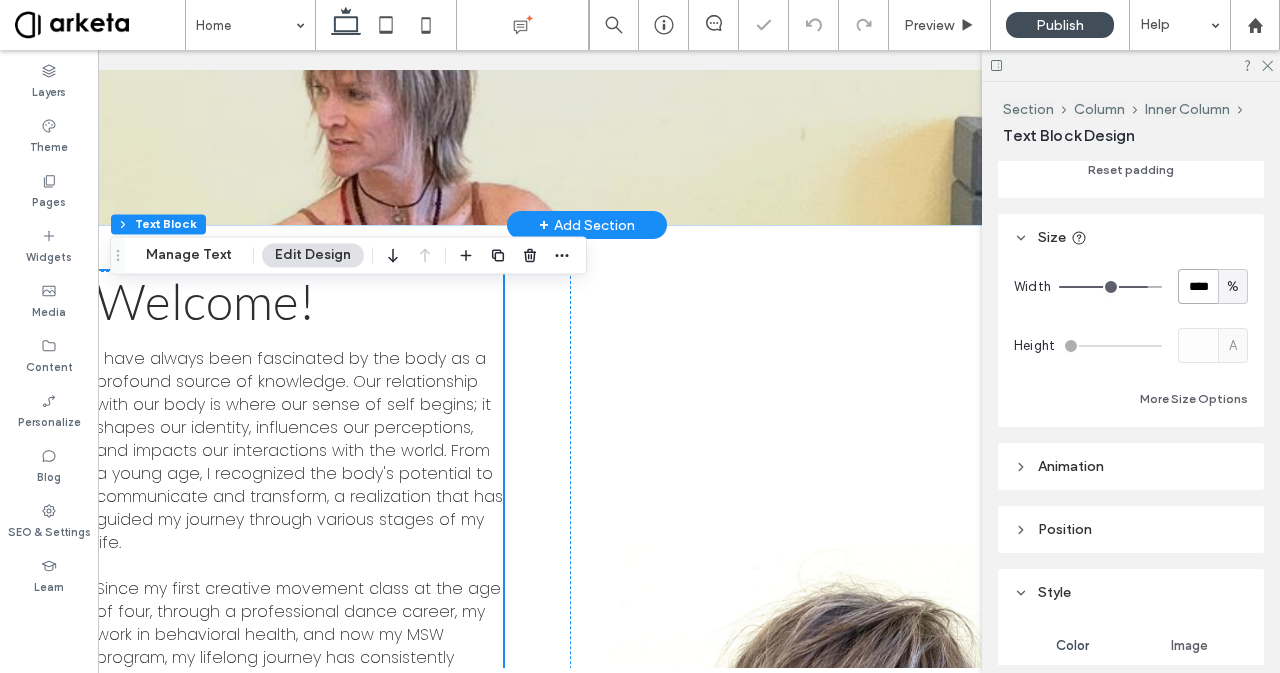 click on "****" at bounding box center [1198, 286] 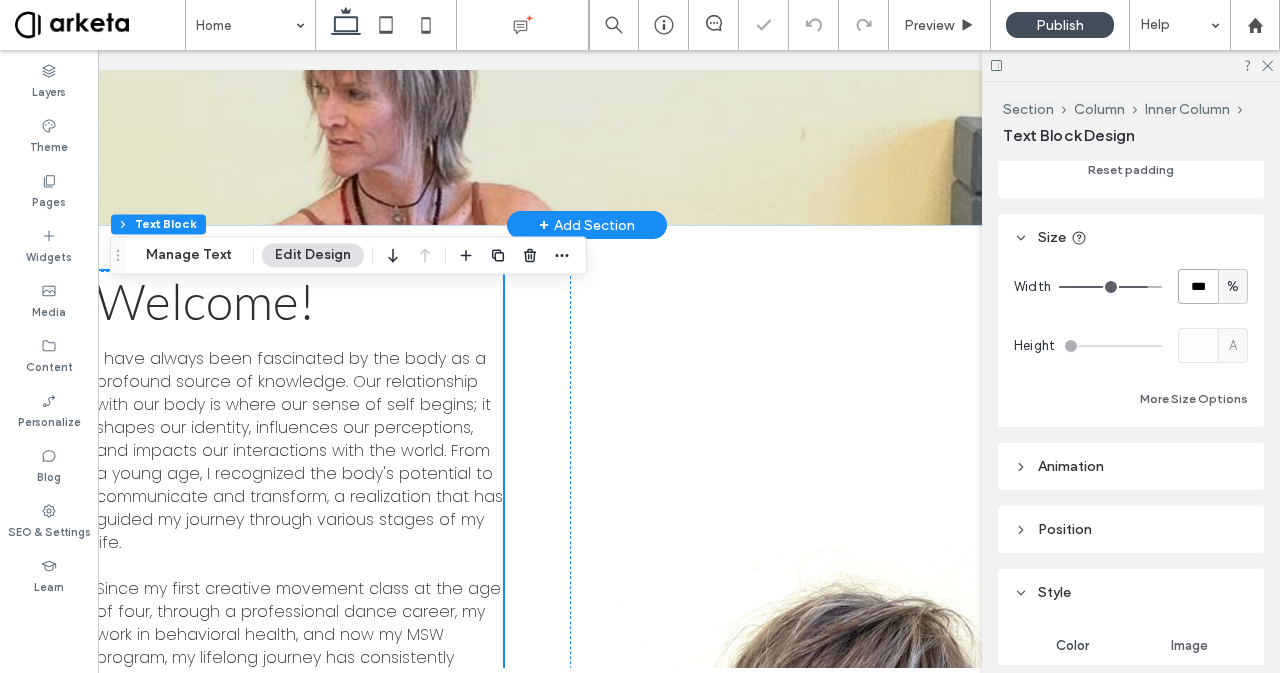 type on "***" 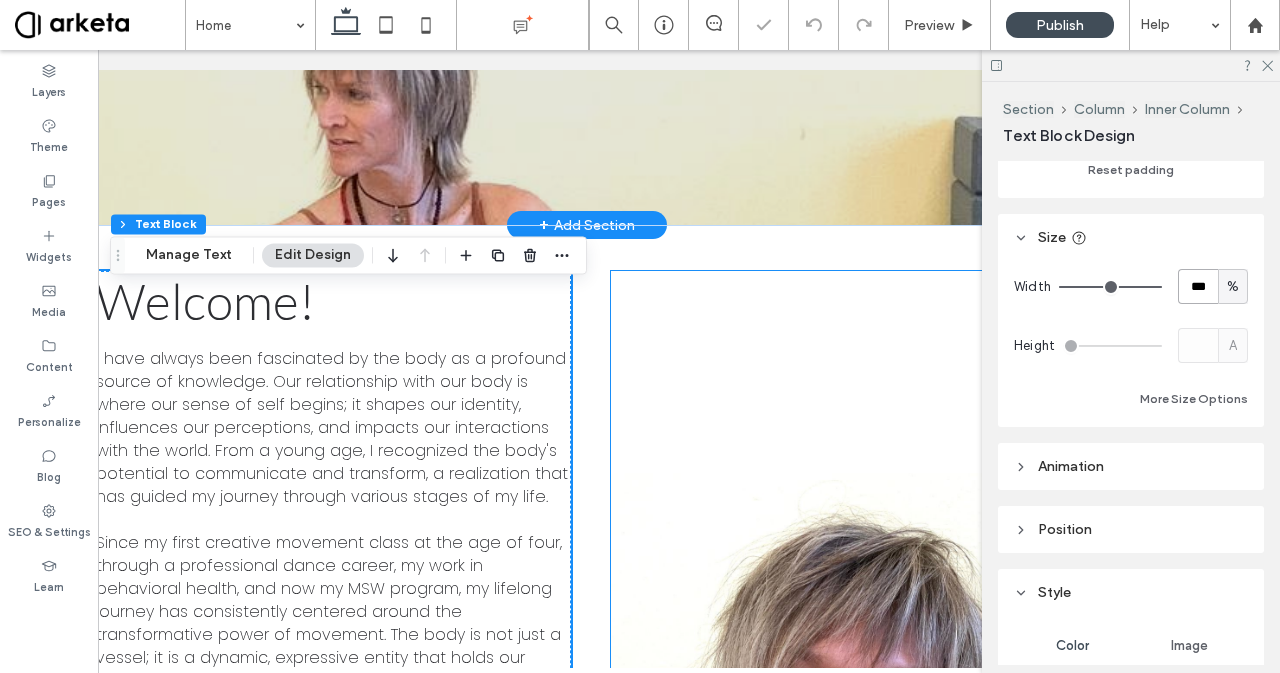 click at bounding box center [844, 824] 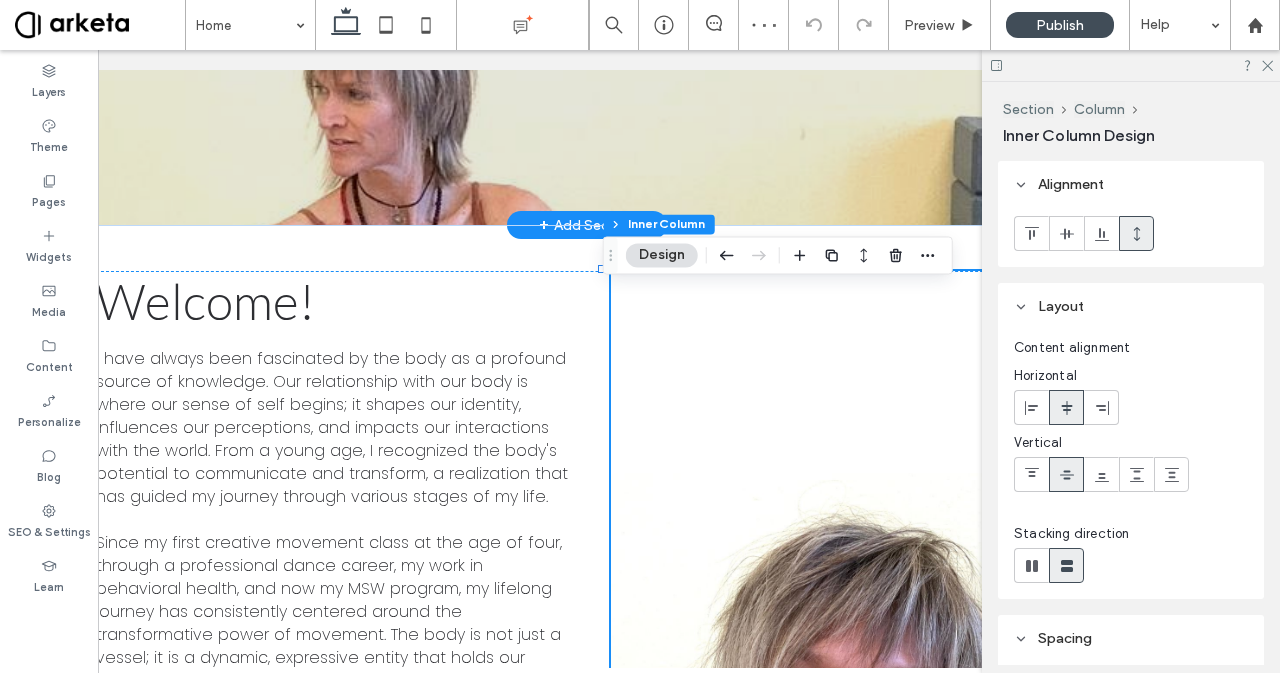 click at bounding box center [844, 824] 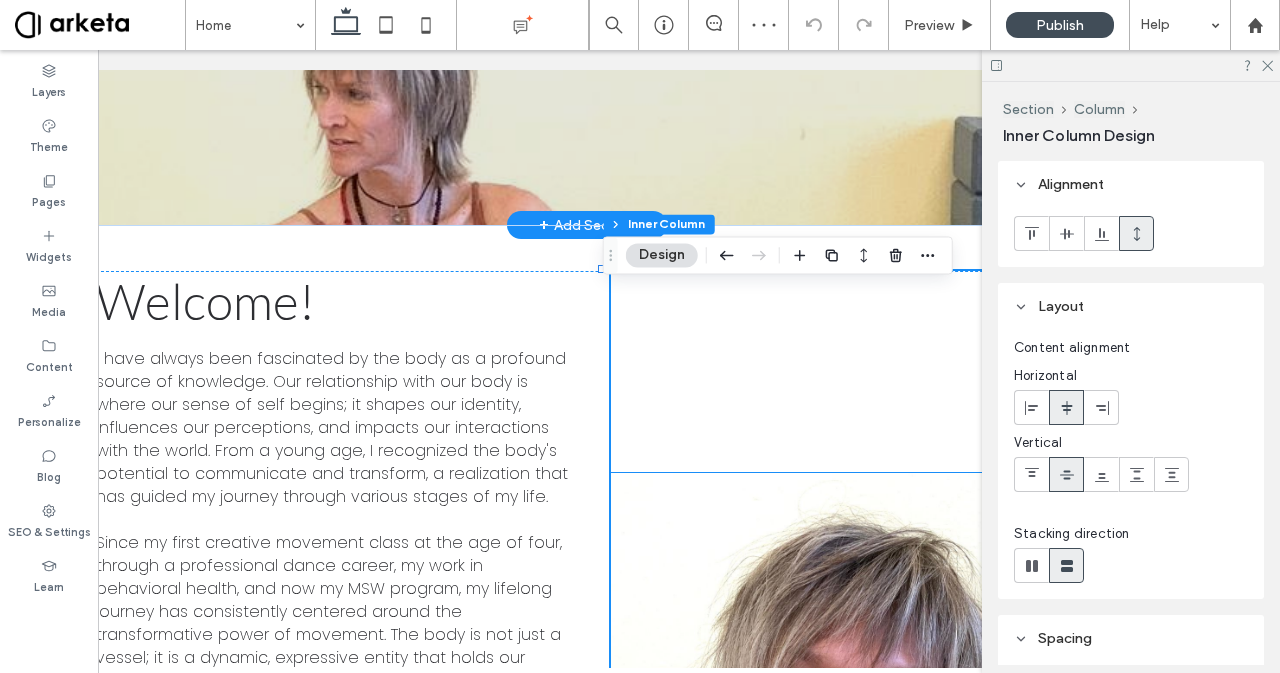 click at bounding box center (844, 823) 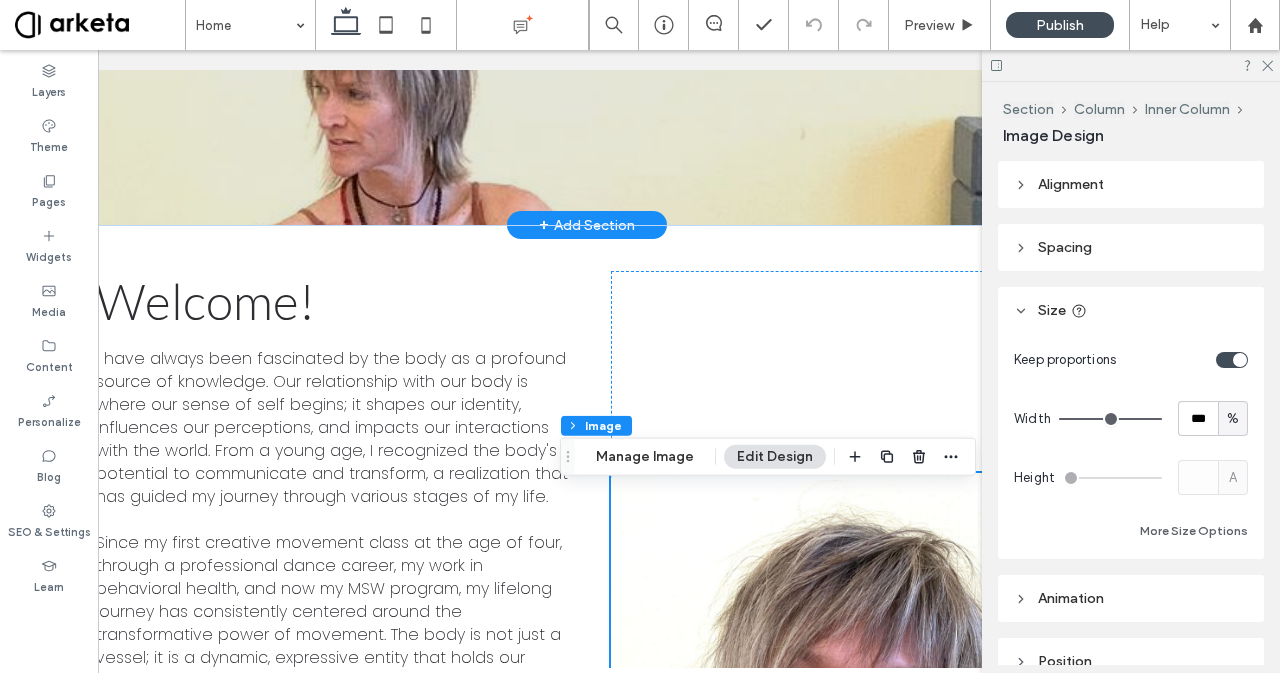 type on "*" 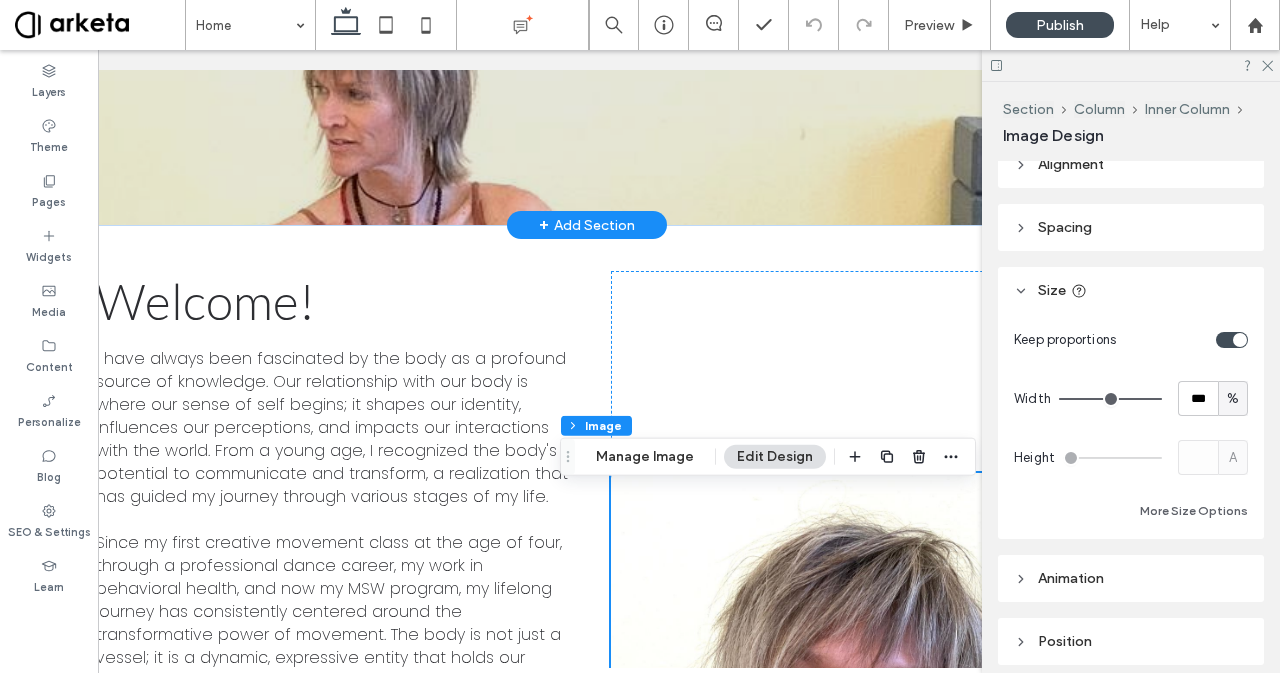 scroll, scrollTop: 22, scrollLeft: 0, axis: vertical 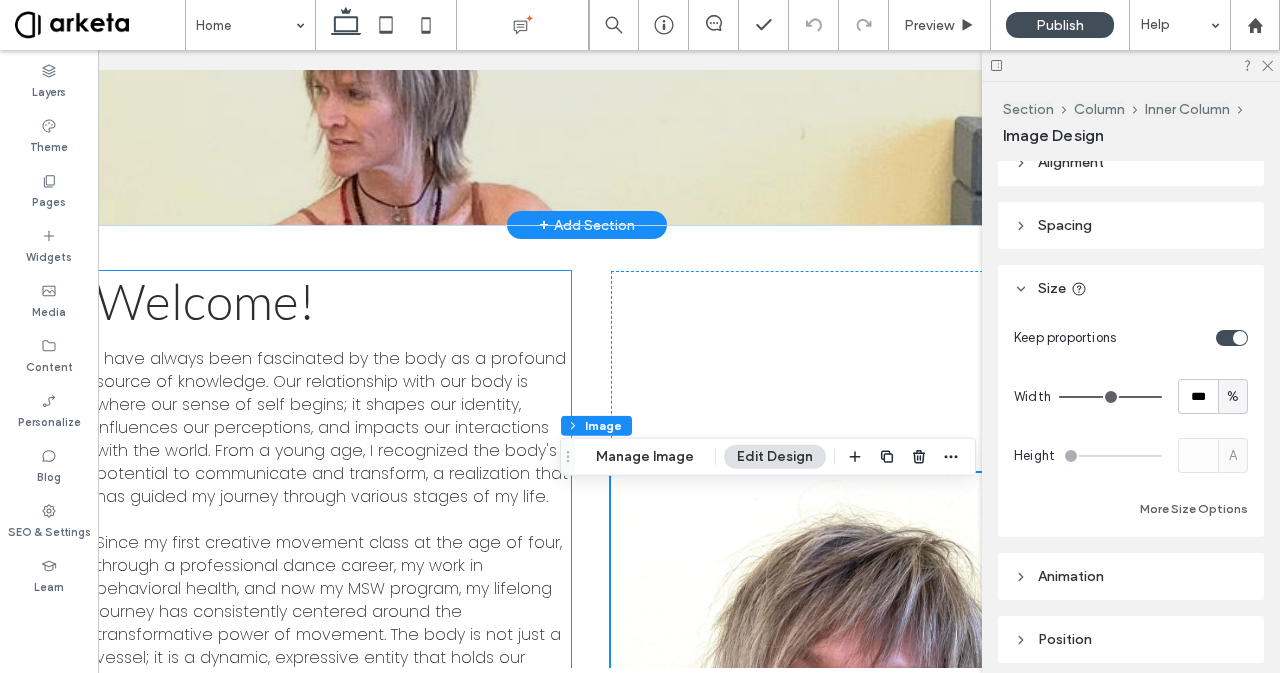 click on "Welcome! ﻿" at bounding box center (334, 309) 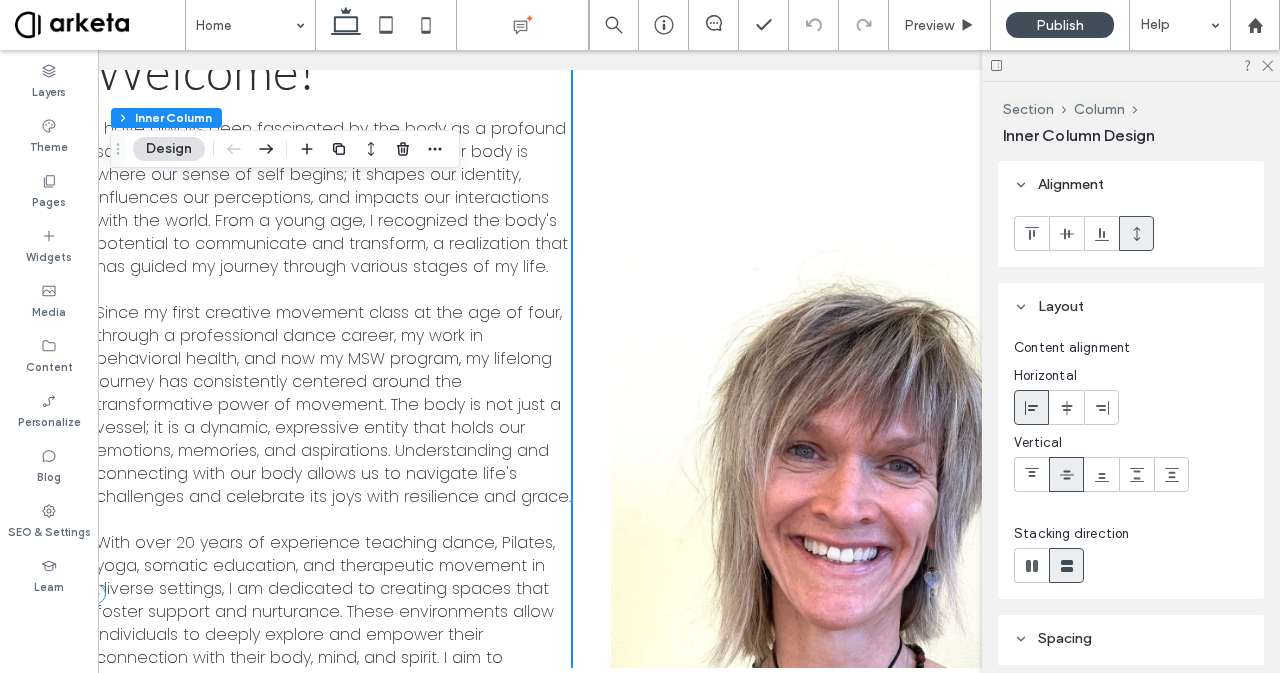 scroll, scrollTop: 4051, scrollLeft: 0, axis: vertical 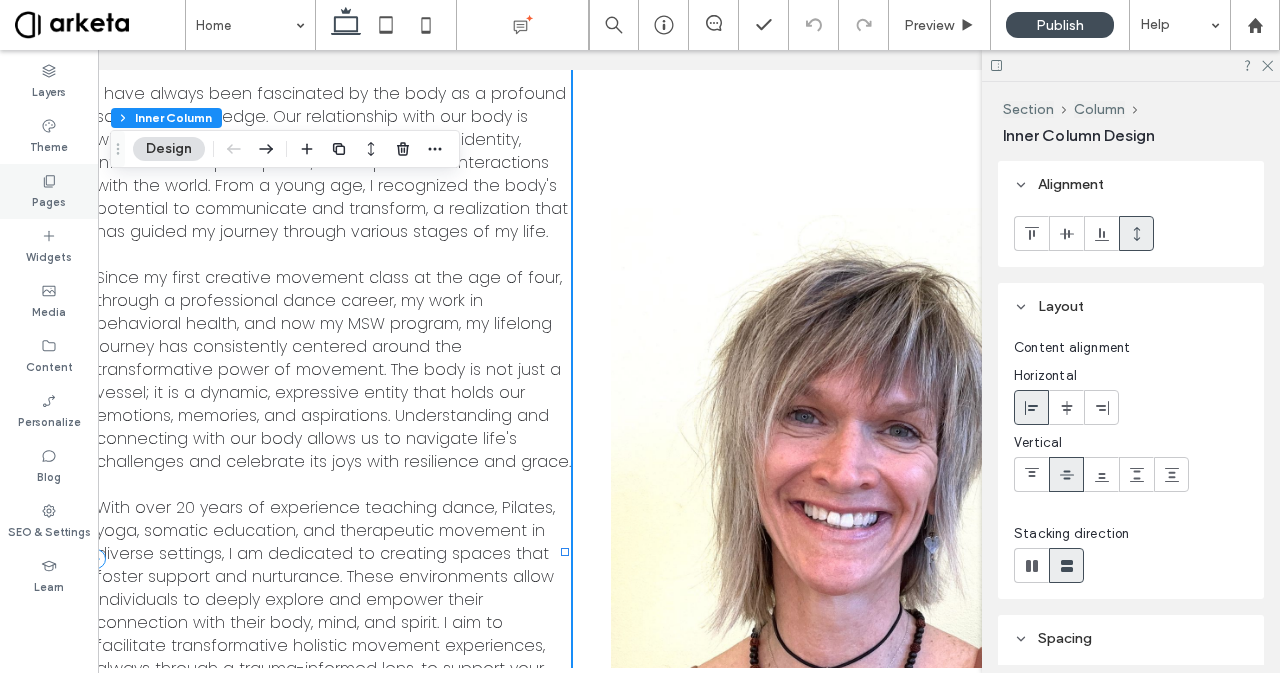 click on "Pages" at bounding box center (49, 200) 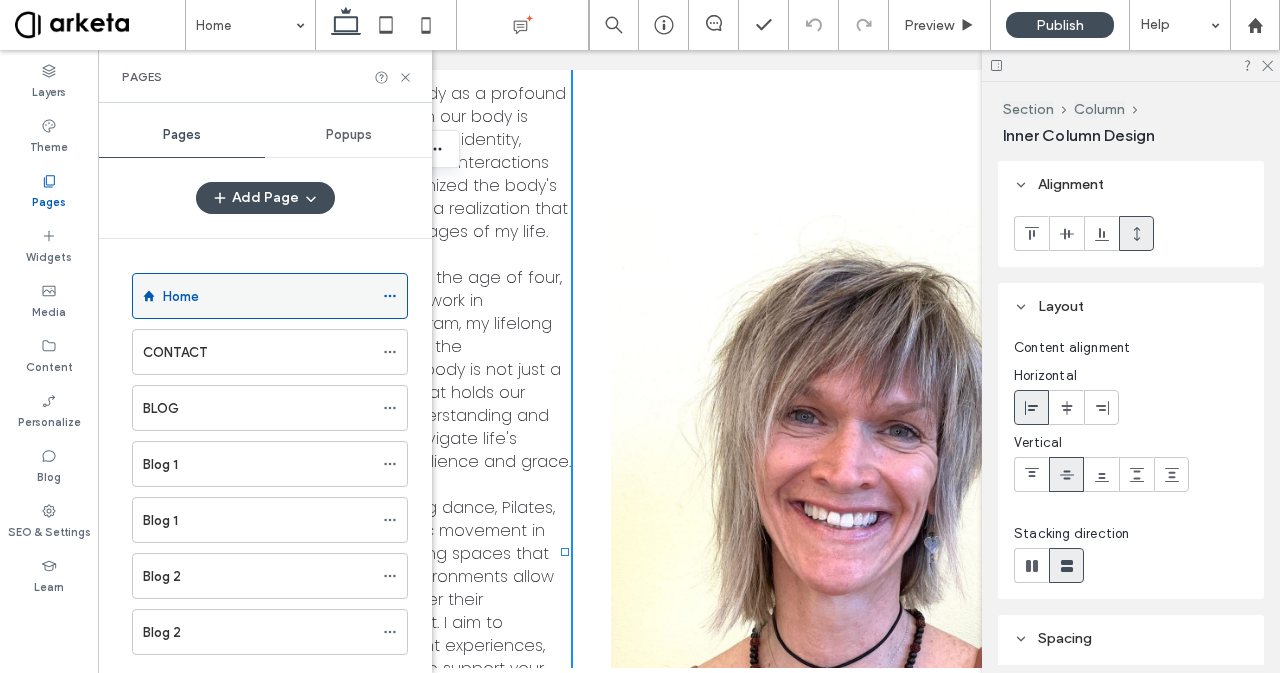click 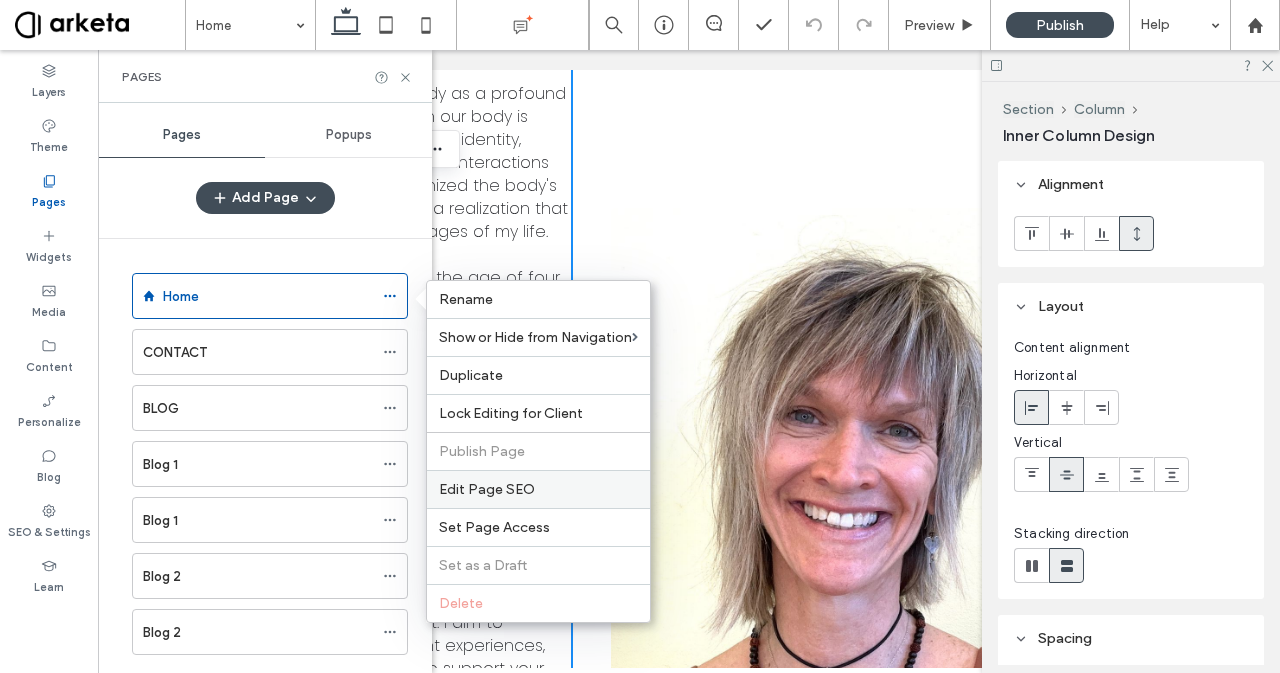 click on "Edit Page SEO" at bounding box center [487, 489] 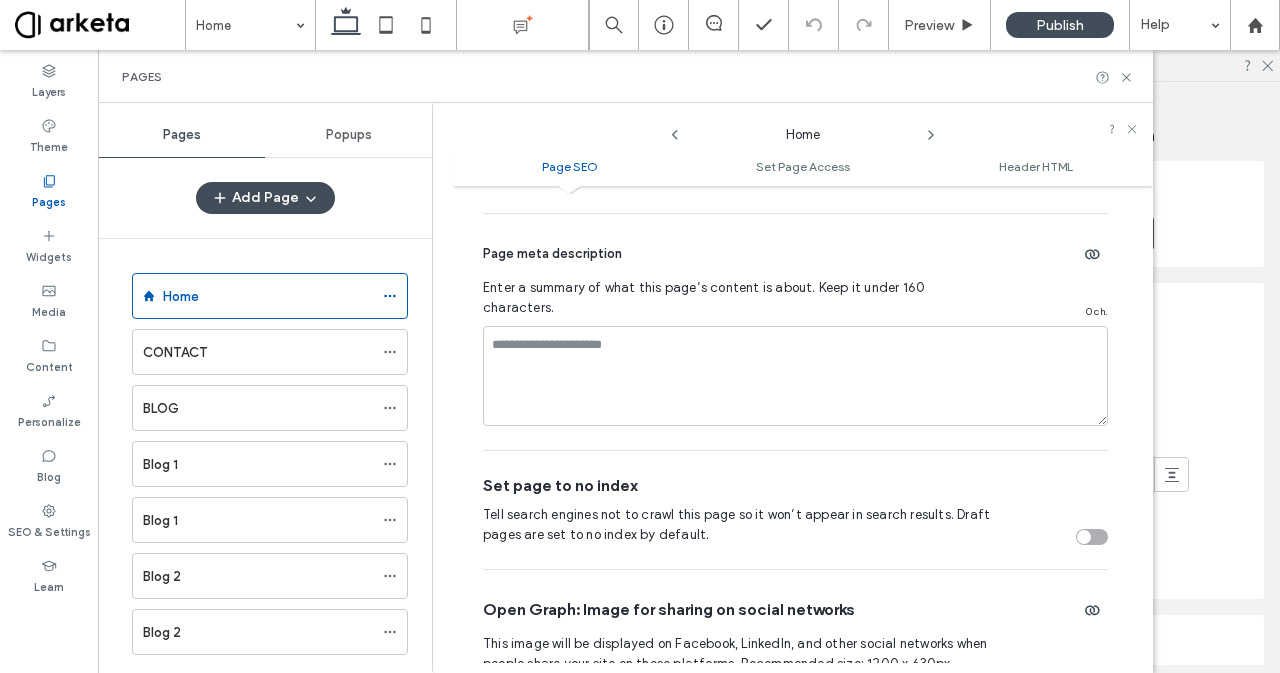 scroll, scrollTop: 0, scrollLeft: 0, axis: both 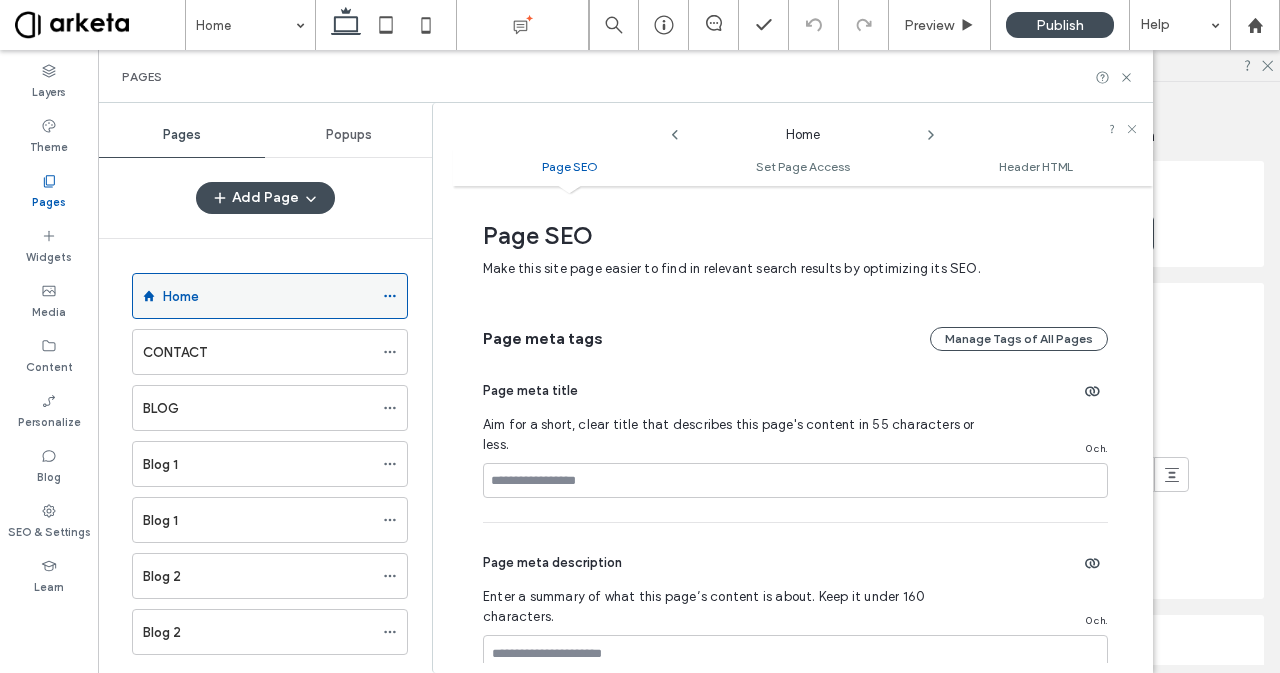click 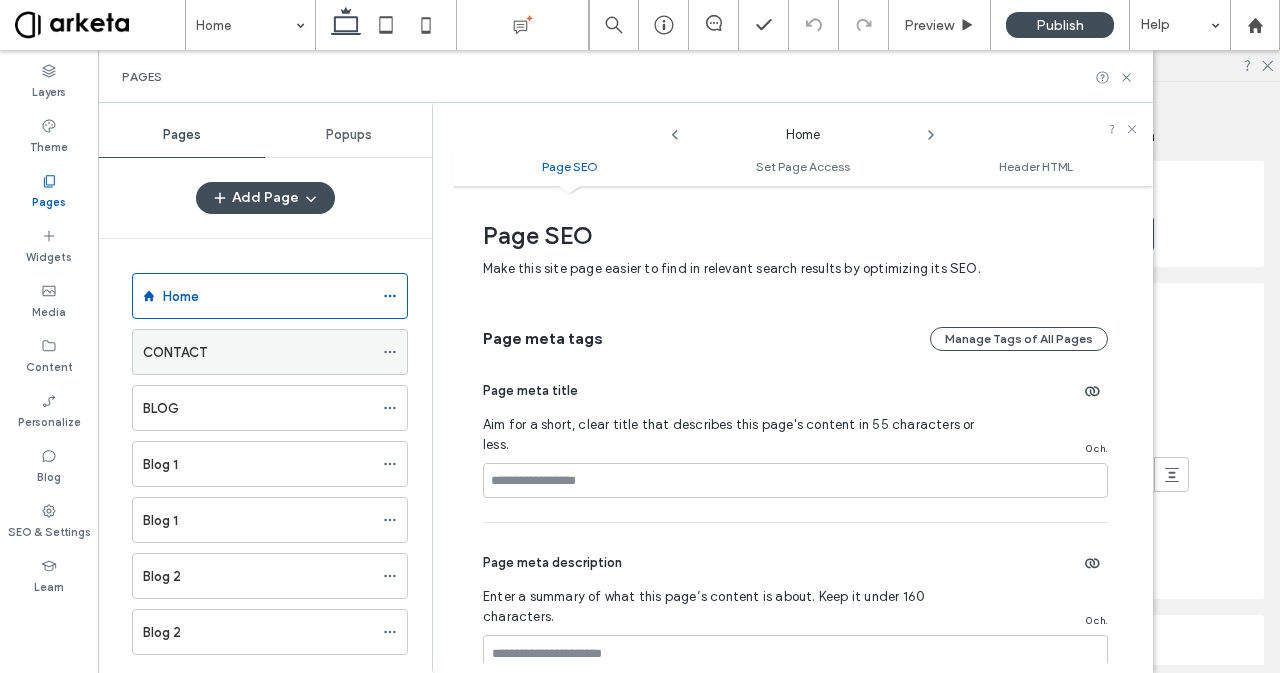 click 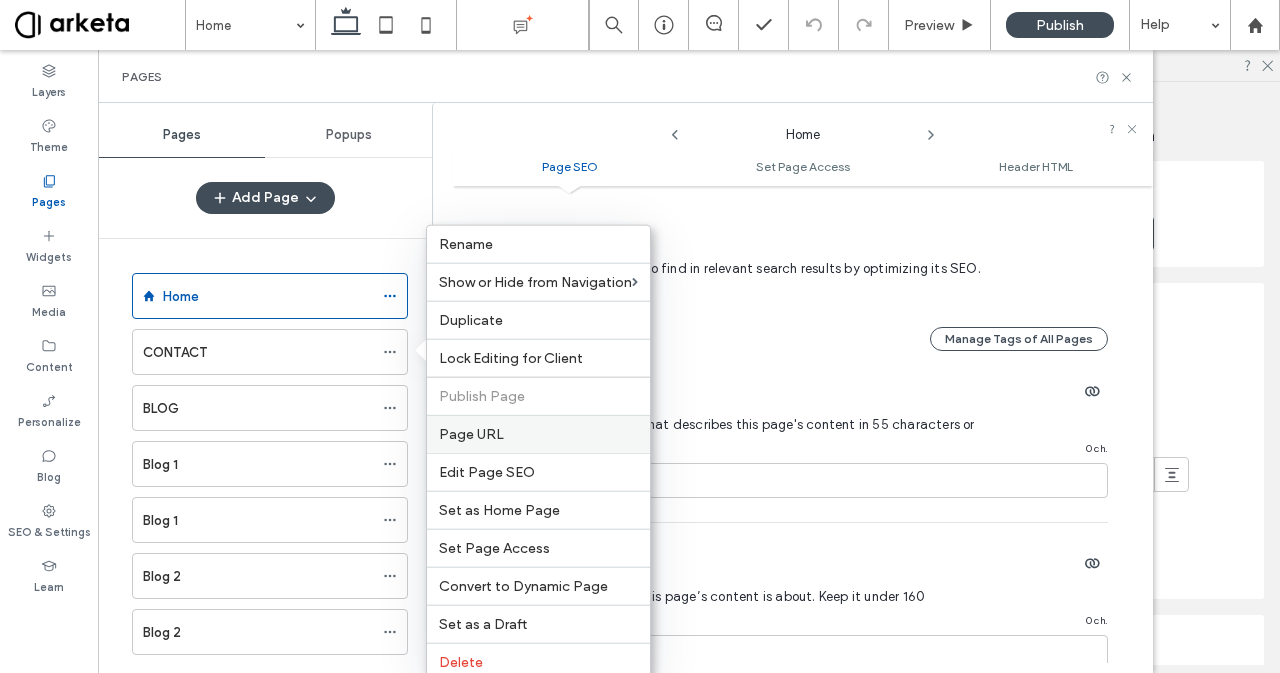 click on "Page URL" at bounding box center (471, 434) 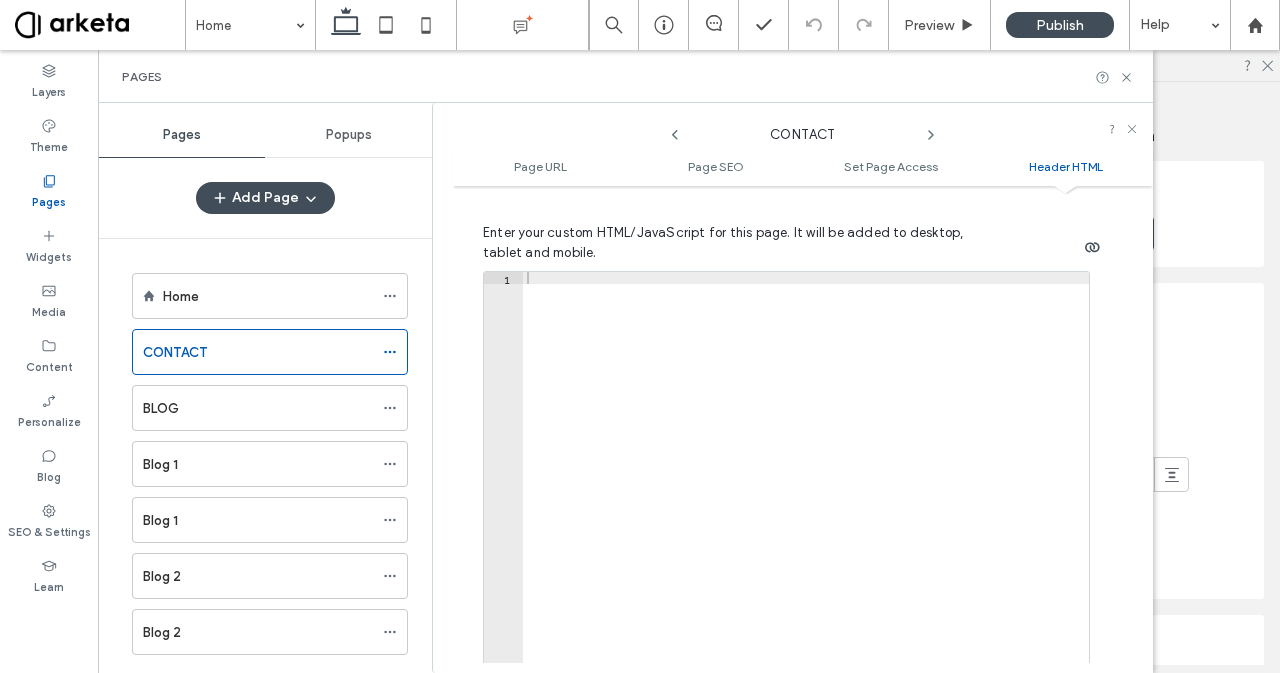scroll, scrollTop: 1955, scrollLeft: 0, axis: vertical 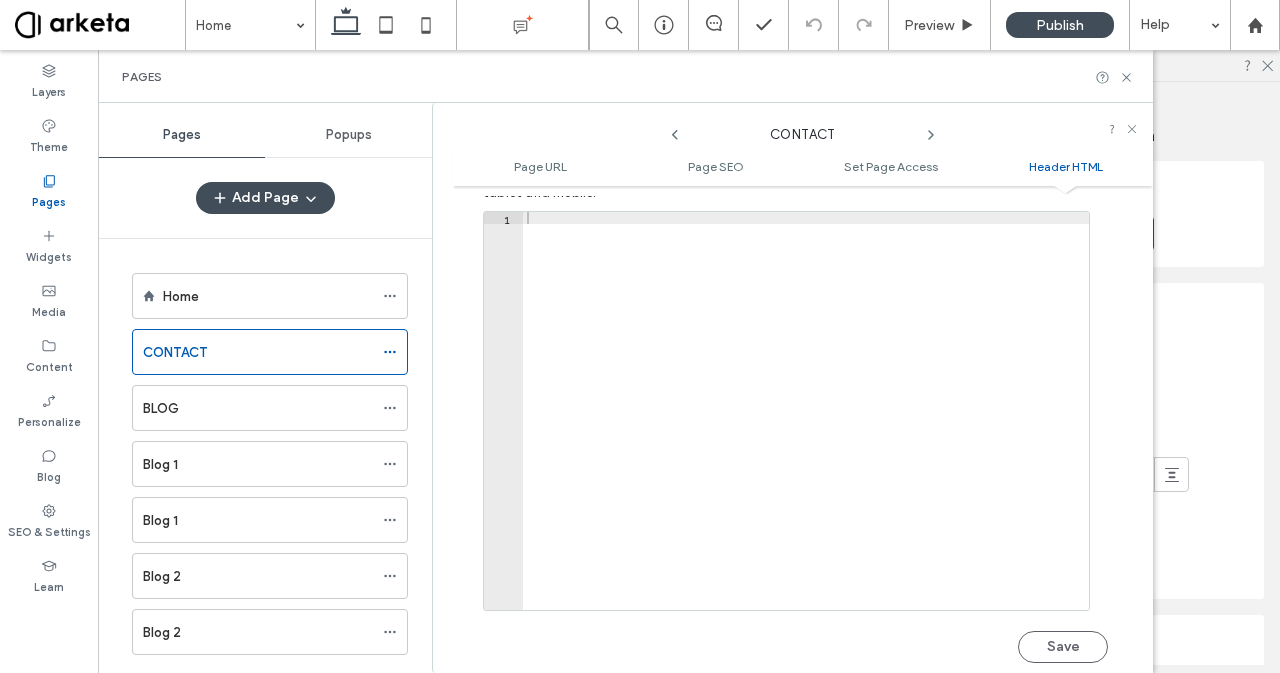 type 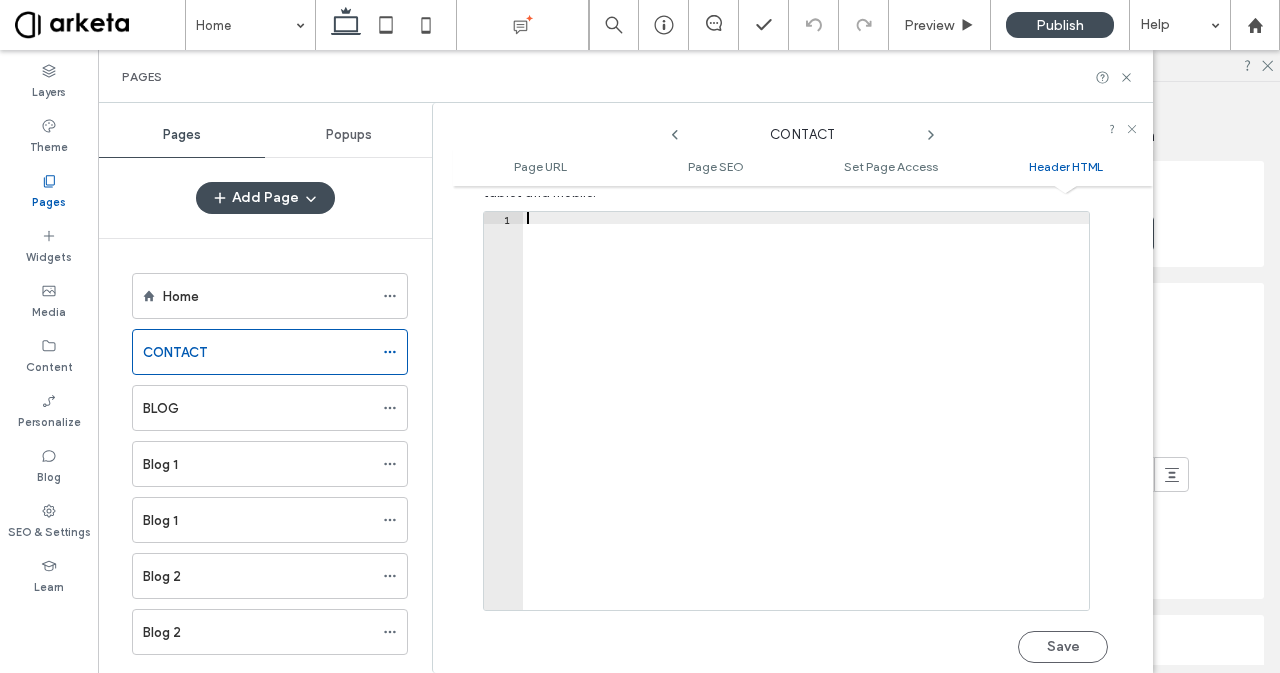 click at bounding box center [806, 423] 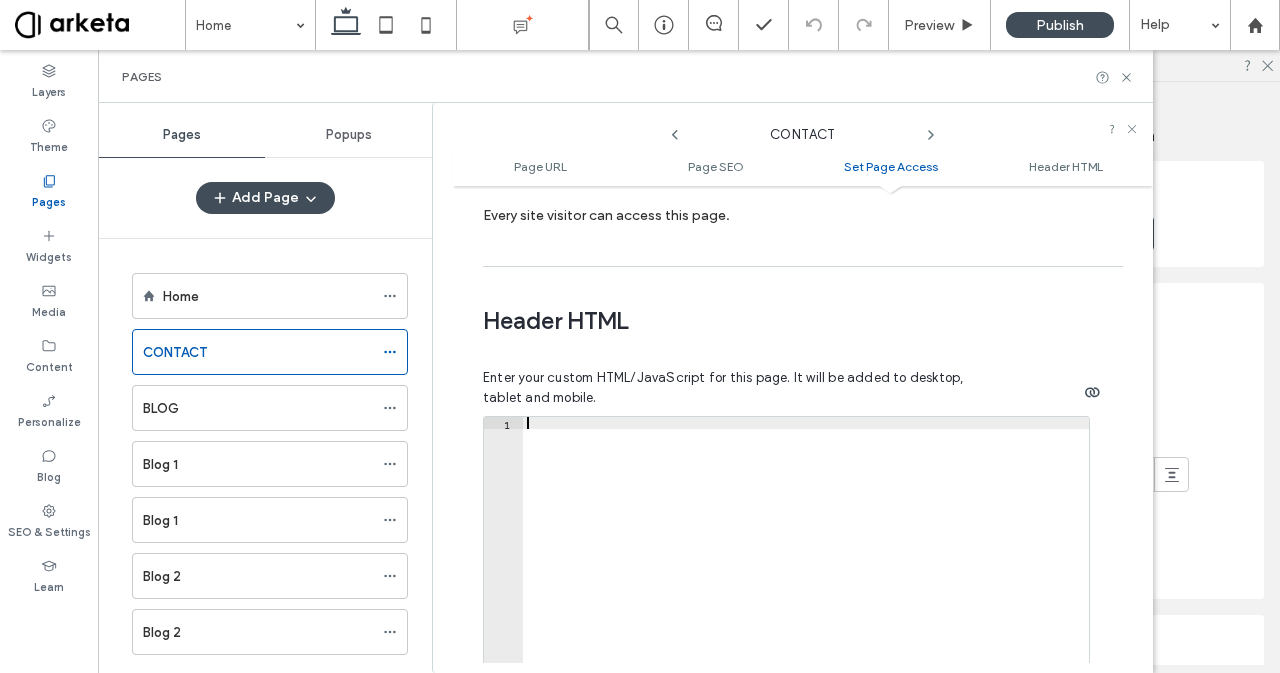 scroll, scrollTop: 1955, scrollLeft: 0, axis: vertical 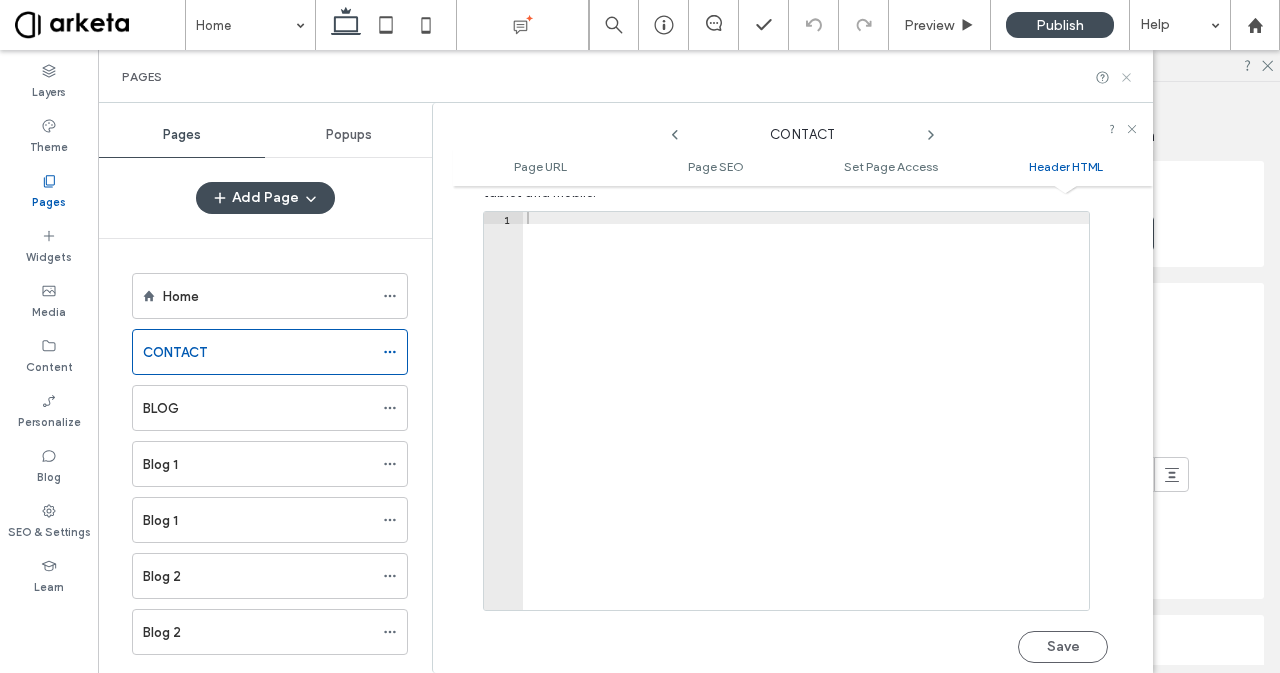 click 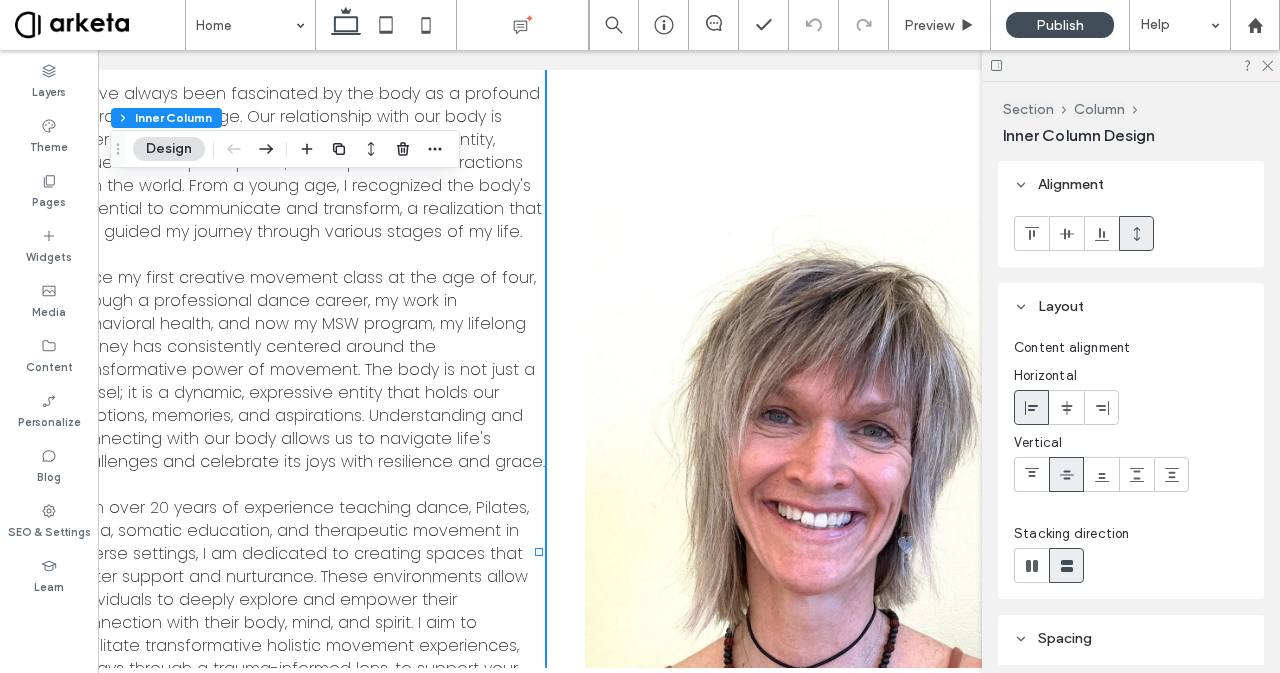 scroll, scrollTop: 0, scrollLeft: 180, axis: horizontal 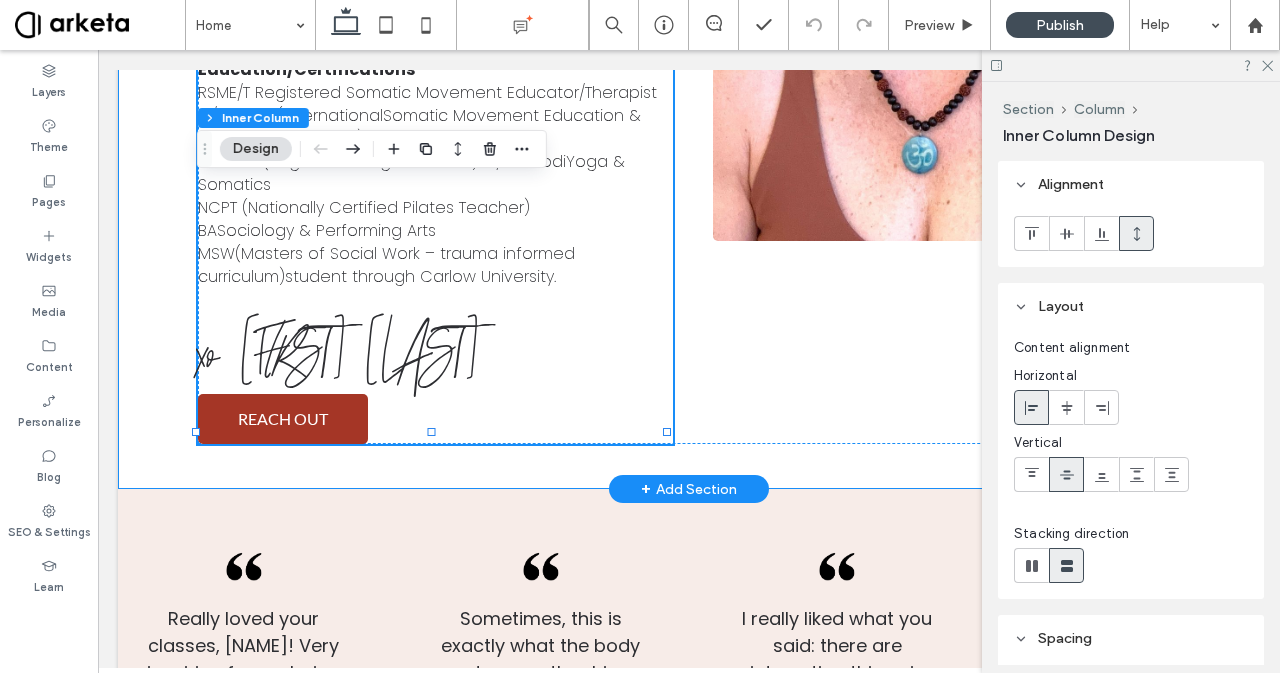 click on "Welcome! ﻿ I have always been fascinated by the body as a profound source of knowledge. Our relationship with our body is where our sense of self begins; it shapes our identity, influences our perceptions, and impacts our interactions with the world. From a young age, I recognized the body's potential to communicate and transform, a realization that has guided my journey through various stages of my life.  ‍ Since my first creative movement class at the age of four, through a professional dance career, my work in behavioral health, and now my MSW program, my lifelong journey has consistently centered around the transformative power of movement. The body is not just a vessel; it is a dynamic, expressive entity that holds our emotions, memories, and aspirations. Understanding and connecting with our body allows us to navigate life's challenges and celebrate its joys with resilience and grace.  ‍ ‍Education/Certifications 500 RYT (Registered Yoga Teacher) w/ EmbodiYoga & Somatics ‍ xo [FIRST] [LAST]" at bounding box center (689, -110) 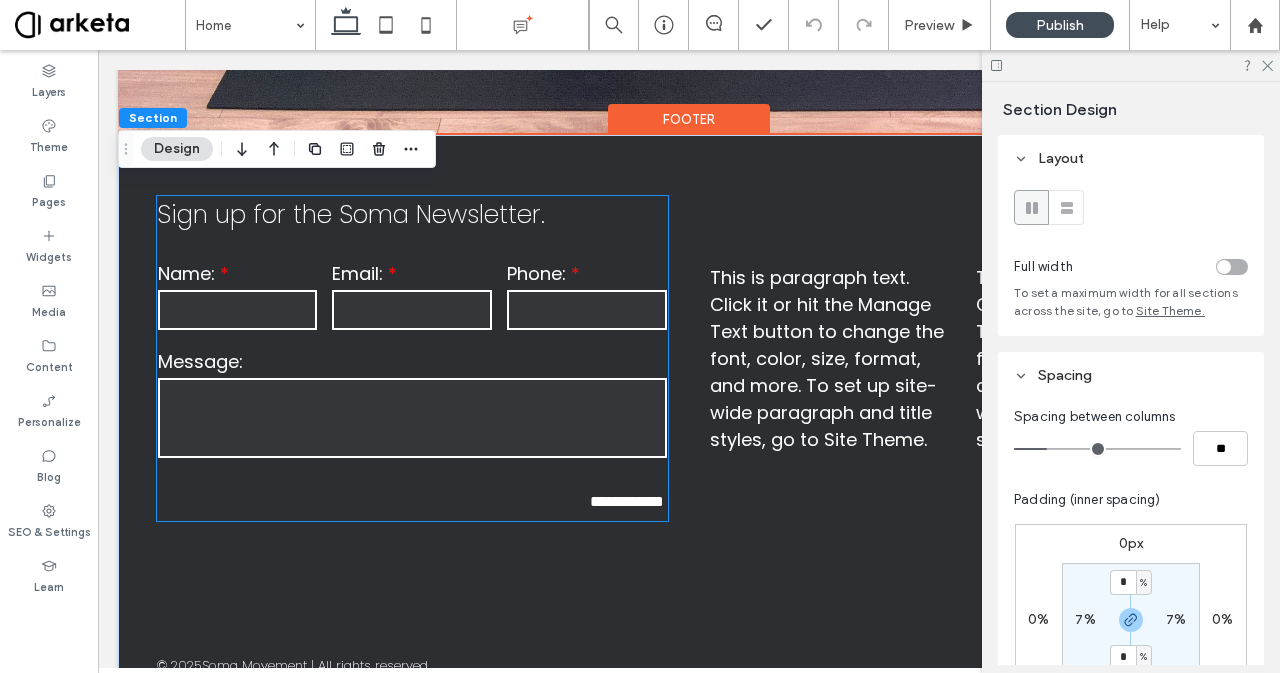 scroll, scrollTop: 6102, scrollLeft: 0, axis: vertical 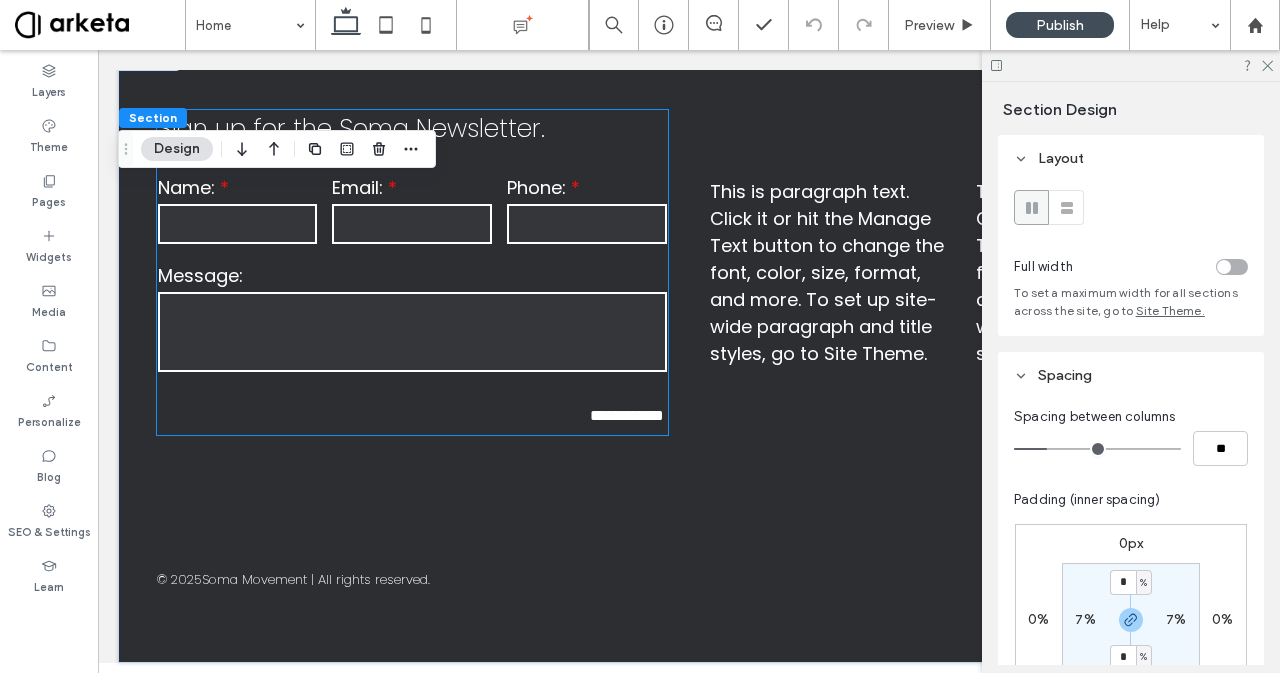click at bounding box center (412, 332) 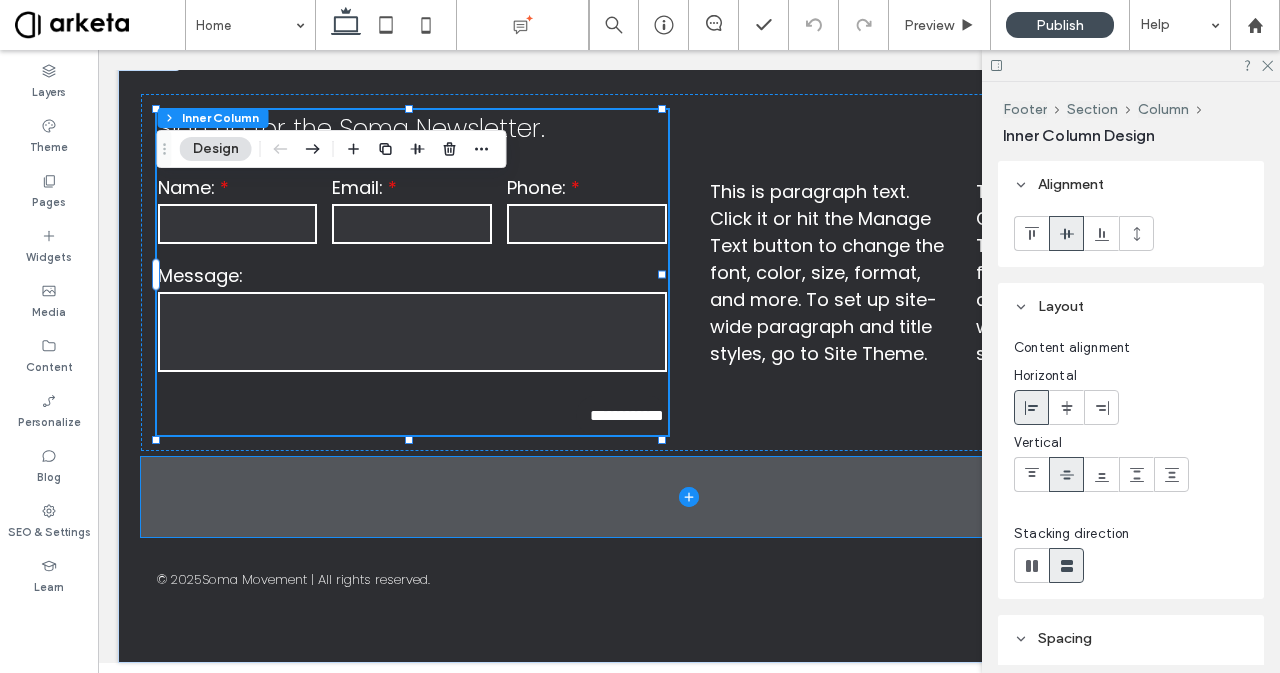 click at bounding box center [689, 497] 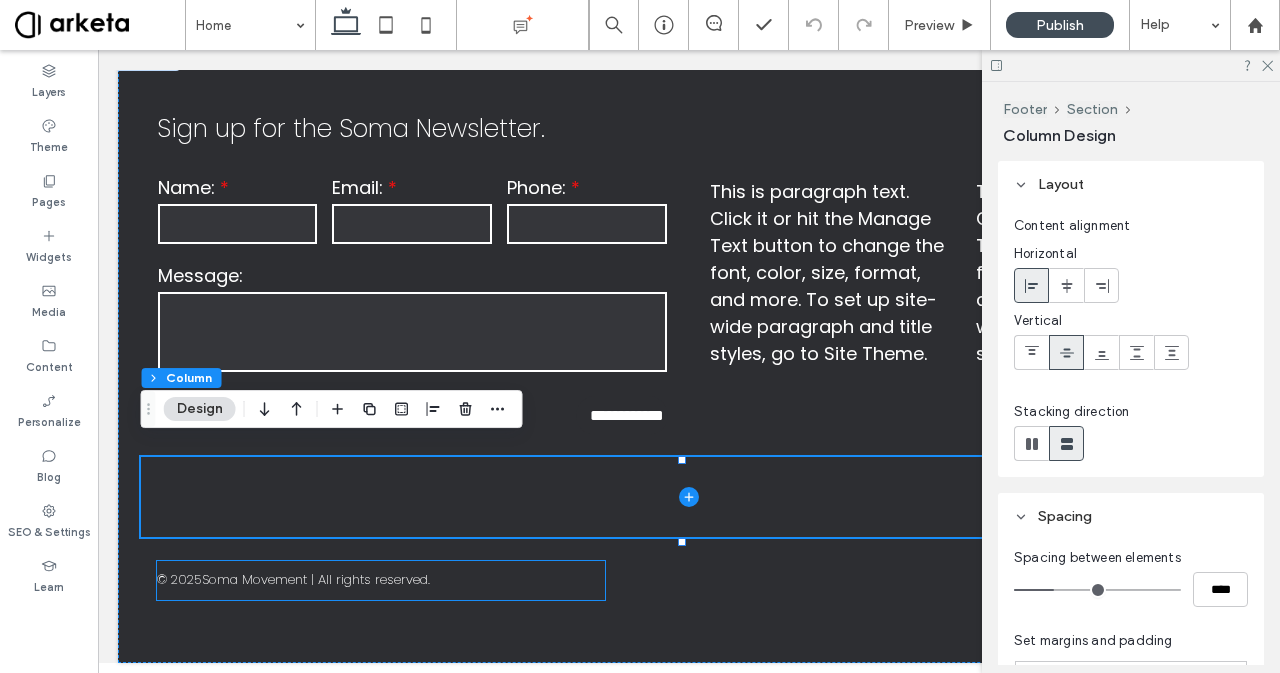 click on "Soma Movement | All rights reserved." at bounding box center (316, 580) 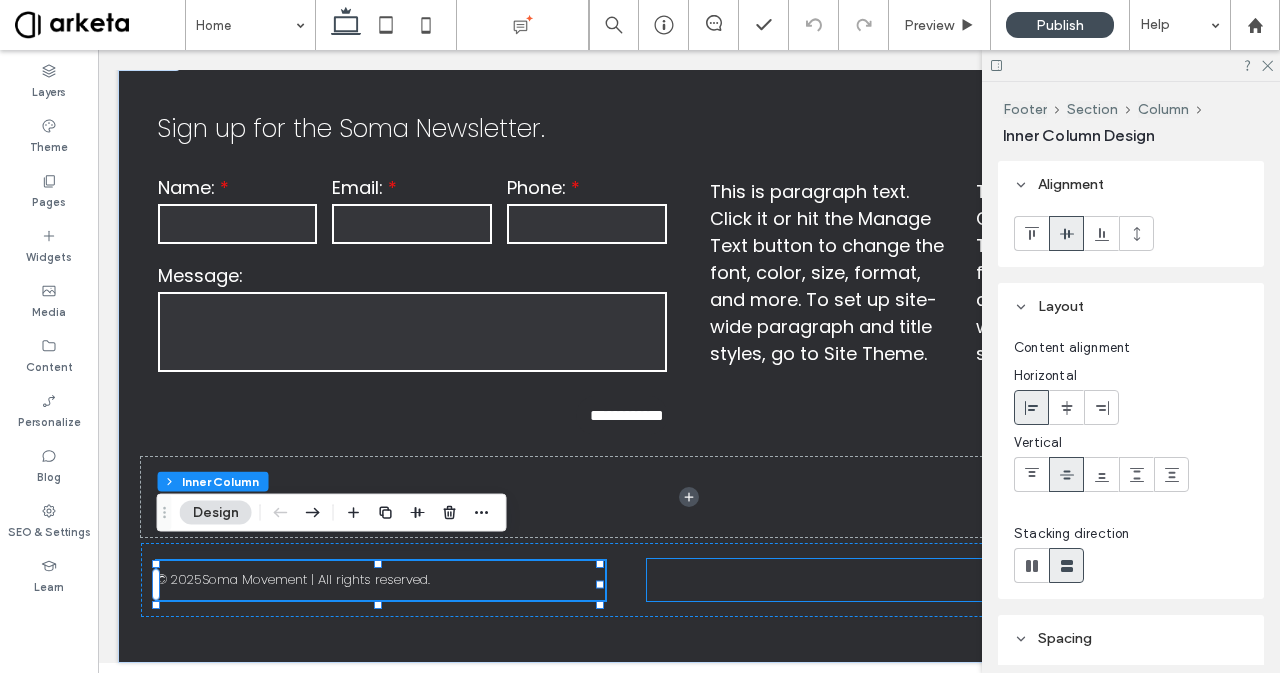 click at bounding box center (934, 580) 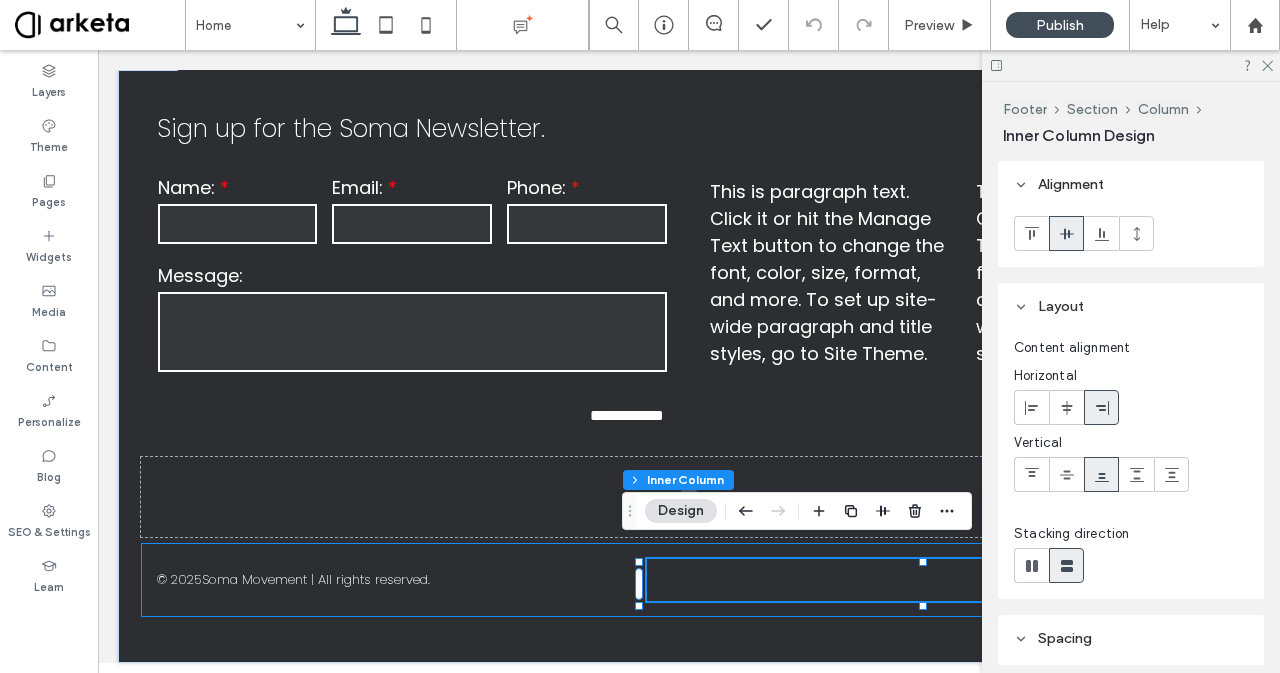 click on "© 2025
Soma Movement | All rights reserved." at bounding box center [689, 580] 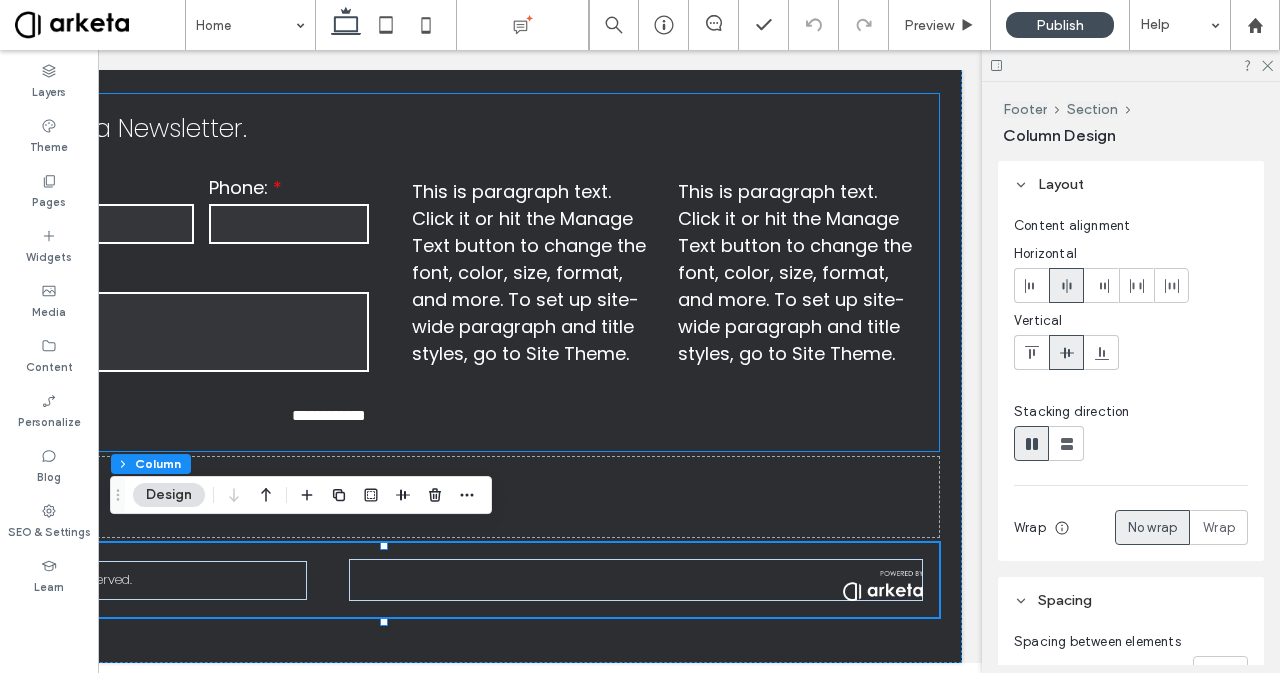 scroll, scrollTop: 0, scrollLeft: 297, axis: horizontal 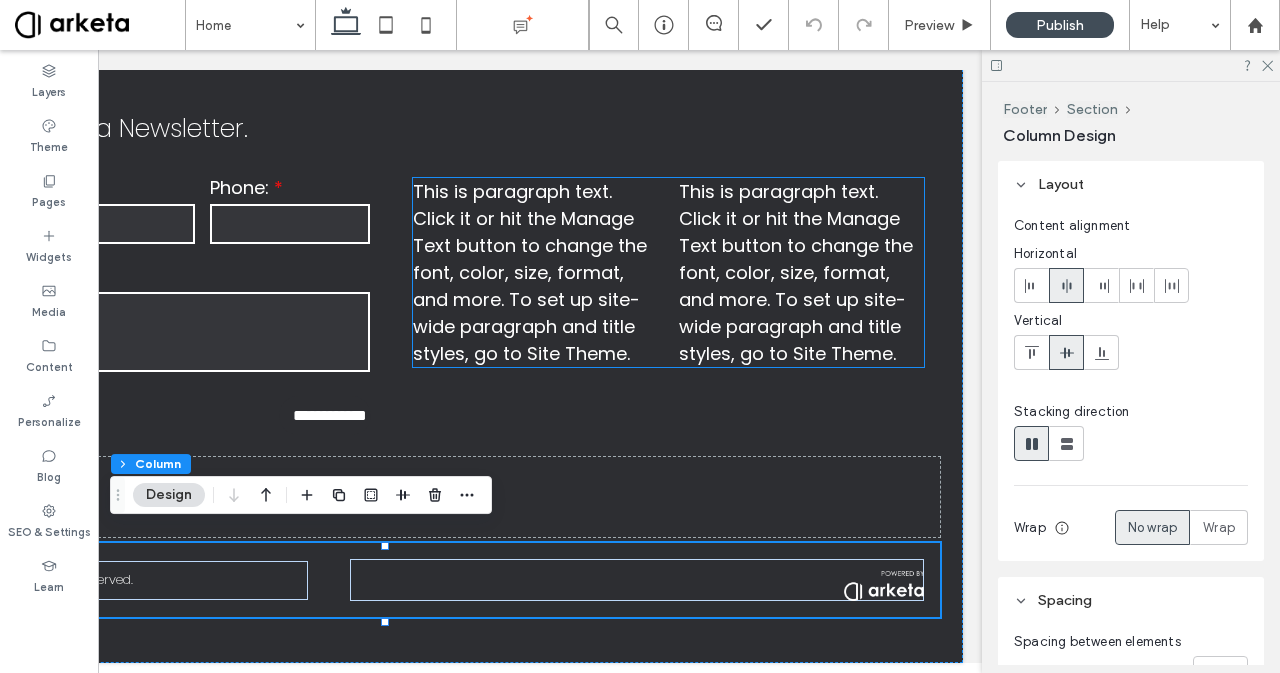 click on "This is paragraph text. Click it or hit the Manage Text button to change the font, color, size, format, and more. To set up site-wide paragraph and title styles, go to Site Theme." at bounding box center (796, 272) 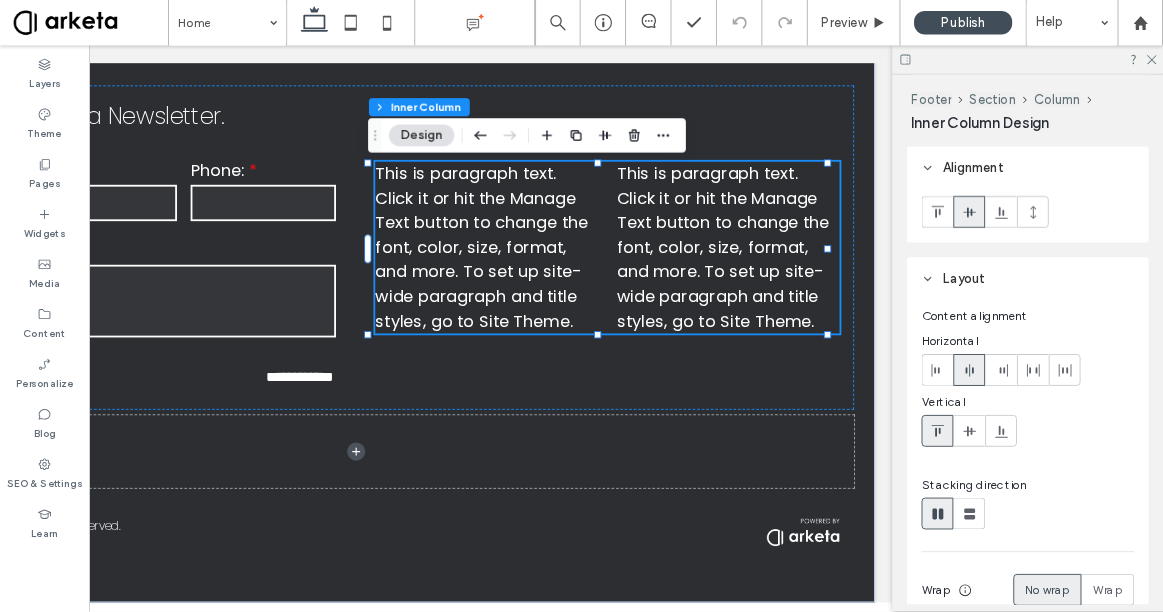 scroll, scrollTop: 0, scrollLeft: 0, axis: both 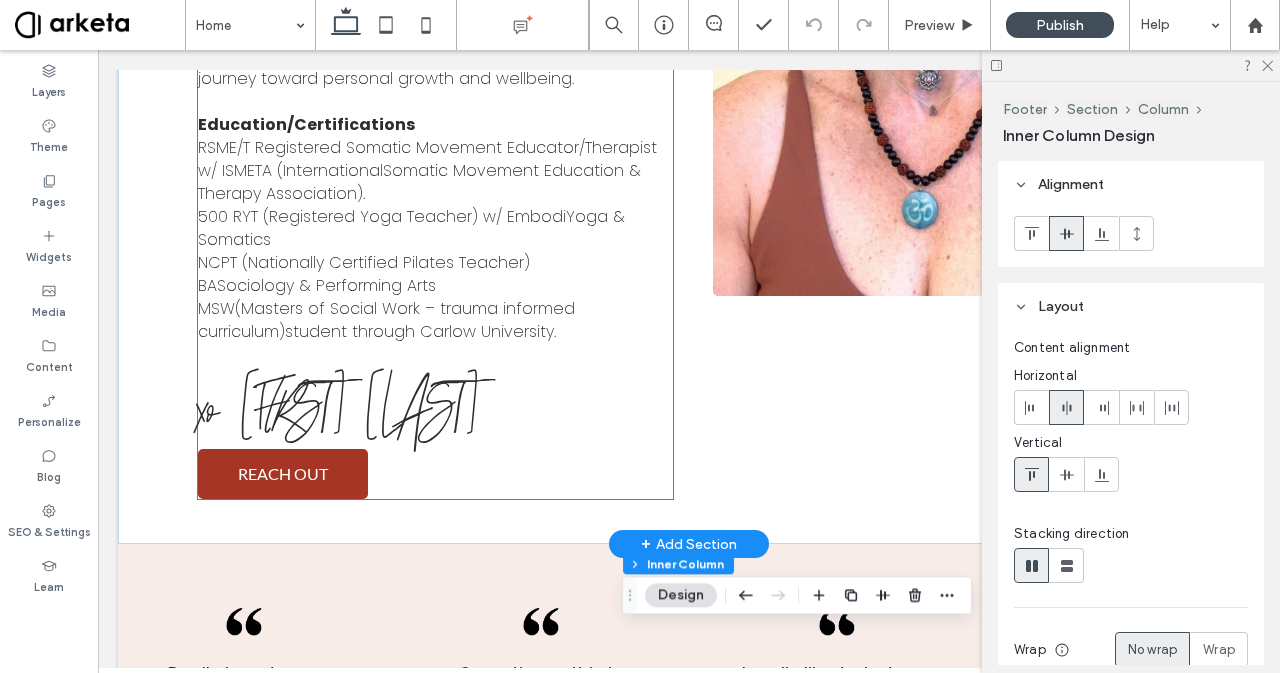 click on "I have always been fascinated by the body as a profound source of knowledge. Our relationship with our body is where our sense of self begins; it shapes our identity, influences our perceptions, and impacts our interactions with the world. From a young age, I recognized the body's potential to communicate and transform, a realization that has guided my journey through various stages of my life.  ‍ Since my first creative movement class at the age of four, through a professional dance career, my work in behavioral health, and now my MSW program, my lifelong journey has consistently centered around the transformative power of movement. The body is not just a vessel; it is a dynamic, expressive entity that holds our emotions, memories, and aspirations. Understanding and connecting with our body allows us to navigate life's challenges and celebrate its joys with resilience and grace.  ‍ ‍Education/Certifications 500 RYT (Registered Yoga Teacher) w/ EmbodiYoga & Somatics BASociology & Performing Arts ‍" at bounding box center [436, -53] 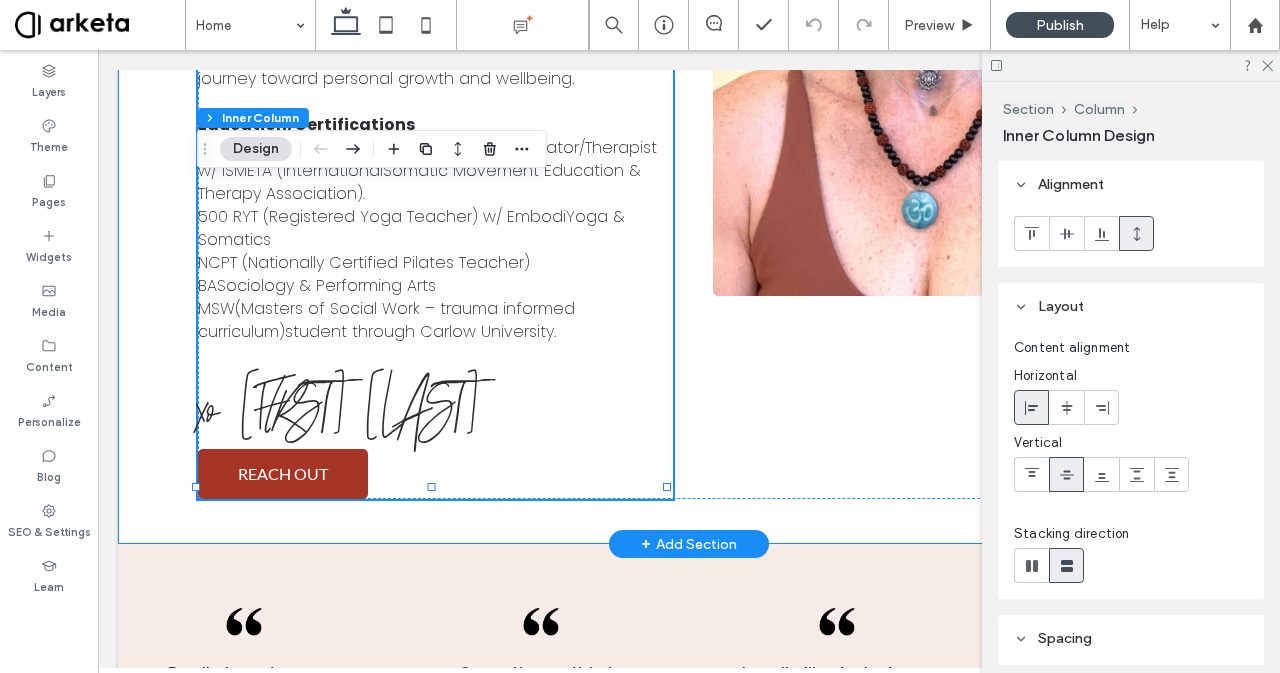 click on "Welcome! ﻿ I have always been fascinated by the body as a profound source of knowledge. Our relationship with our body is where our sense of self begins; it shapes our identity, influences our perceptions, and impacts our interactions with the world. From a young age, I recognized the body's potential to communicate and transform, a realization that has guided my journey through various stages of my life.  ‍ Since my first creative movement class at the age of four, through a professional dance career, my work in behavioral health, and now my MSW program, my lifelong journey has consistently centered around the transformative power of movement. The body is not just a vessel; it is a dynamic, expressive entity that holds our emotions, memories, and aspirations. Understanding and connecting with our body allows us to navigate life's challenges and celebrate its joys with resilience and grace.  ‍ ‍Education/Certifications 500 RYT (Registered Yoga Teacher) w/ EmbodiYoga & Somatics ‍ xo [FIRST] [LAST]" at bounding box center [689, -55] 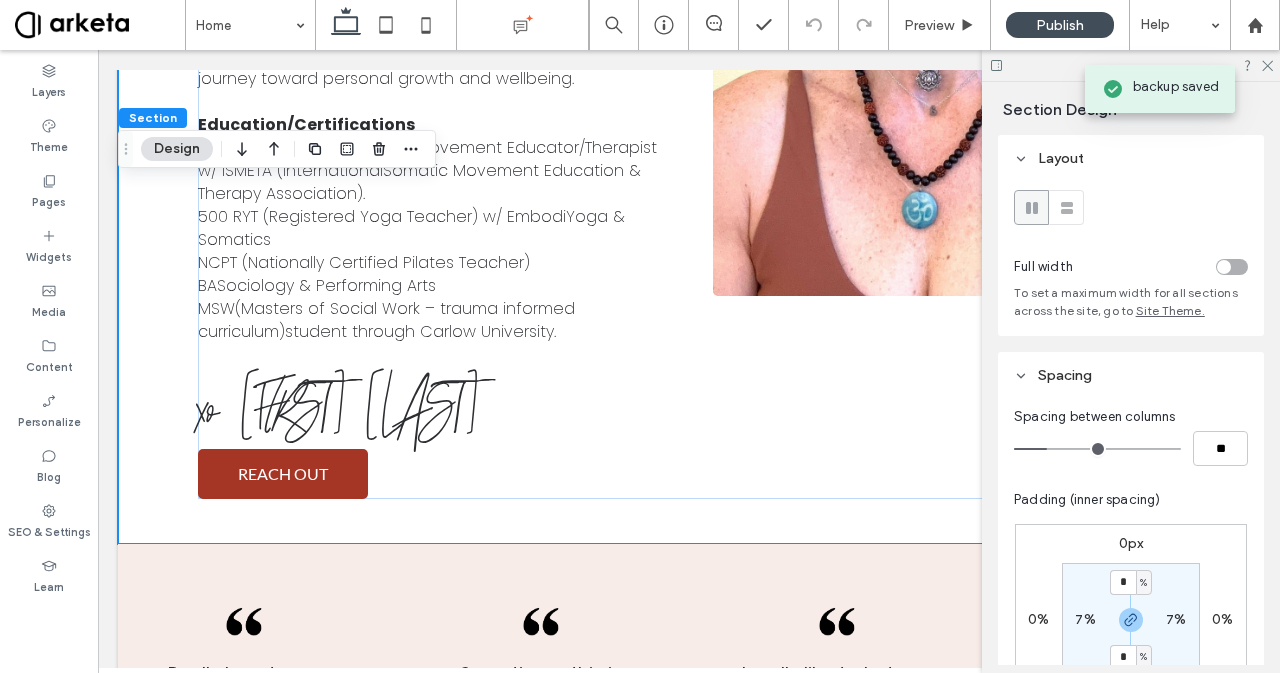 click at bounding box center (1224, 267) 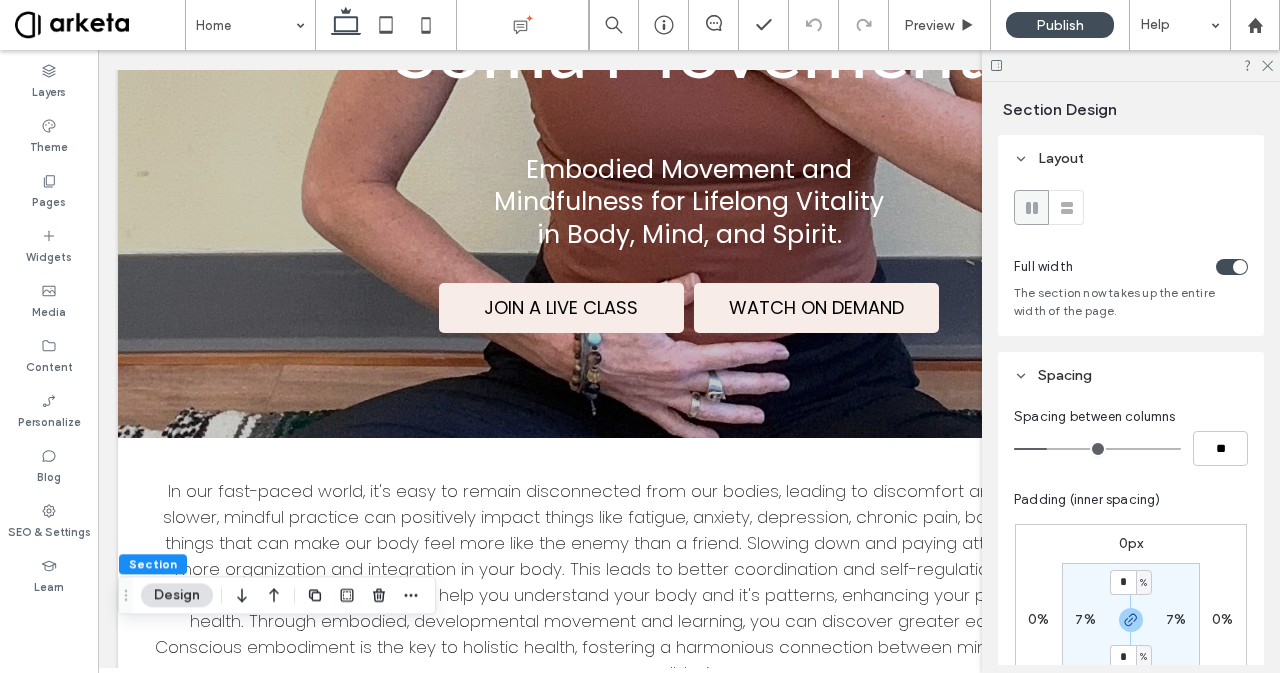 scroll, scrollTop: 0, scrollLeft: 0, axis: both 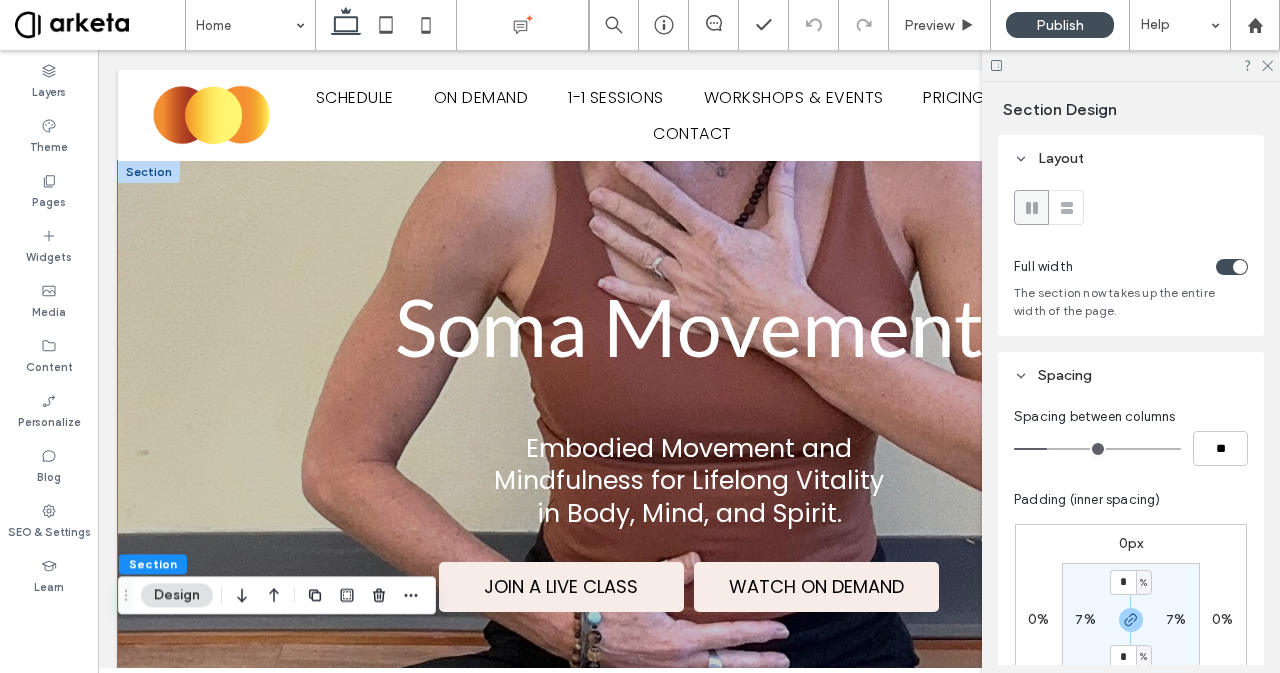 click on "Soma Movement
Embodied Movement and Mindfulness for Lifelong Vitality in Body, Mind, and Spirit.
JOIN A LIVE CLASS
WATCH ON DEMAND" at bounding box center [689, 439] 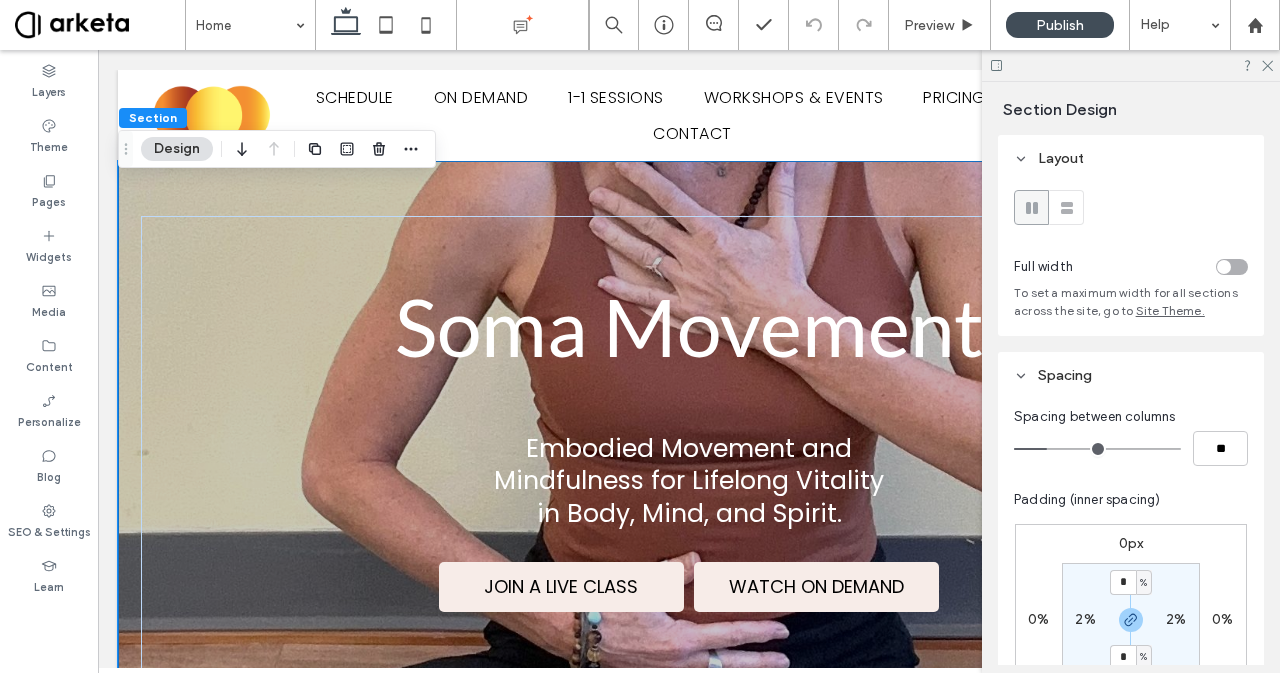 click at bounding box center [1224, 267] 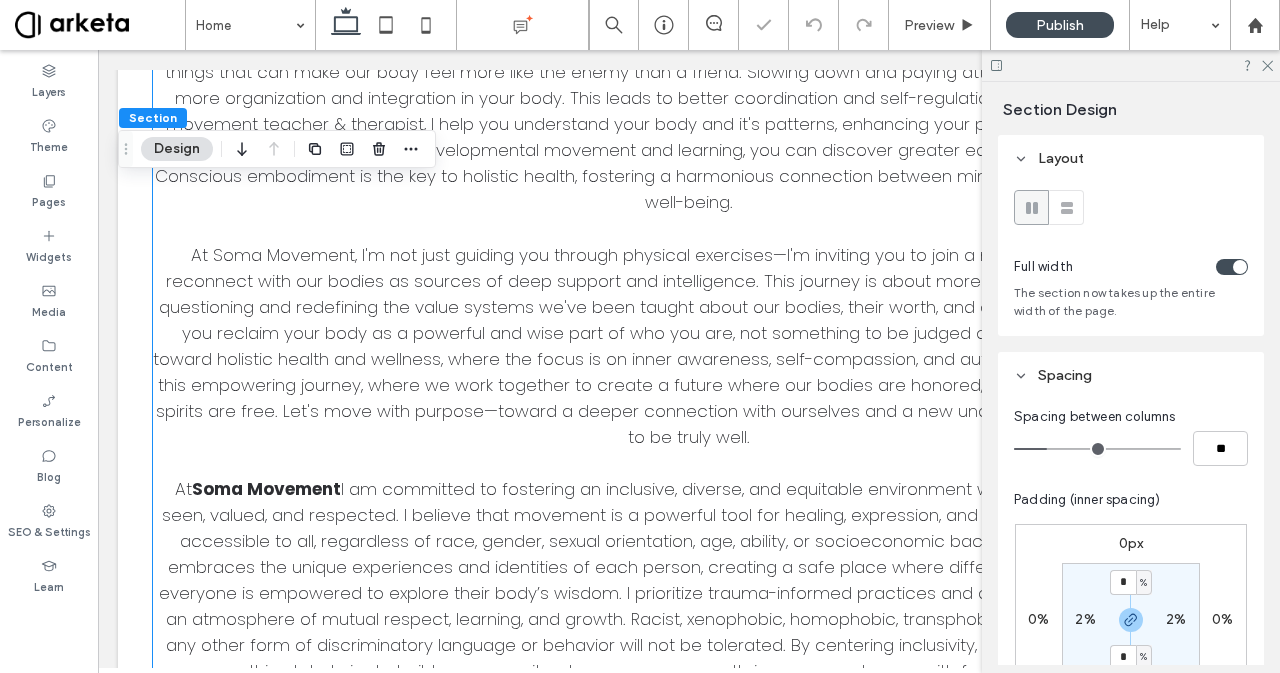 scroll, scrollTop: 745, scrollLeft: 0, axis: vertical 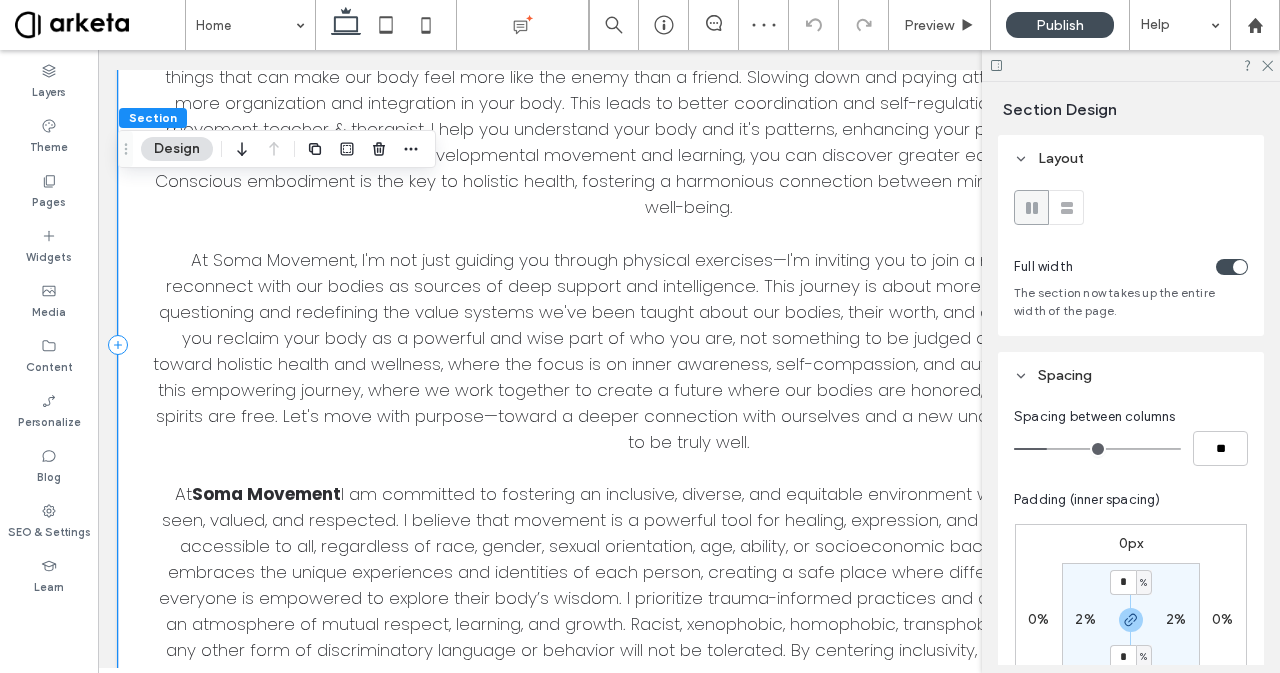 click on "In our fast-paced world, it's easy to remain disconnected from our bodies, leading to discomfort and imbalance. Engaging in a slower, mindful practice can positively impact things like fatigue, anxiety, depression, chronic pain, body image, and all the others things that can make our body feel more like the enemy than a friend. Slowing down and paying attention can also help create more organization and integration in your body. This leads to better coordination and self-regulation. As a somatically-based movement teacher & therapist, I help you understand your body and it's patterns, enhancing your physical, mental, and spiritual health. Through embodied, developmental movement and learning, you can discover greater ease, resilience, and vitality. Conscious embodiment is the key to holistic health, fostering a harmonious connection between mind, body, and spirit for optimal well-being. At  Soma Movement" at bounding box center [689, 345] 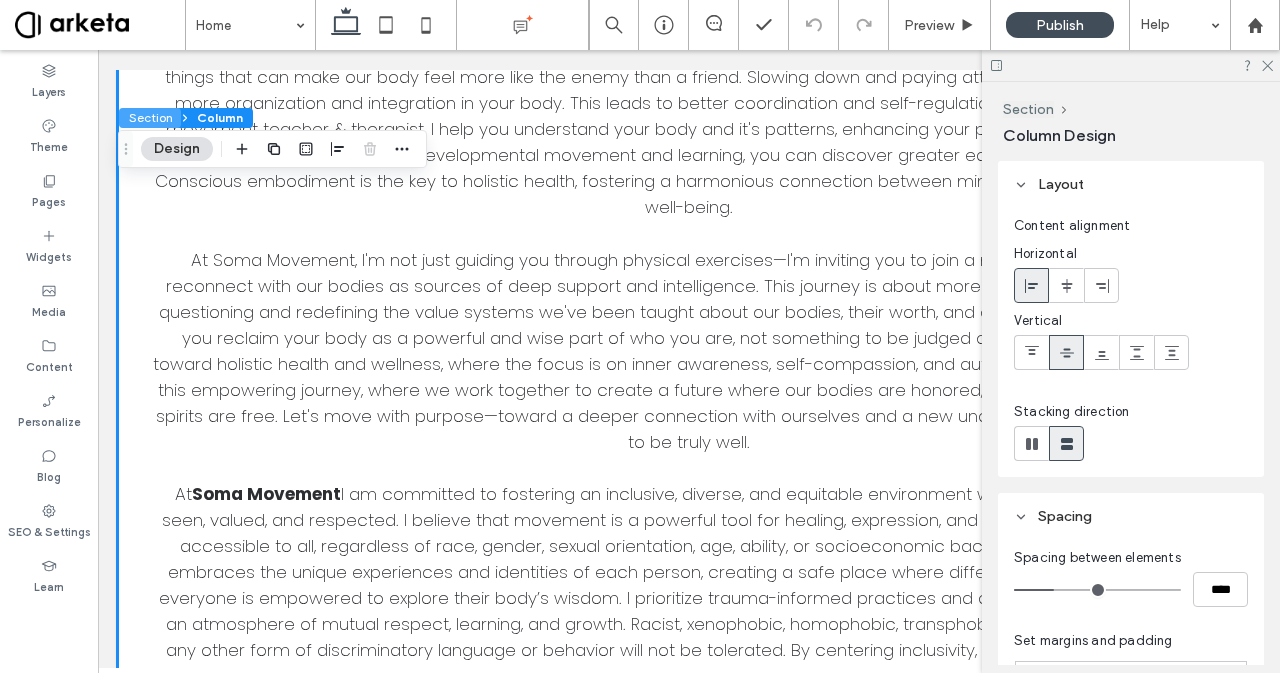 click on "Section" at bounding box center [150, 118] 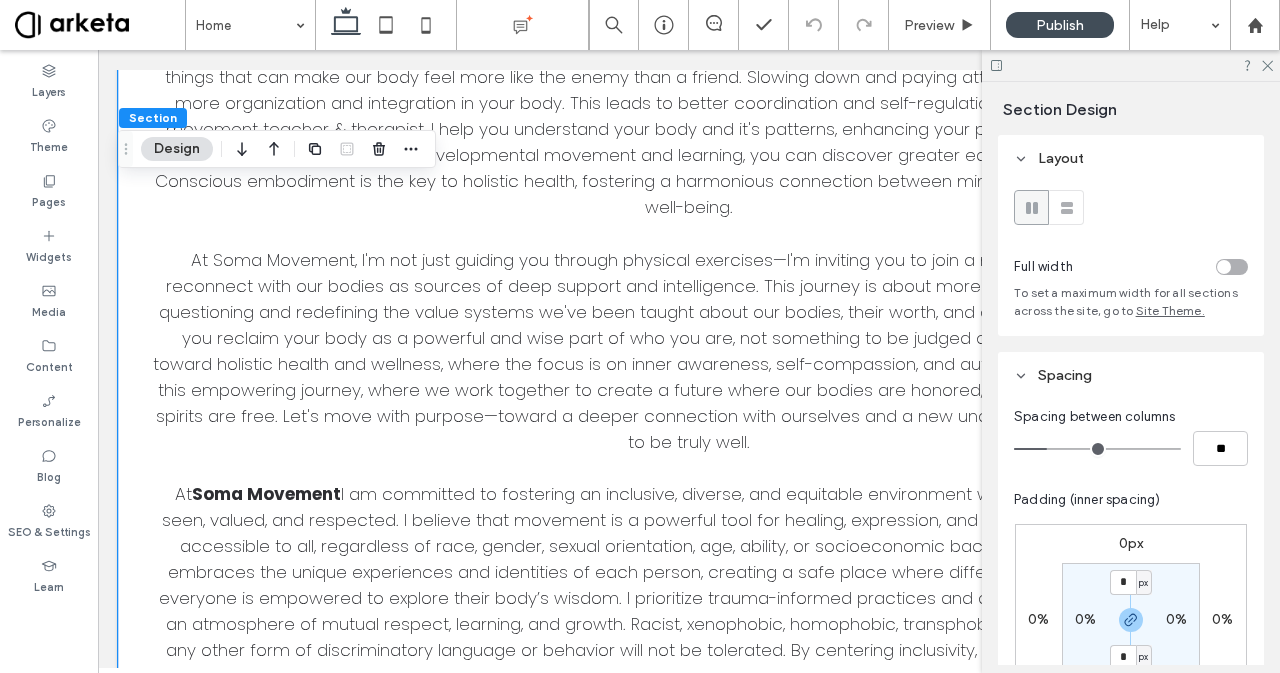 click at bounding box center (1224, 267) 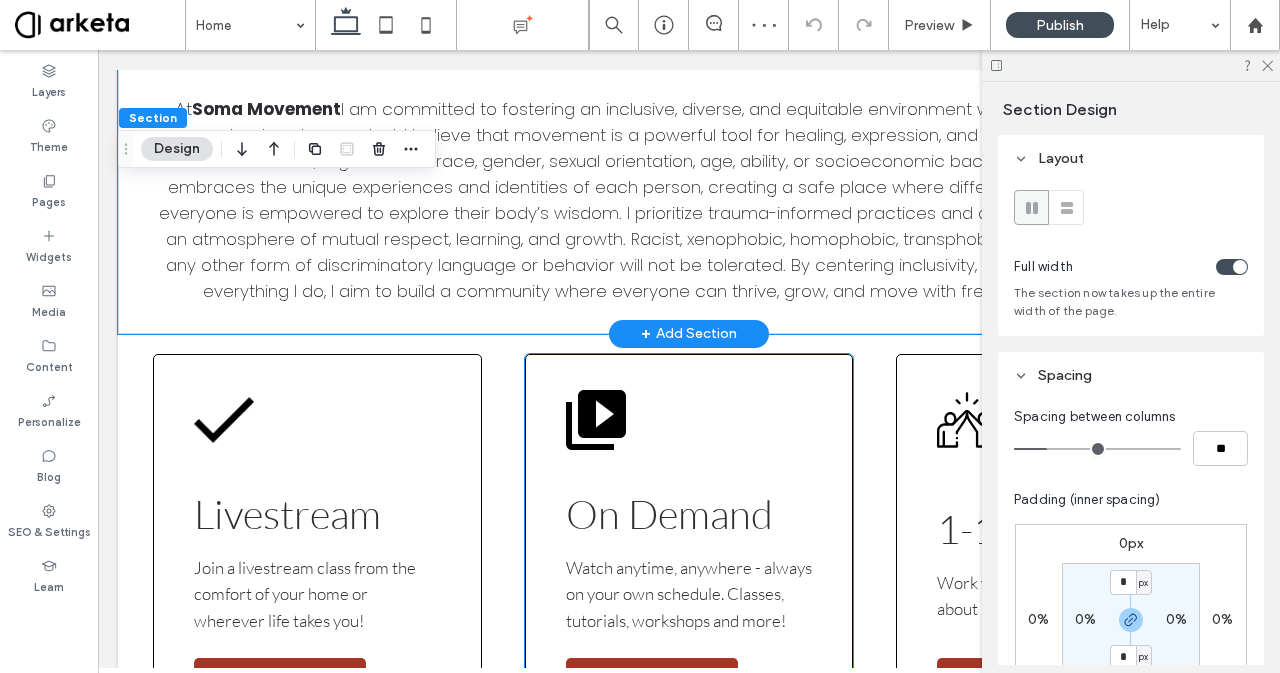 scroll, scrollTop: 1280, scrollLeft: 0, axis: vertical 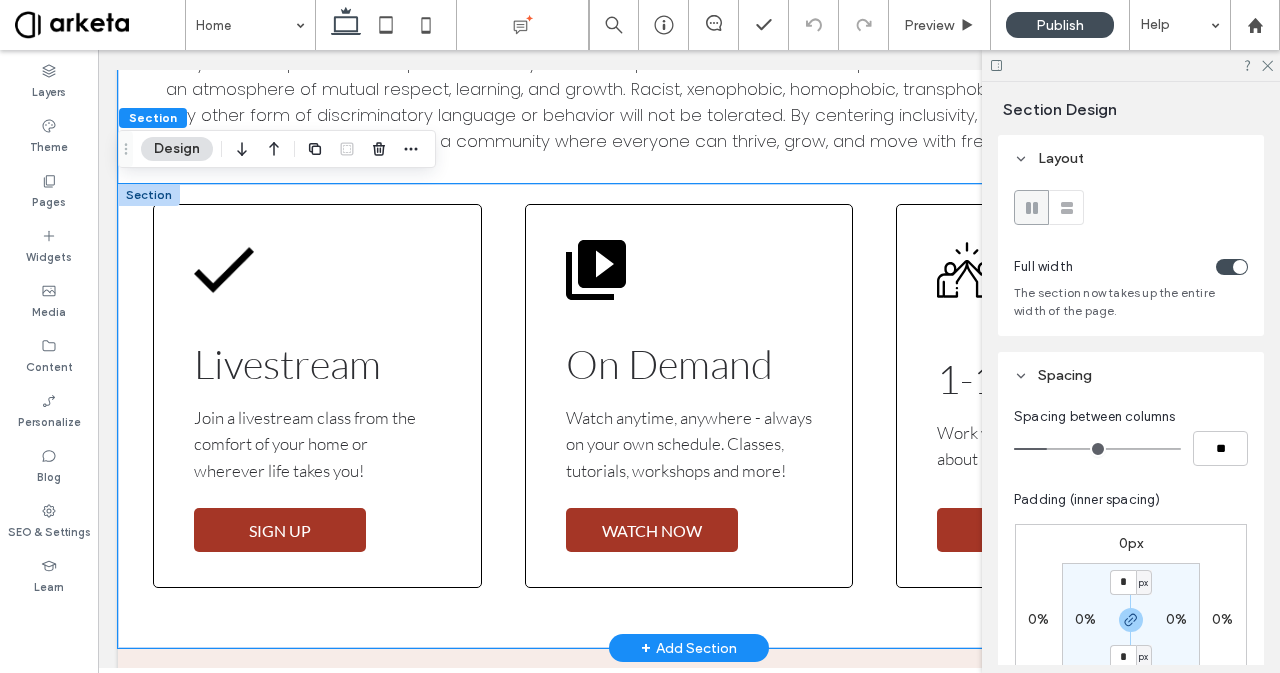 click on "Livestream Join a livestream class from the comfort of your home or wherever life takes you!
SIGN UP
On Demand Watch anytime, anywhere - always on your own schedule. Classes, tutorials, workshops and more!
WATCH NOW
1-1 Sessions Work with me 1 on 1. Learn more about private sessions.
SIGN UP" at bounding box center (689, 416) 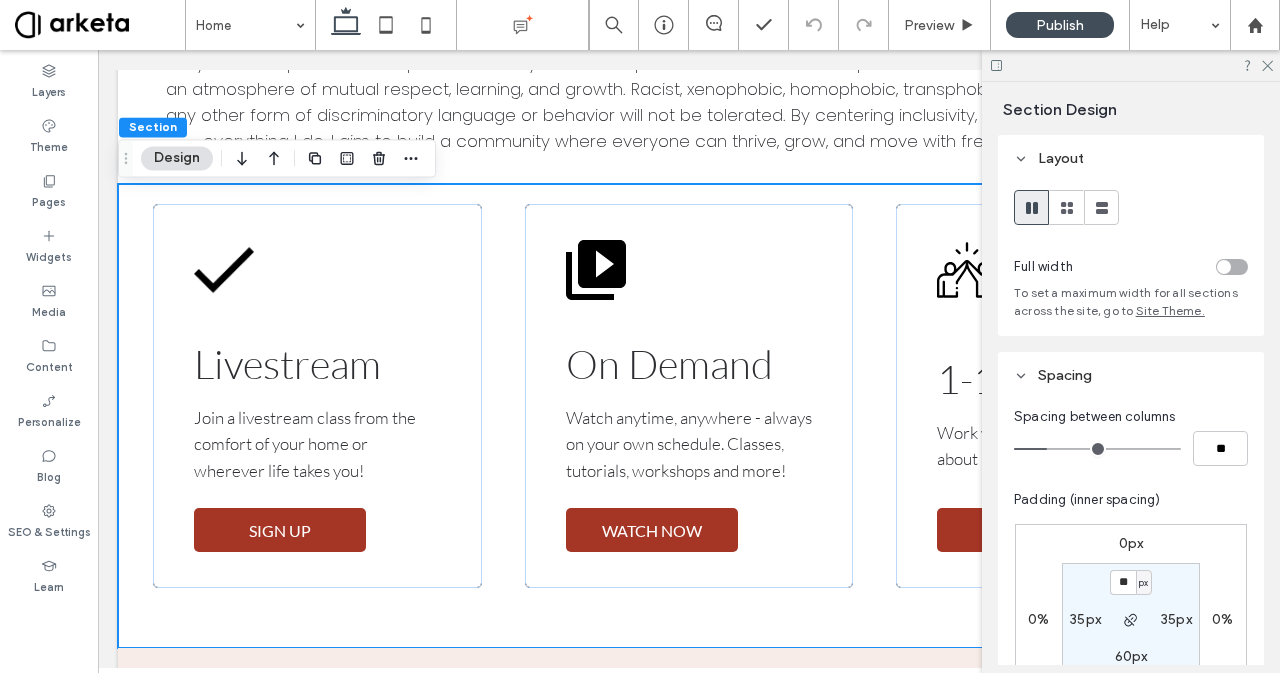 click at bounding box center (1164, 266) 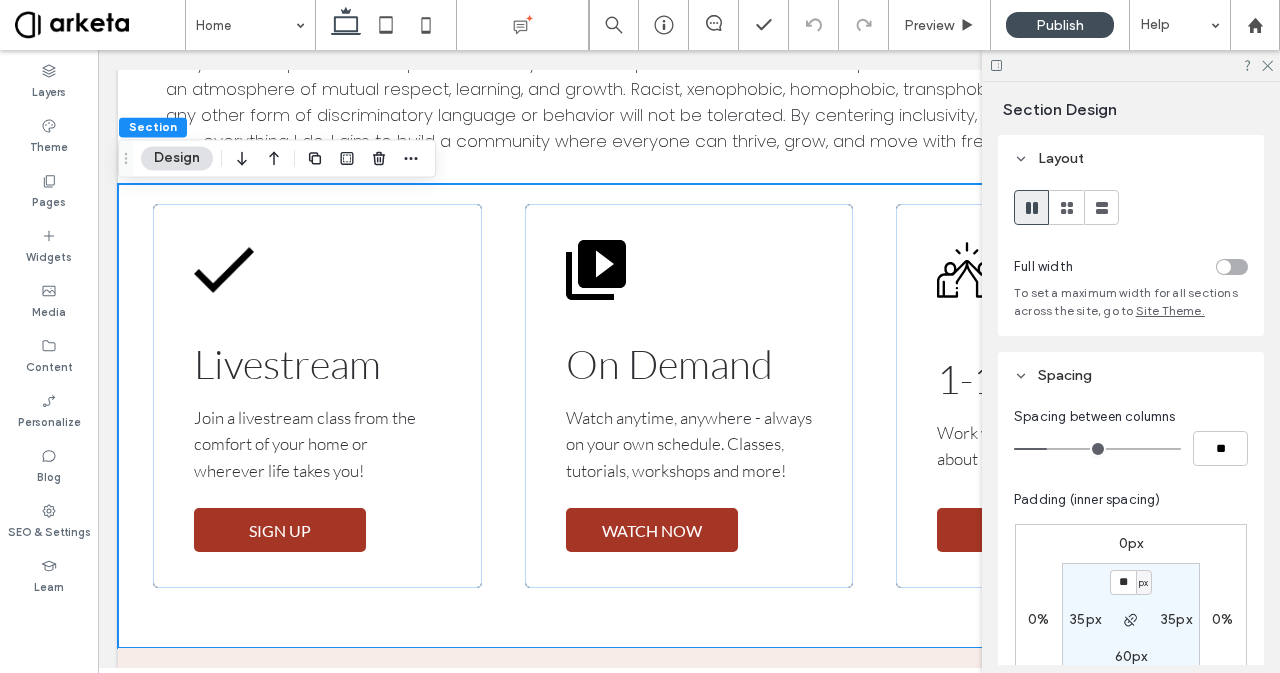 click at bounding box center [1232, 267] 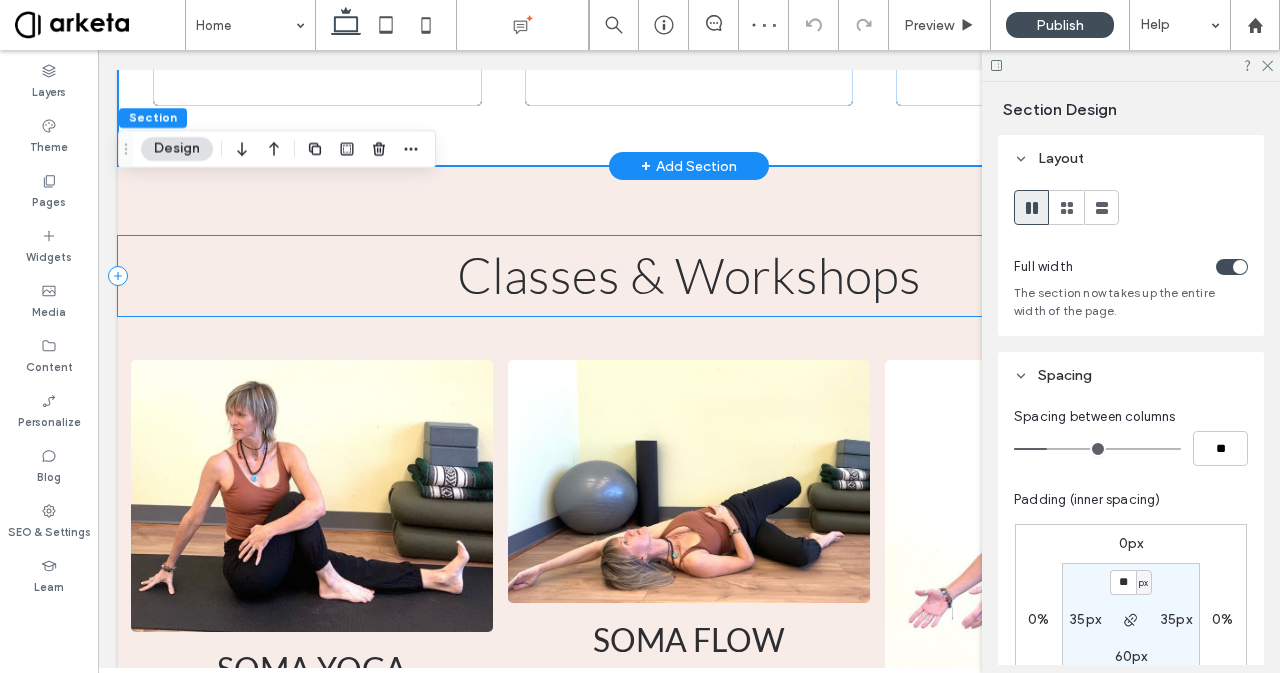 scroll, scrollTop: 1755, scrollLeft: 0, axis: vertical 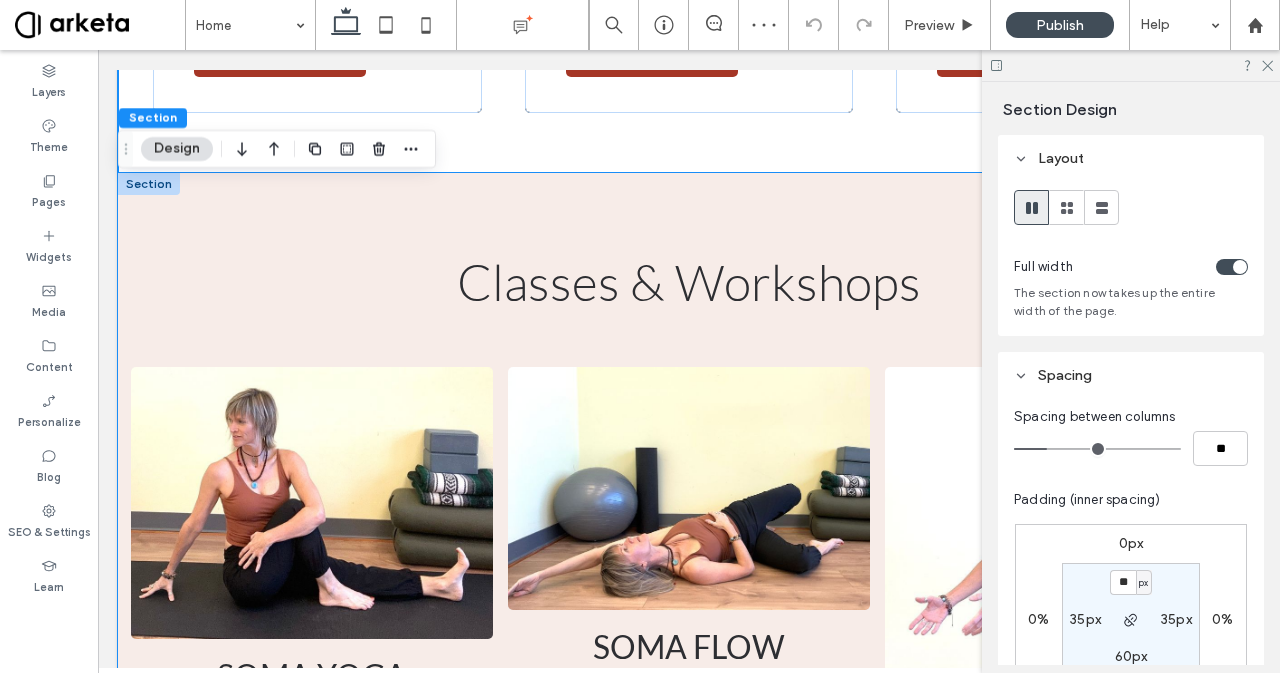 click on "Classes & Workshops
SOMA YOGA Soma Yoga, with its unique blend of somatic practices, developmental patterns, embodied anatomy, and yogic philosophy, serves as a profound vehicle for deepening our relationship with ourselves. Through the exploration of gentle yoga asanas/poses, you will move into a journey of self-discovery and self-acceptance, learn to inhabit your body with greater presence and compassion. As you delve into somatic practices and embodied anatomy, you will gain a deeper understanding of your inner workings, fostering a sense of reverence and gratitude for your body. Simultaneously, the wisdom of yogic philosophy guides you towards inner peace and harmony. Soma Yoga offers a holistic approach to healing and transformation that integrates the body, mind, and spirit bringing greater peace, balance, and wholeness. On Demand Subscription
SOMA FLOW Virtual Live: Mondays 9-10am EST. Beginners welcome! On Demand Subscription available too!" at bounding box center (689, 967) 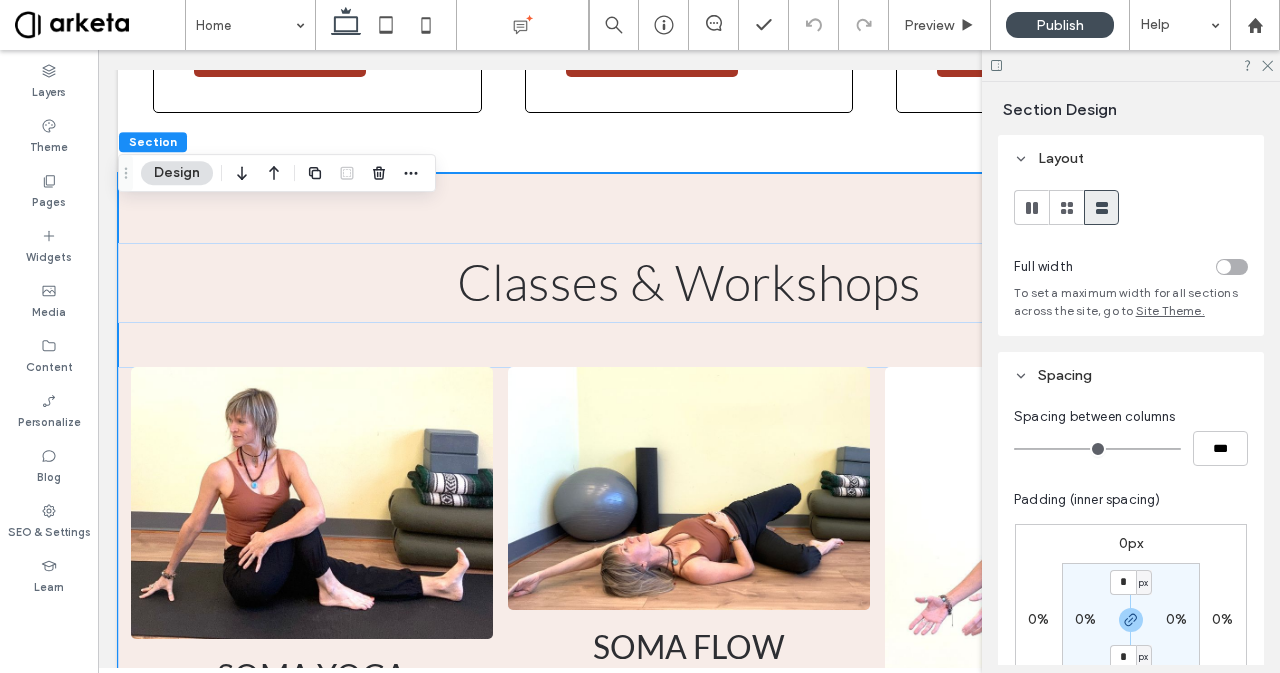 click at bounding box center (1232, 267) 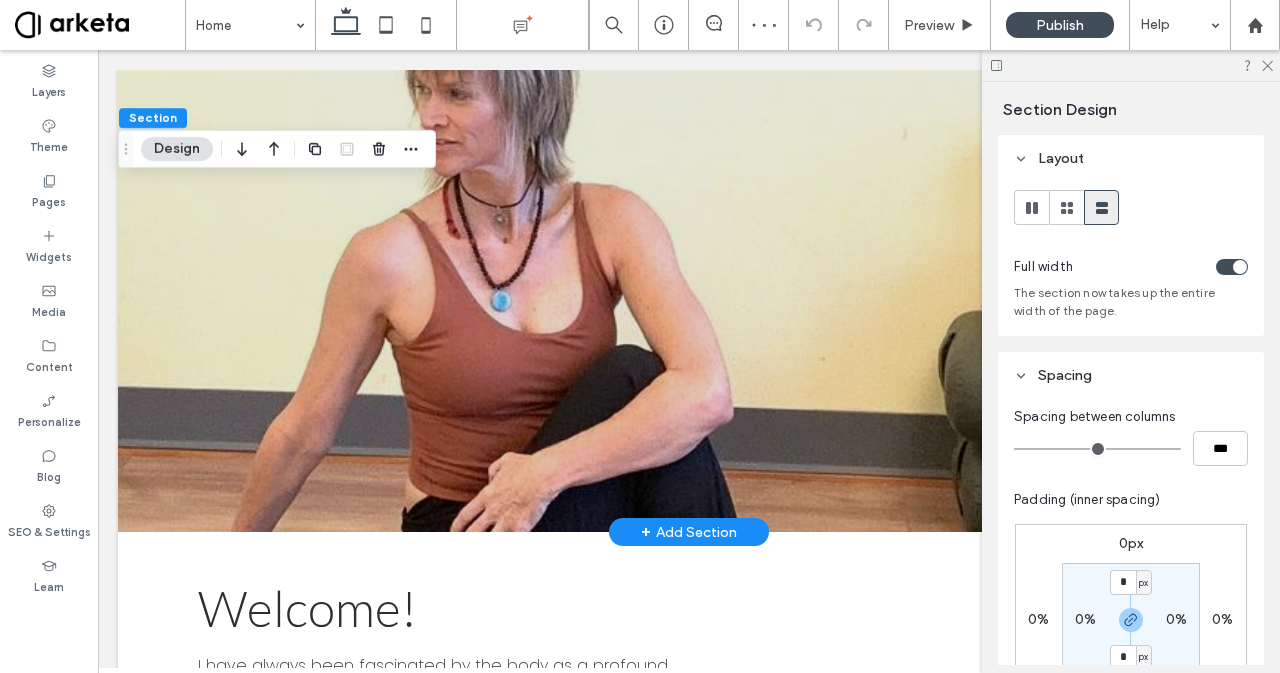 scroll, scrollTop: 3490, scrollLeft: 0, axis: vertical 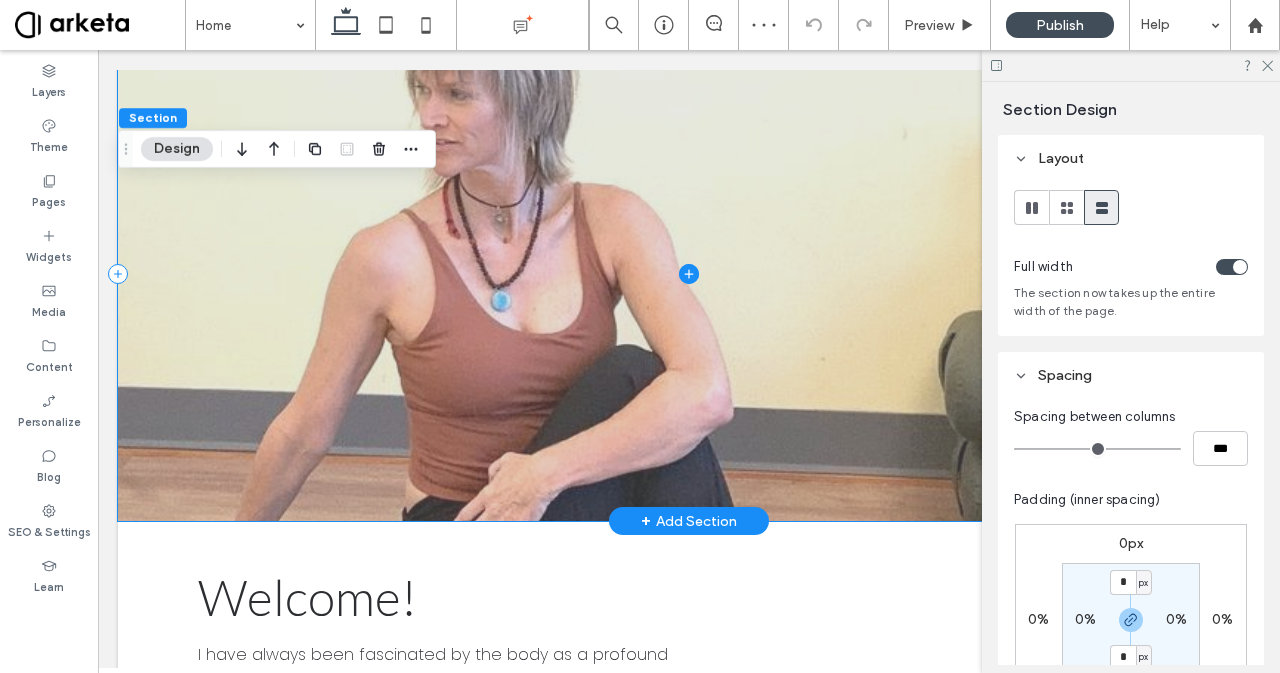 click at bounding box center [689, 274] 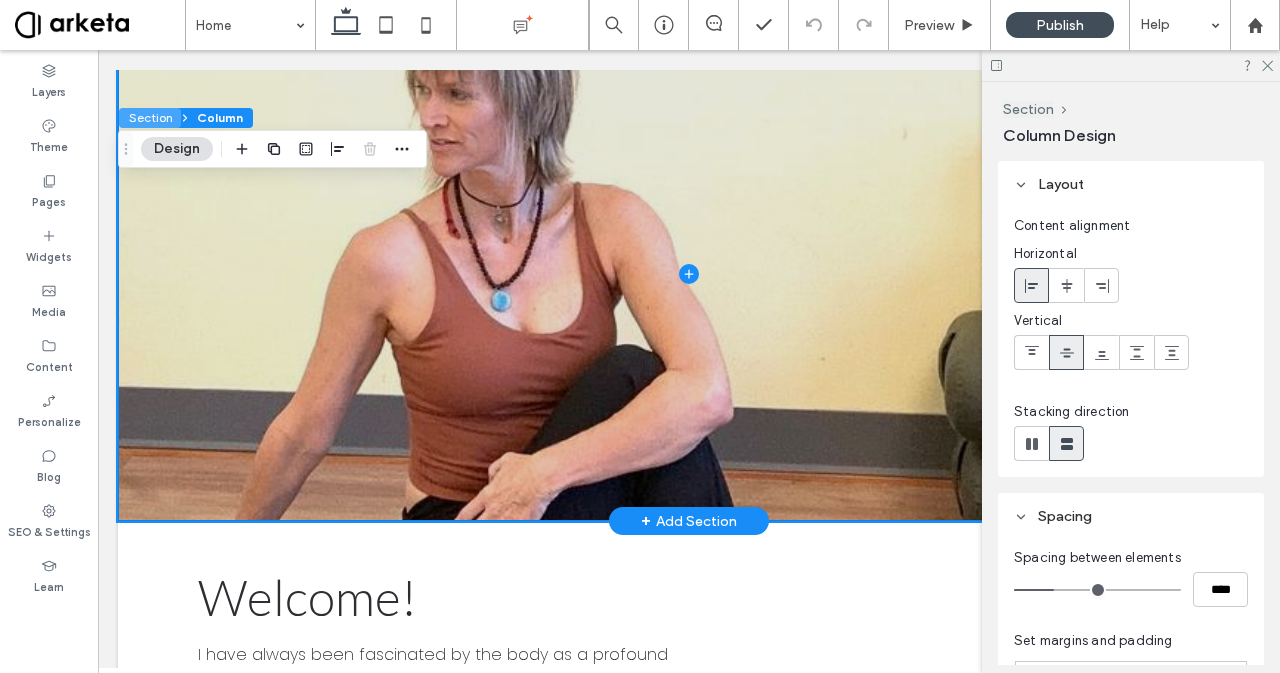 click on "Section" at bounding box center (150, 118) 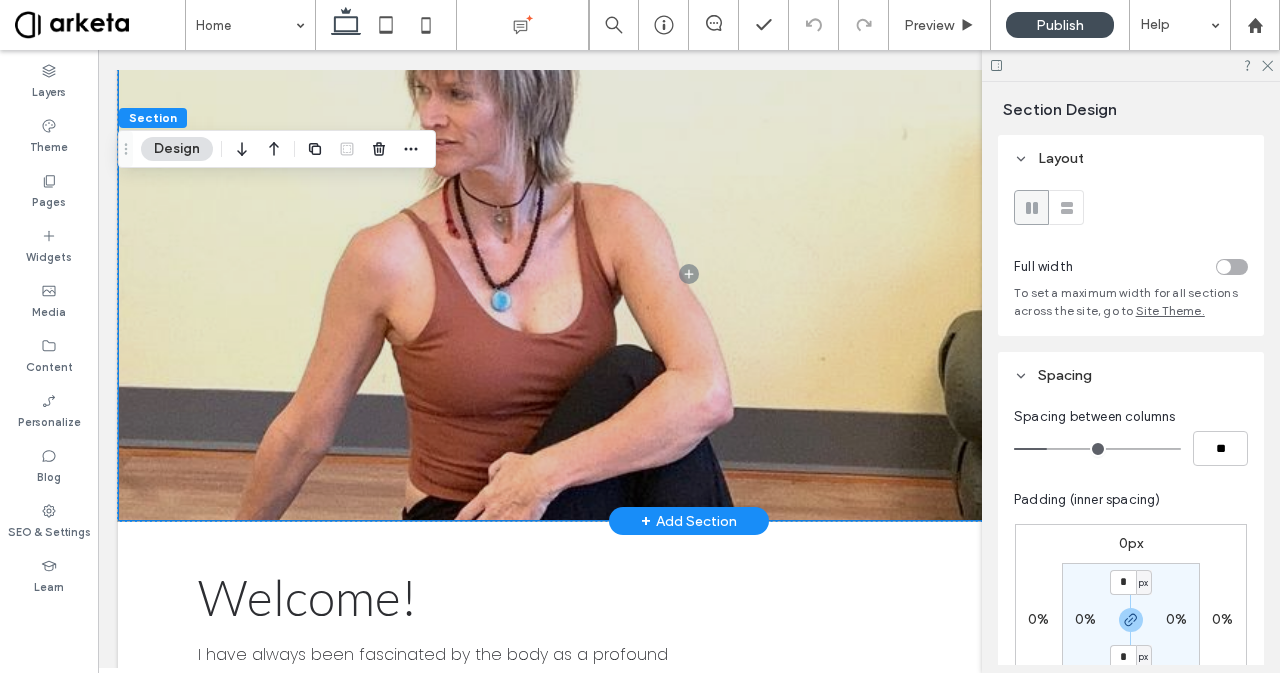 click at bounding box center [1232, 267] 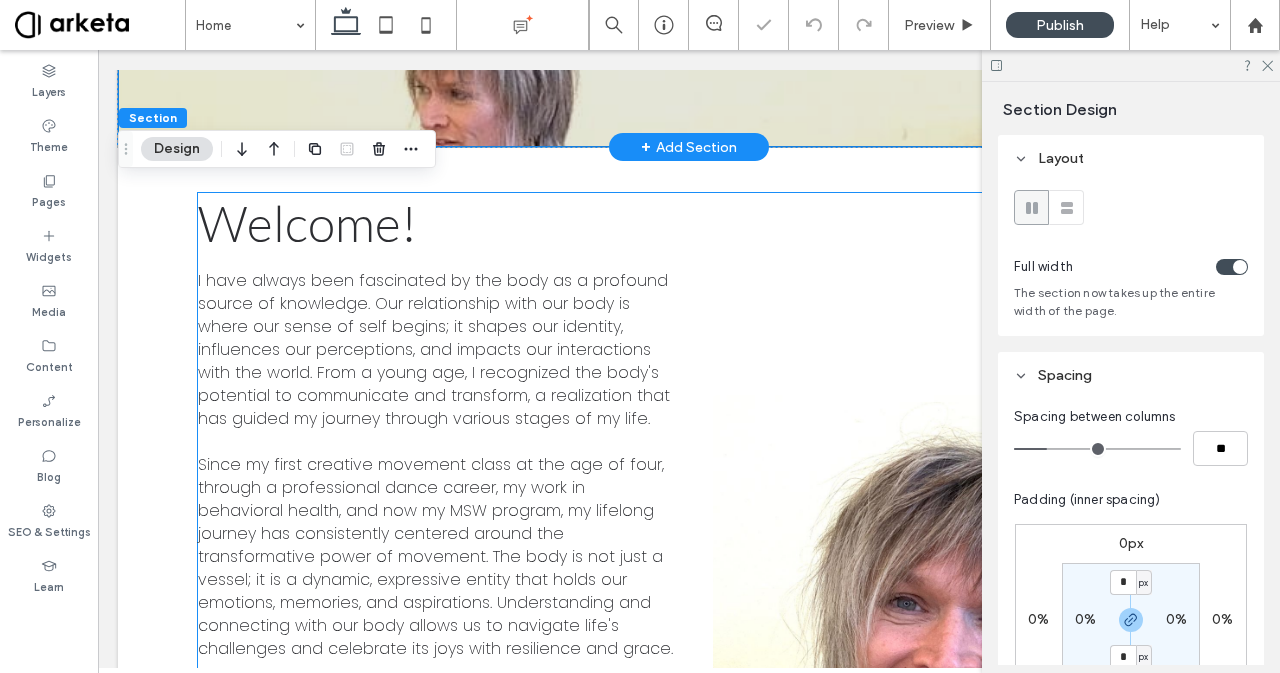 scroll, scrollTop: 3895, scrollLeft: 0, axis: vertical 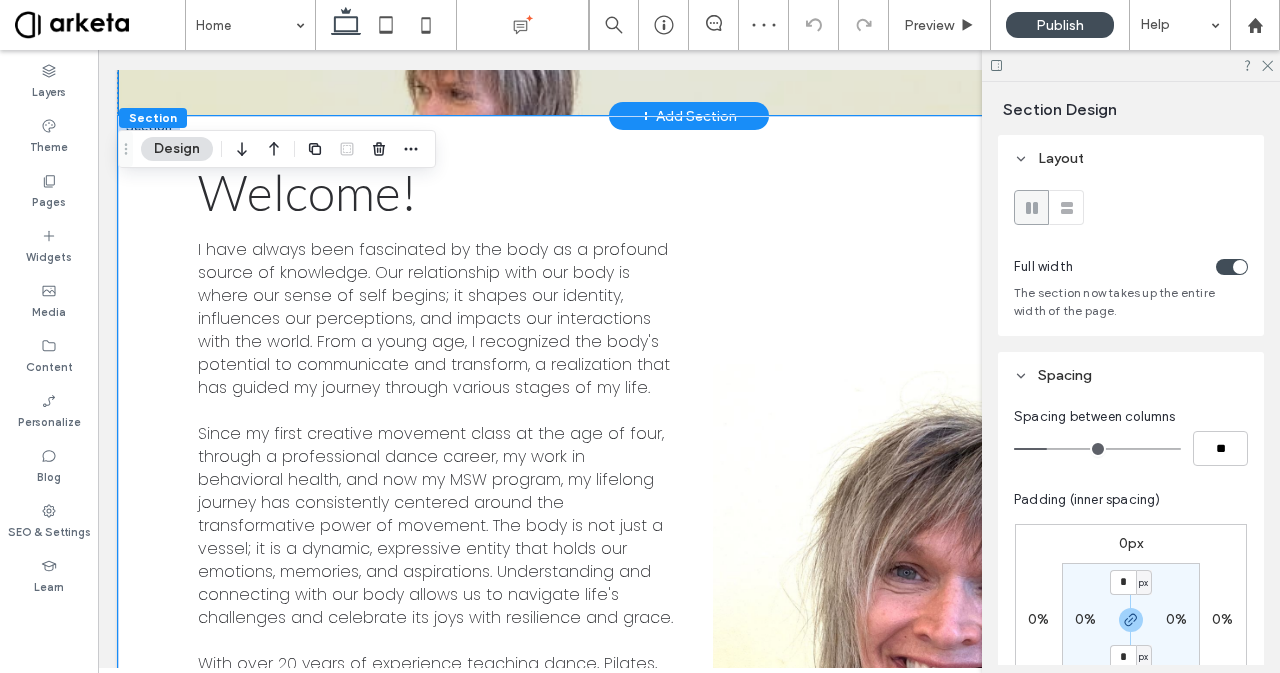 click on "Welcome! ﻿ I have always been fascinated by the body as a profound source of knowledge. Our relationship with our body is where our sense of self begins; it shapes our identity, influences our perceptions, and impacts our interactions with the world. From a young age, I recognized the body's potential to communicate and transform, a realization that has guided my journey through various stages of my life.  ‍ Since my first creative movement class at the age of four, through a professional dance career, my work in behavioral health, and now my MSW program, my lifelong journey has consistently centered around the transformative power of movement. The body is not just a vessel; it is a dynamic, expressive entity that holds our emotions, memories, and aspirations. Understanding and connecting with our body allows us to navigate life's challenges and celebrate its joys with resilience and grace.  ‍ ‍Education/Certifications 500 RYT (Registered Yoga Teacher) w/ EmbodiYoga & Somatics ‍ xo [FIRST] [LAST]" at bounding box center [689, 714] 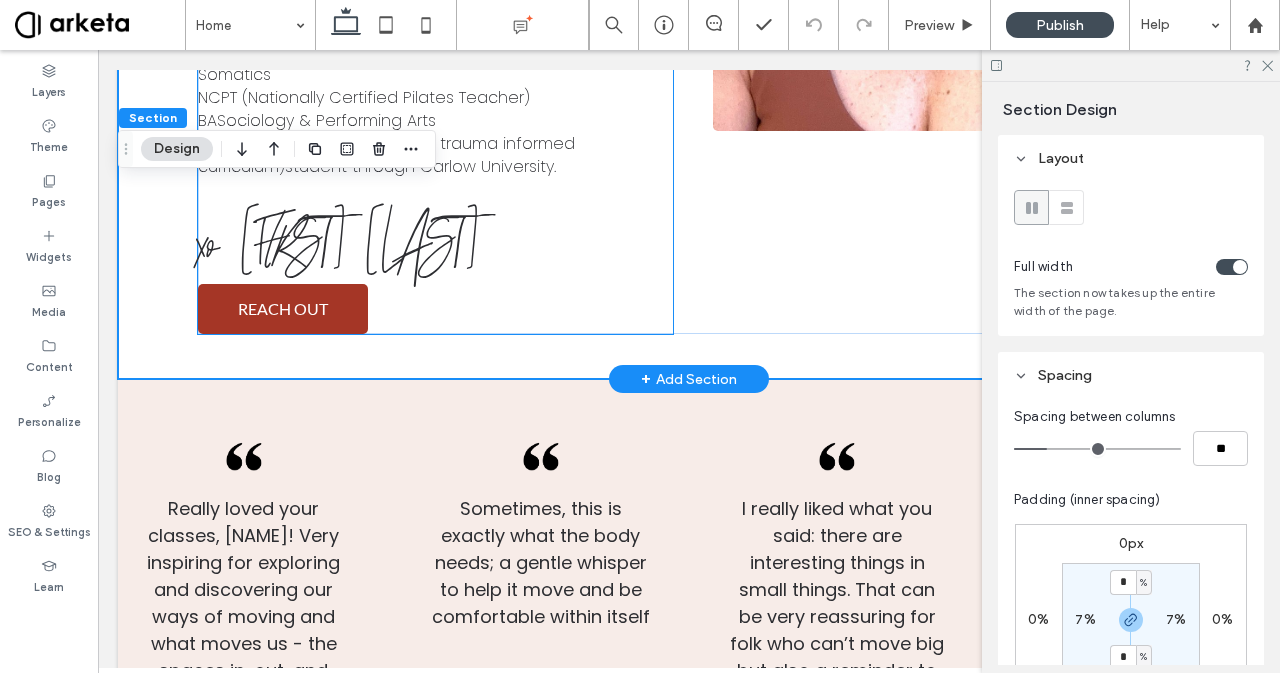 scroll, scrollTop: 4850, scrollLeft: 0, axis: vertical 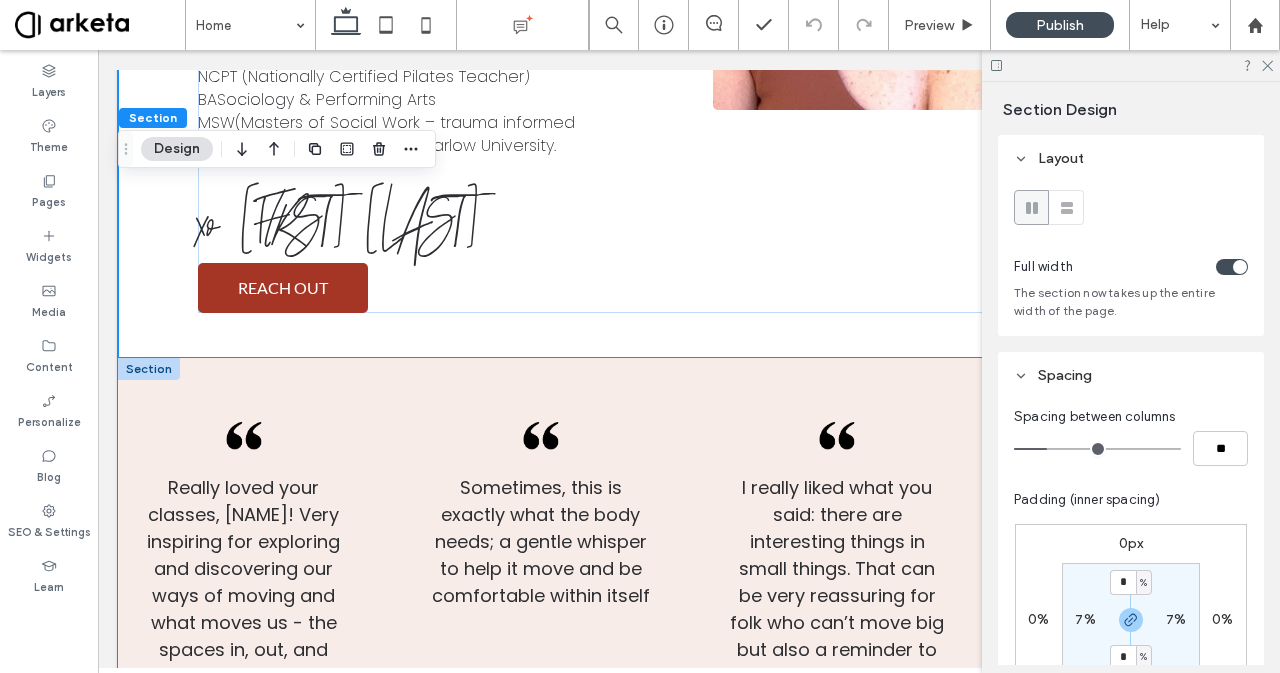 click on "Really loved your classes, Allie! Very inspiring for exploring and discovering our ways of moving and what moves us - the spaces in, out, and around us. Could literally spend hours in this self-discovery movement journey.
Sometimes, this is exactly what the body needs; a gentle whisper to help it move and be comfortable within itself
I really liked what you said: there are interesting things in small things. That can be very reassuring for folk who can’t move big but also a reminder to be respectful to the whole movement and fully embrace it, no matter the limitations.
These classes make me inspired to playfully, curiously look into my movement preferences and also risk other choices and places rarely visited in my body." at bounding box center (689, 595) 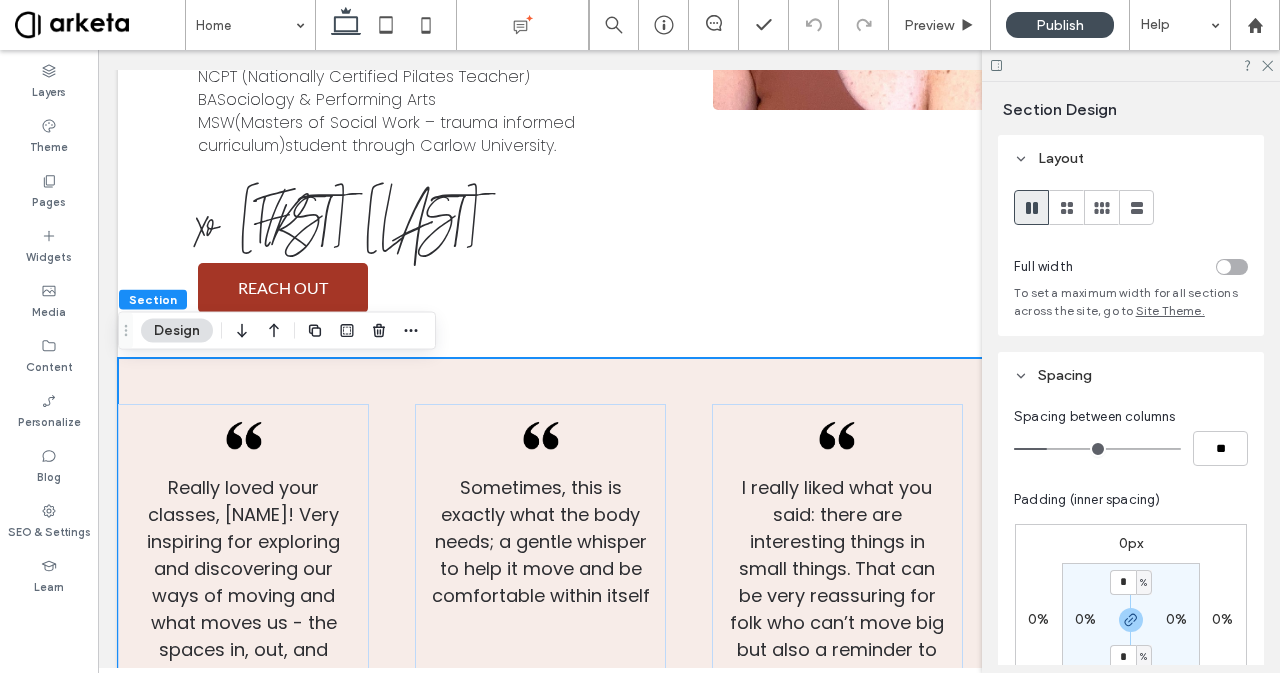 click at bounding box center (1232, 267) 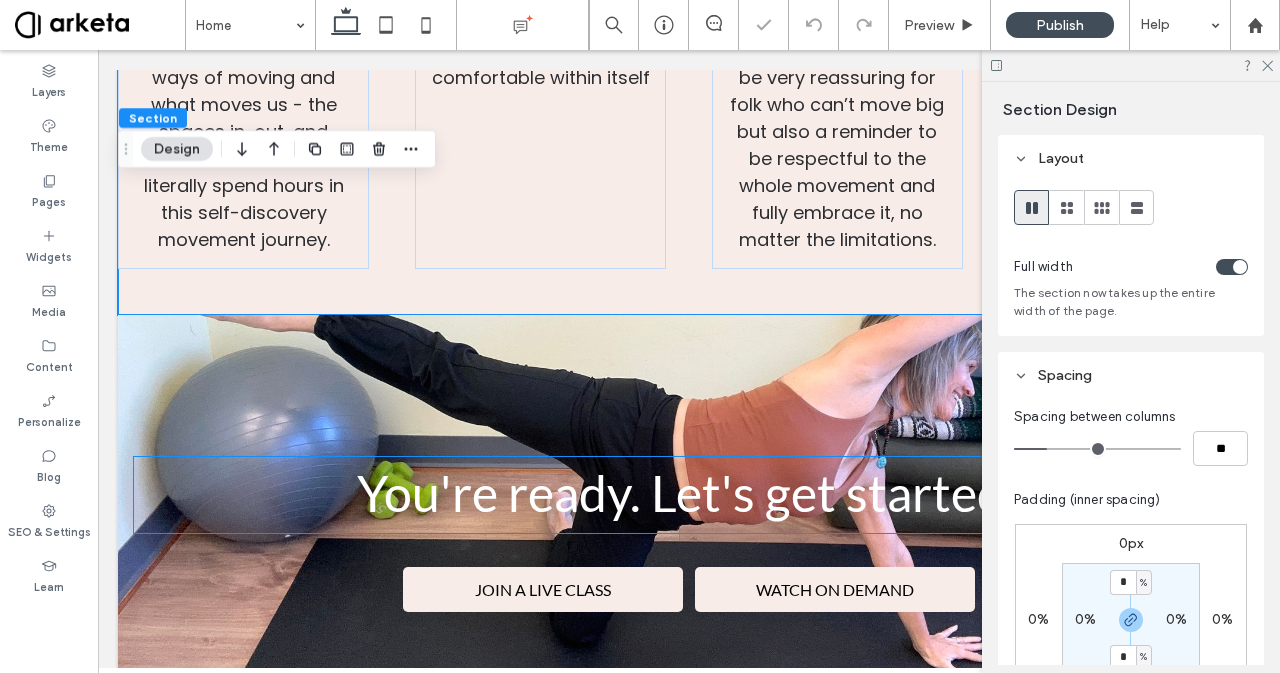 scroll, scrollTop: 5537, scrollLeft: 0, axis: vertical 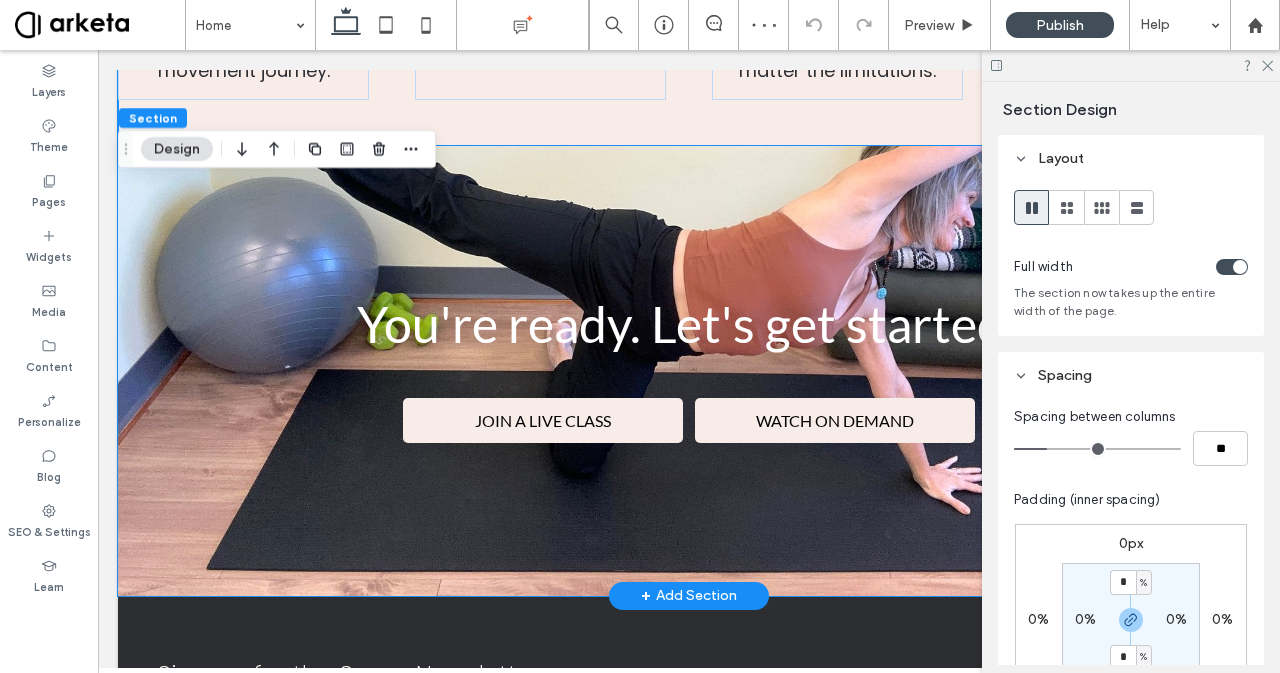 click on "You're ready. Let's get started!
JOIN A LIVE CLASS
WATCH ON DEMAND" at bounding box center [689, 371] 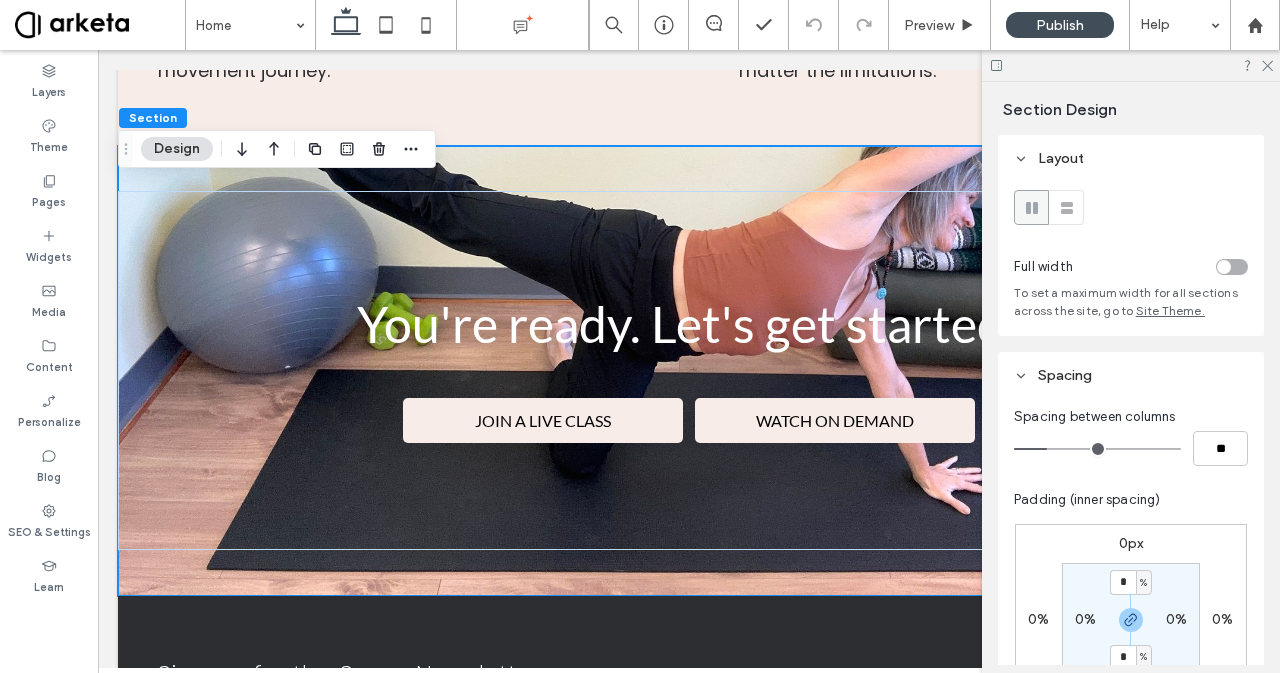 click at bounding box center (1224, 267) 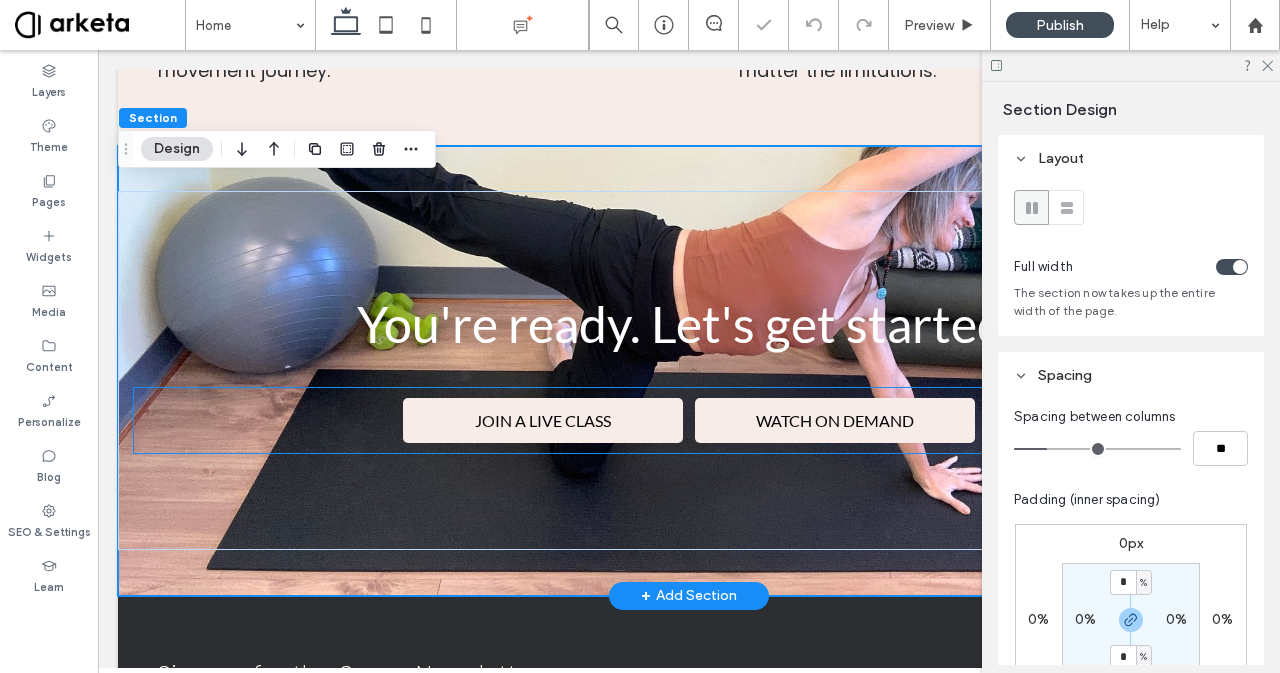 scroll, scrollTop: 6102, scrollLeft: 0, axis: vertical 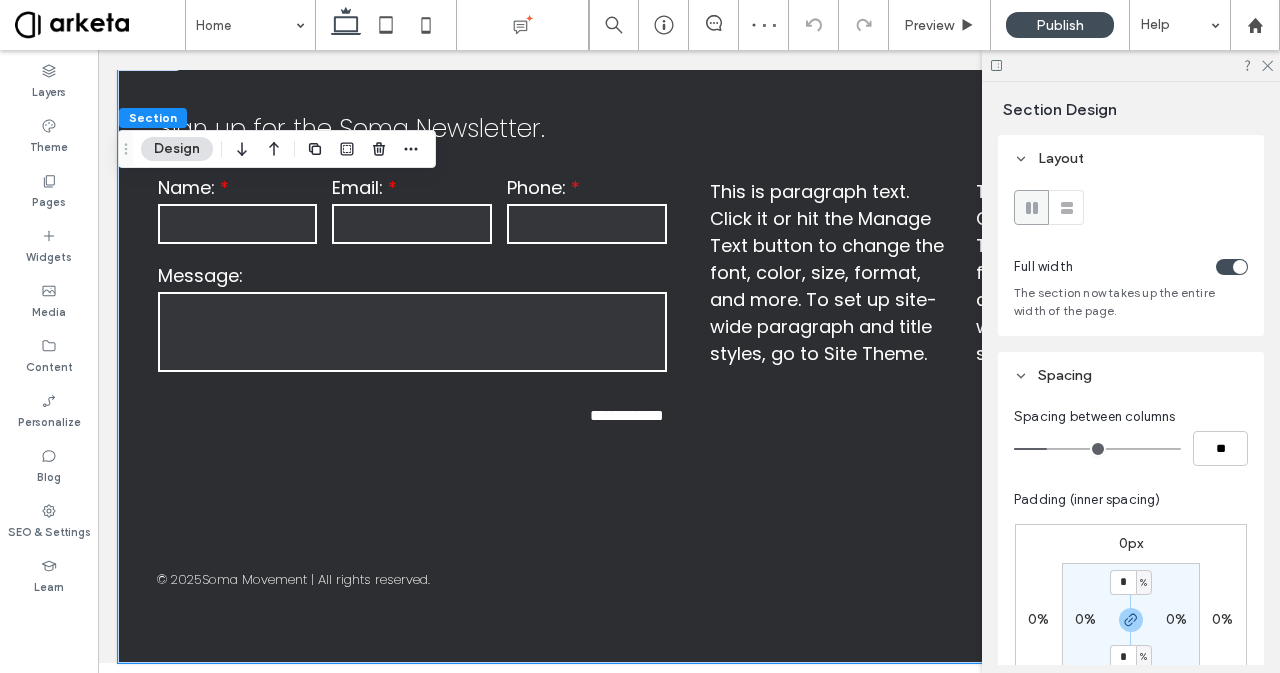 click on "**********" at bounding box center [689, 356] 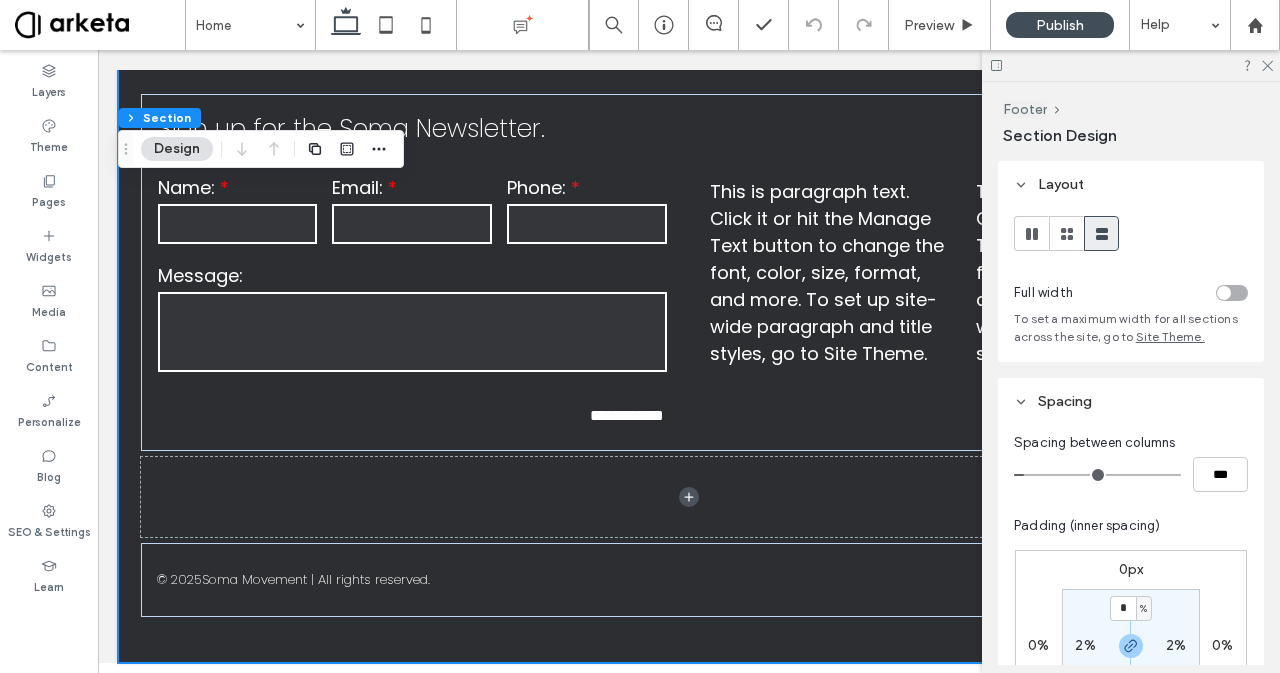 click at bounding box center [1224, 293] 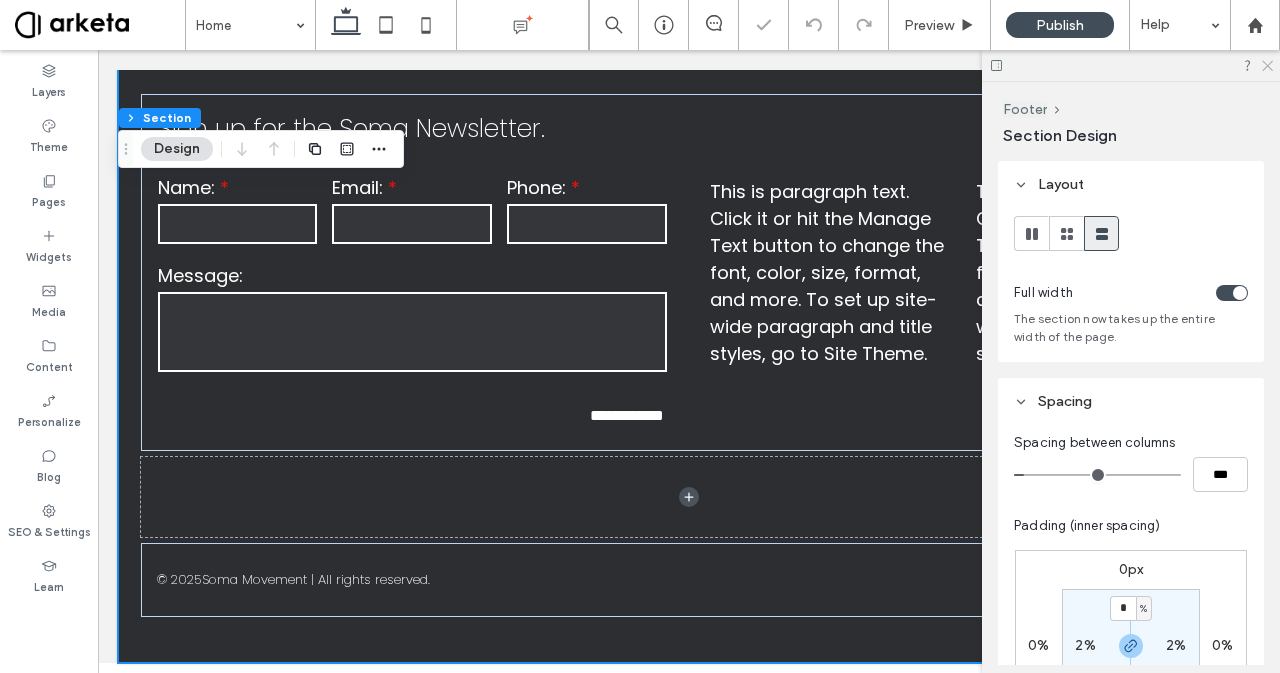 click 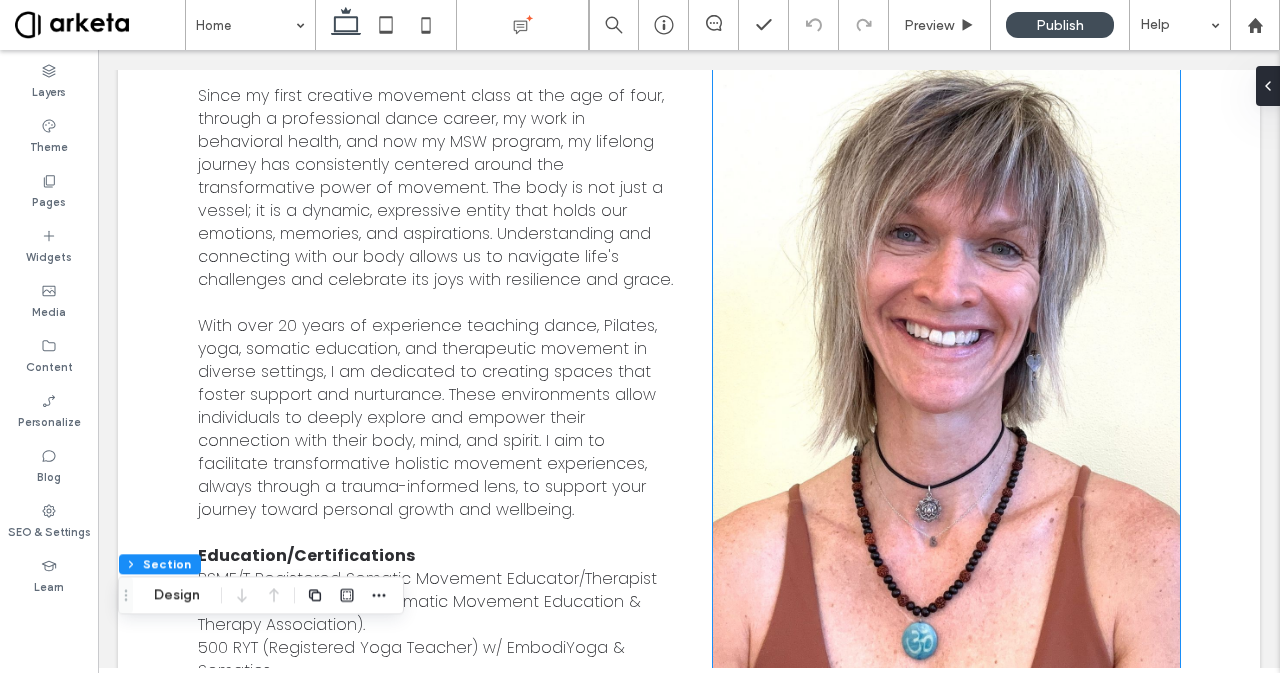 scroll, scrollTop: 4206, scrollLeft: 0, axis: vertical 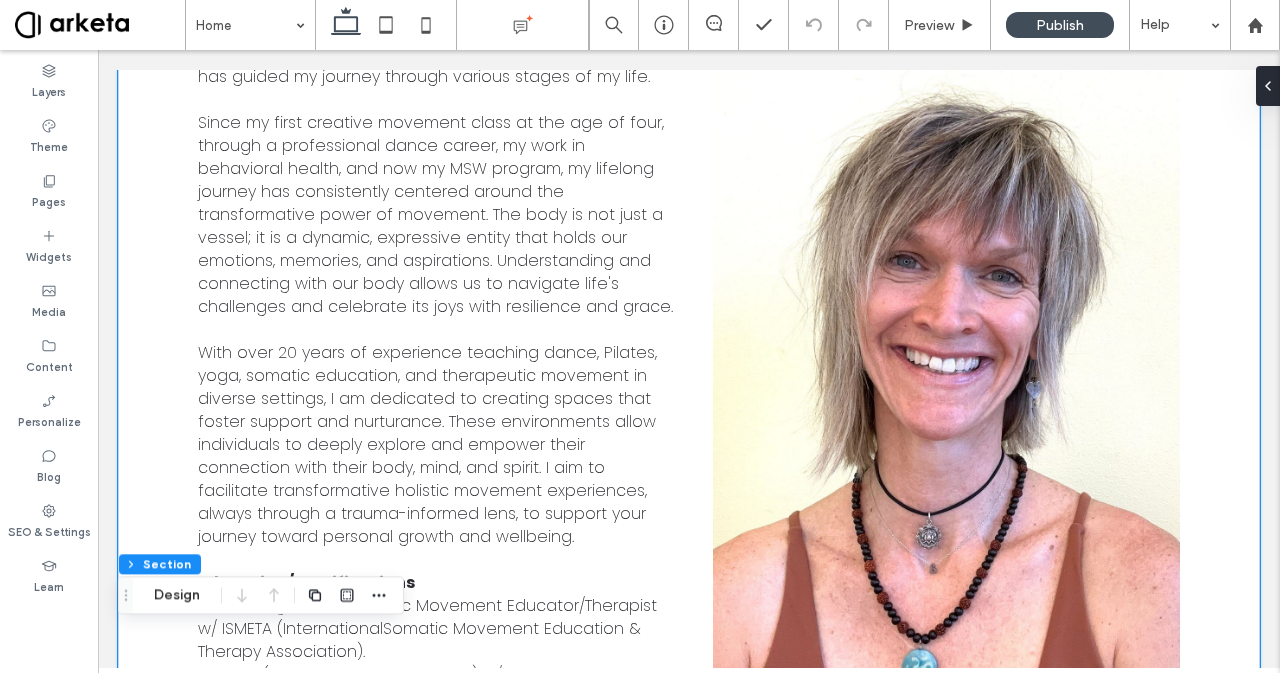 click on "Welcome! ﻿ I have always been fascinated by the body as a profound source of knowledge. Our relationship with our body is where our sense of self begins; it shapes our identity, influences our perceptions, and impacts our interactions with the world. From a young age, I recognized the body's potential to communicate and transform, a realization that has guided my journey through various stages of my life.  ‍ Since my first creative movement class at the age of four, through a professional dance career, my work in behavioral health, and now my MSW program, my lifelong journey has consistently centered around the transformative power of movement. The body is not just a vessel; it is a dynamic, expressive entity that holds our emotions, memories, and aspirations. Understanding and connecting with our body allows us to navigate life's challenges and celebrate its joys with resilience and grace.  ‍ ‍Education/Certifications 500 RYT (Registered Yoga Teacher) w/ EmbodiYoga & Somatics ‍ xo [FIRST] [LAST]" at bounding box center (689, 403) 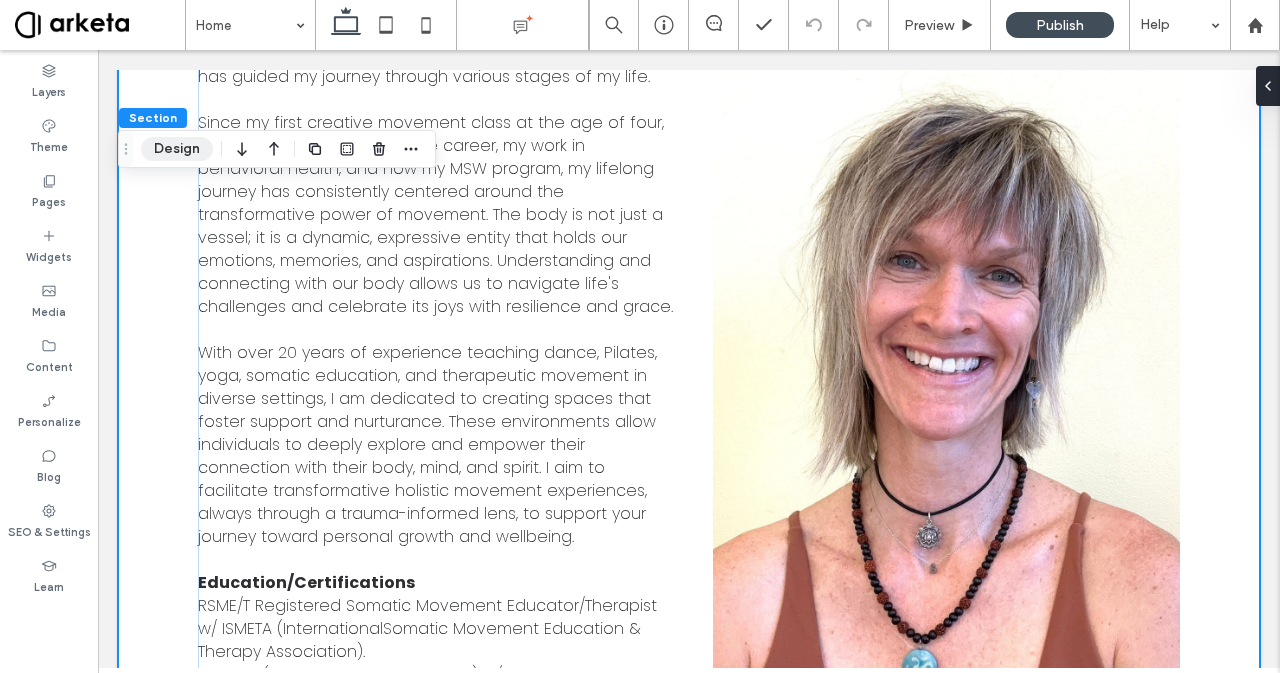 click on "Design" at bounding box center [177, 149] 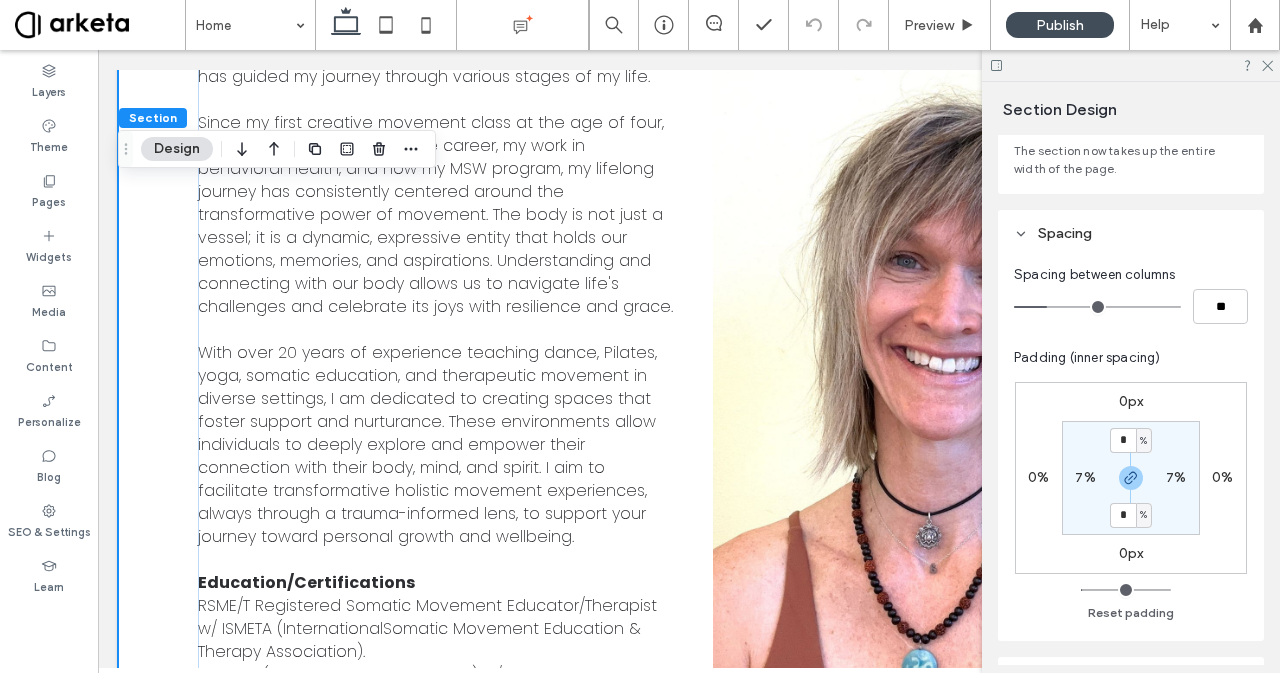 scroll, scrollTop: 155, scrollLeft: 0, axis: vertical 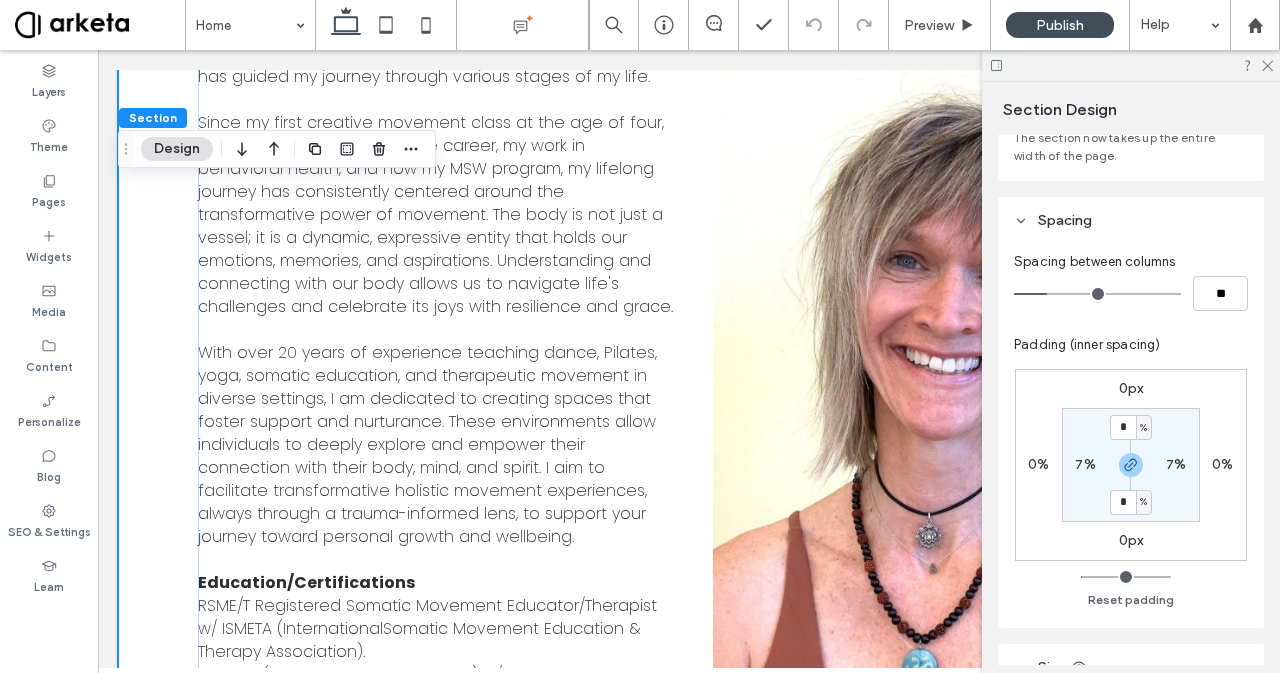 click on "7%" at bounding box center (1085, 464) 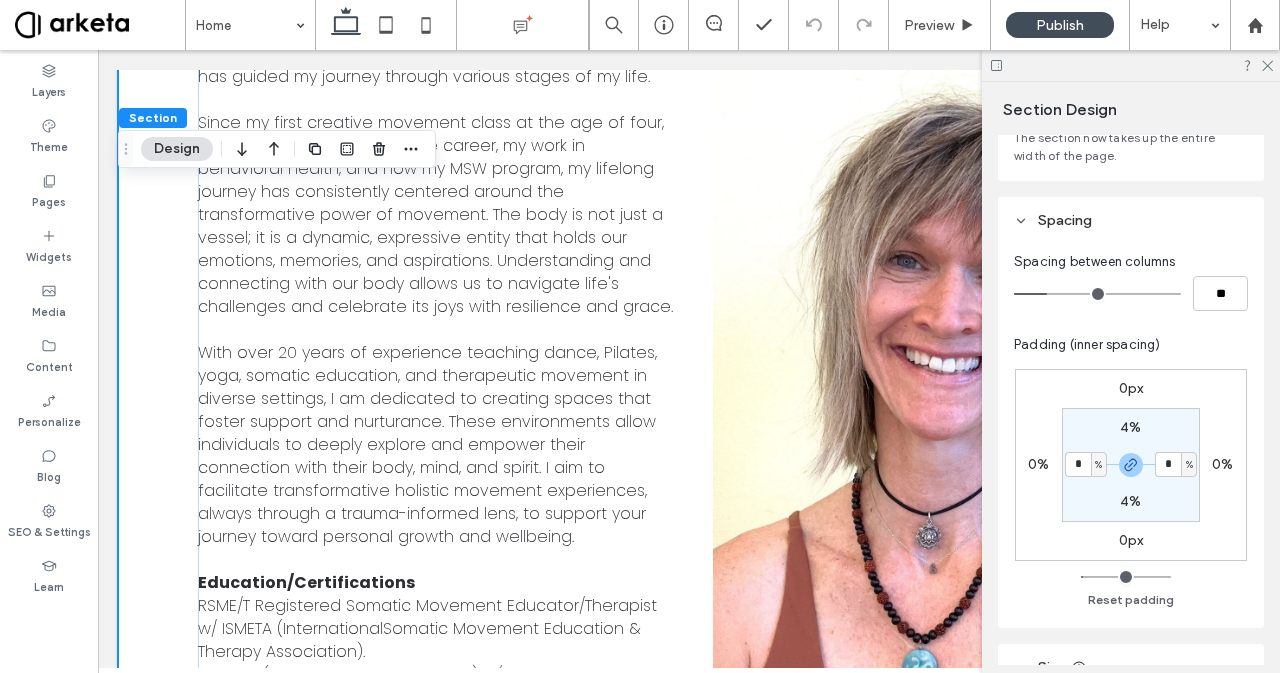 type on "*" 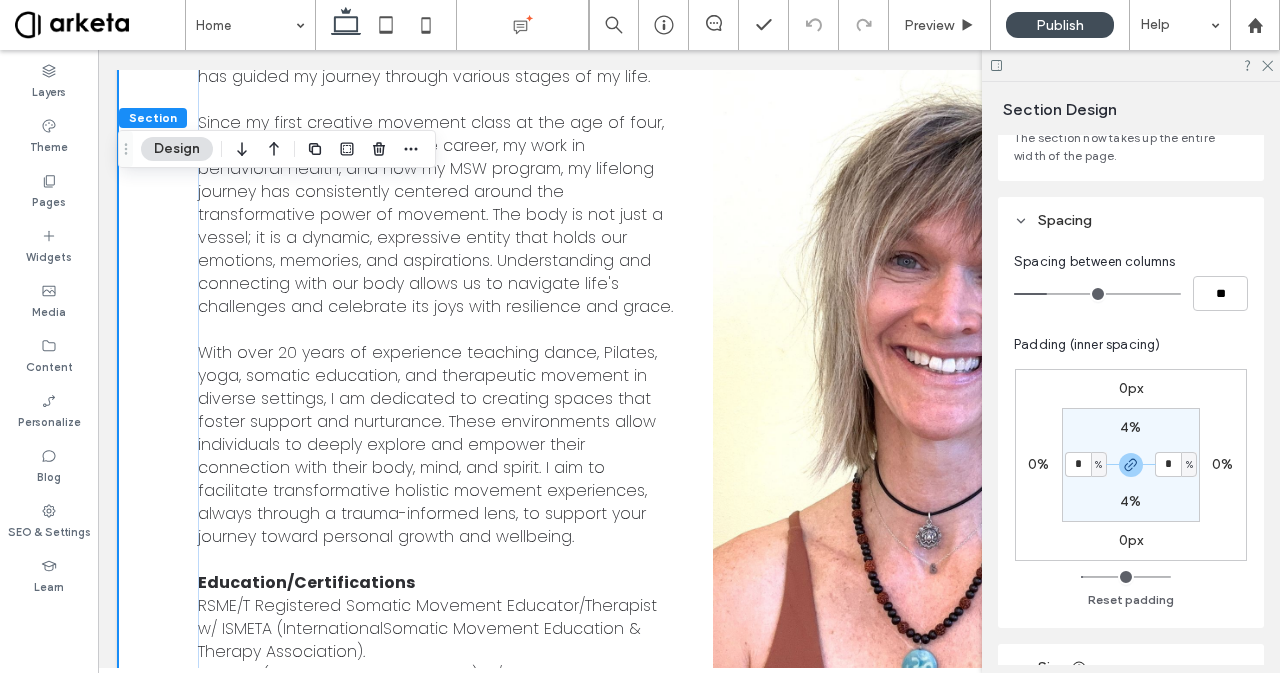 type on "*" 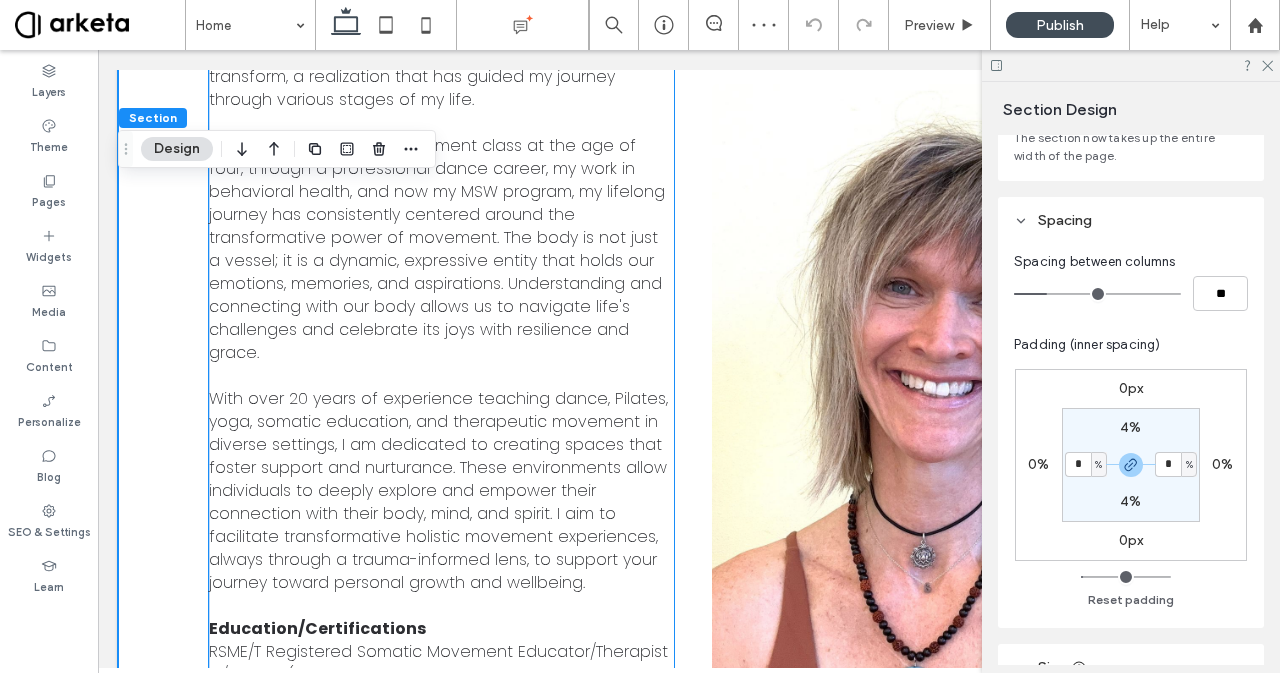 click on "I have always been fascinated by the body as a profound source of knowledge. Our relationship with our body is where our sense of self begins; it shapes our identity, influences our perceptions, and impacts our interactions with the world. From a young age, I recognized the body's potential to communicate and transform, a realization that has guided my journey through various stages of my life.  ‍ Since my first creative movement class at the age of four, through a professional dance career, my work in behavioral health, and now my MSW program, my lifelong journey has consistently centered around the transformative power of movement. The body is not just a vessel; it is a dynamic, expressive entity that holds our emotions, memories, and aspirations. Understanding and connecting with our body allows us to navigate life's challenges and celebrate its joys with resilience and grace.  ‍" at bounding box center (438, 260) 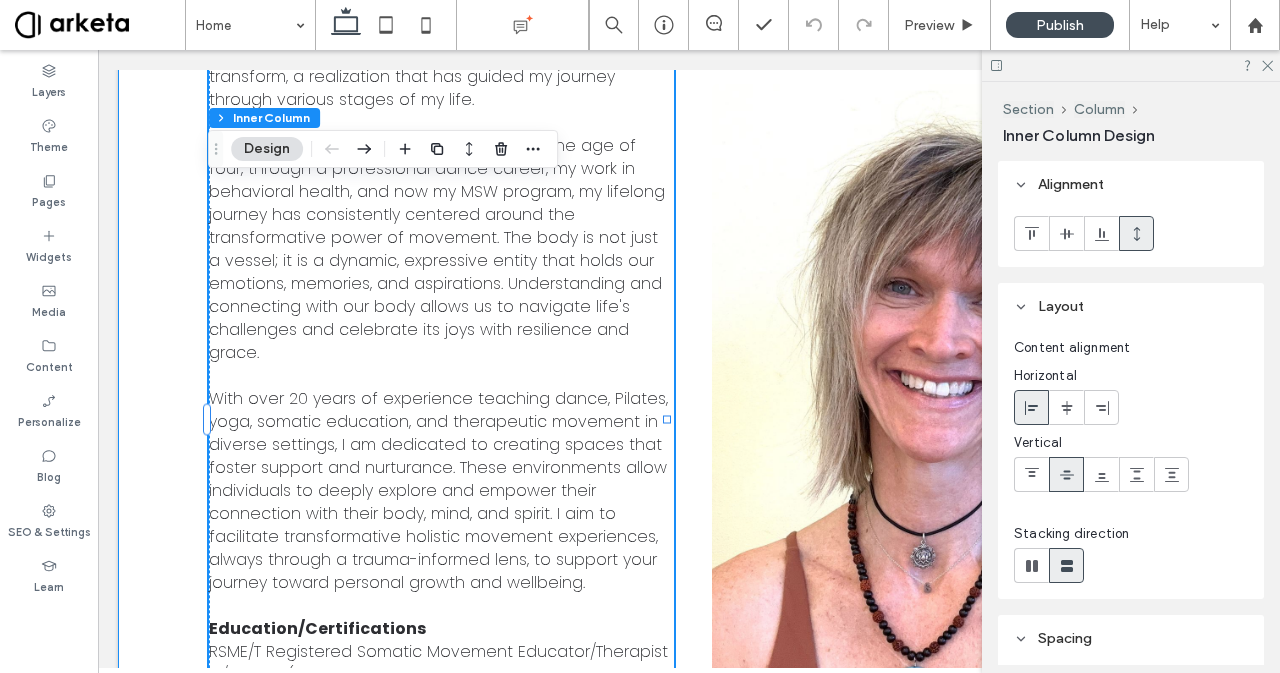 click on "Welcome! ﻿ I have always been fascinated by the body as a profound source of knowledge. Our relationship with our body is where our sense of self begins; it shapes our identity, influences our perceptions, and impacts our interactions with the world. From a young age, I recognized the body's potential to communicate and transform, a realization that has guided my journey through various stages of my life.  ‍ Since my first creative movement class at the age of four, through a professional dance career, my work in behavioral health, and now my MSW program, my lifelong journey has consistently centered around the transformative power of movement. The body is not just a vessel; it is a dynamic, expressive entity that holds our emotions, memories, and aspirations. Understanding and connecting with our body allows us to navigate life's challenges and celebrate its joys with resilience and grace.  ‍ ‍Education/Certifications 500 RYT (Registered Yoga Teacher) w/ EmbodiYoga & Somatics ‍ xo [FIRST] [LAST]" at bounding box center (689, 426) 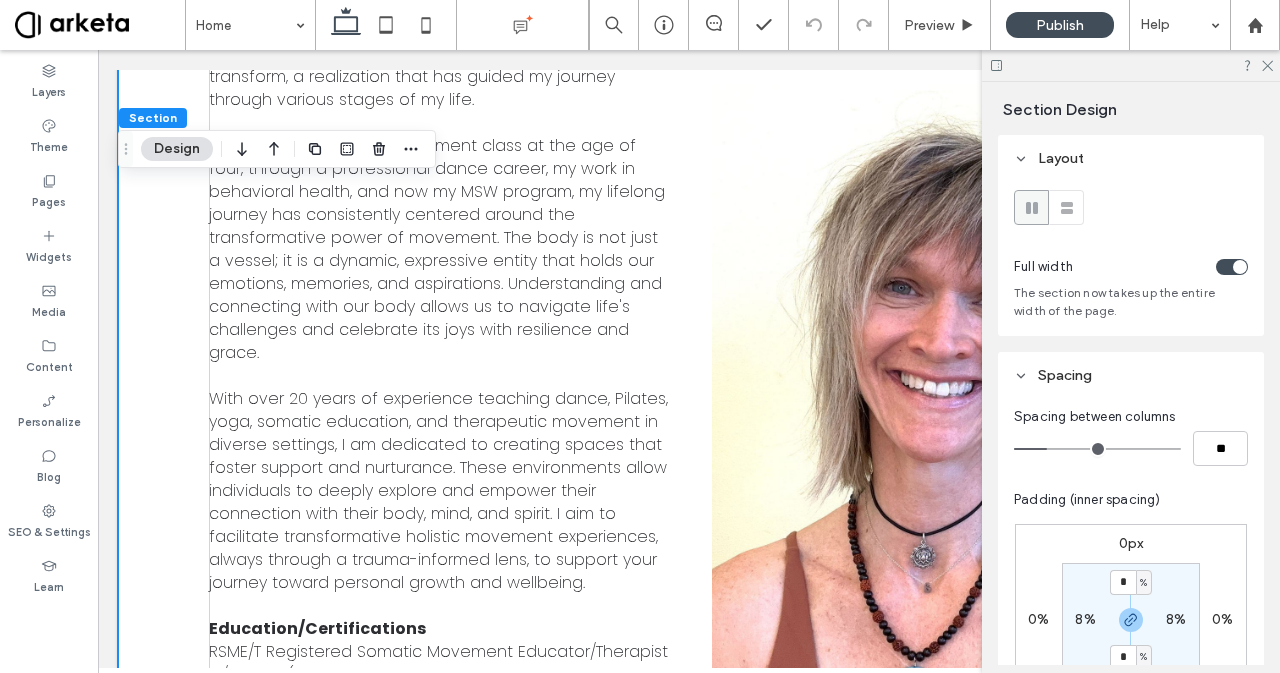 scroll, scrollTop: 115, scrollLeft: 0, axis: vertical 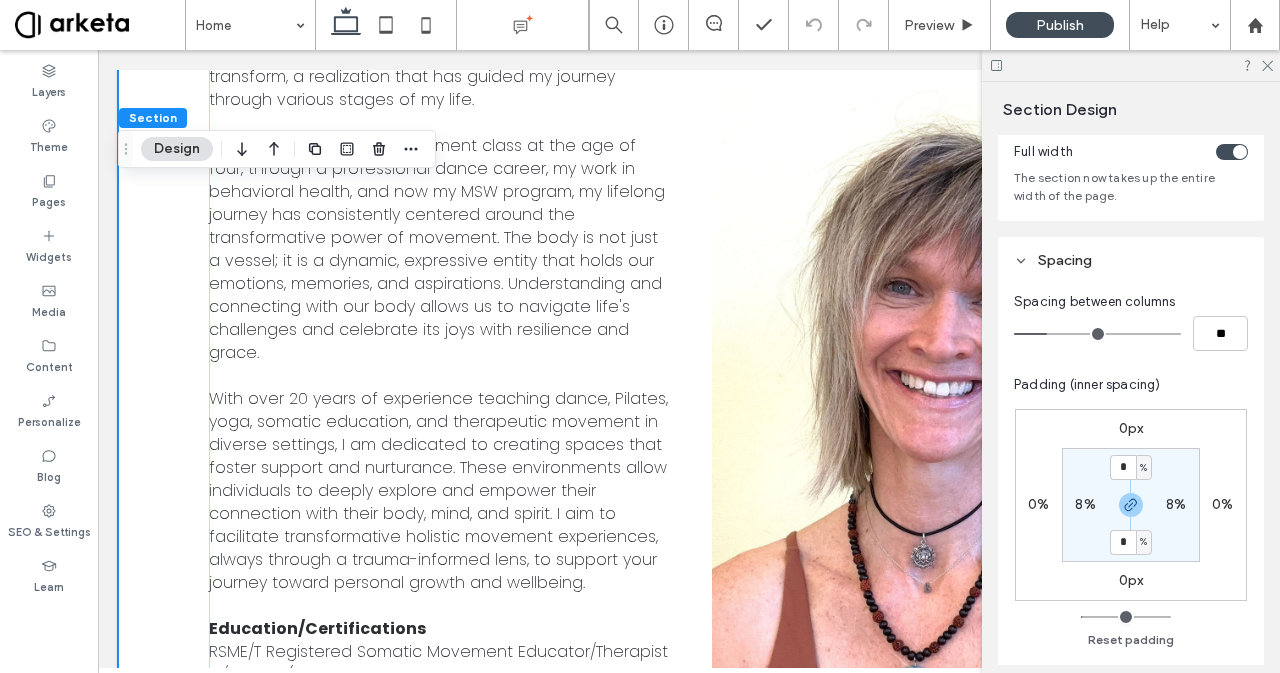 click on "8%" at bounding box center (1085, 504) 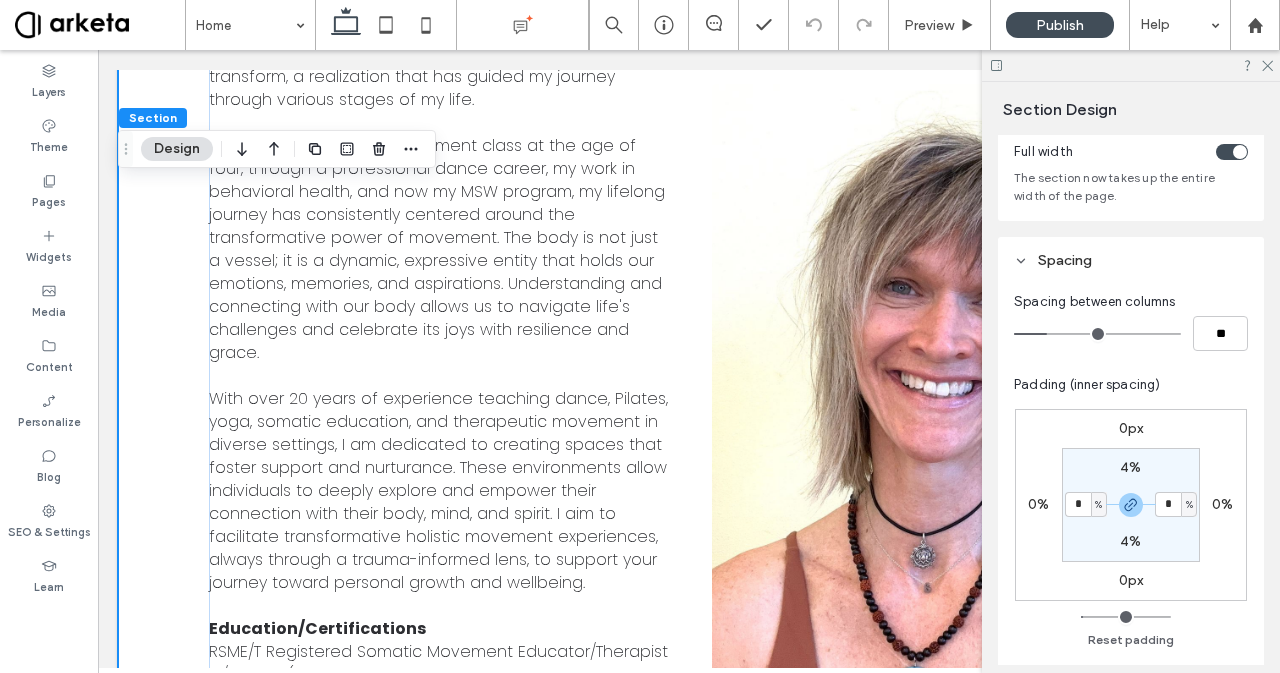type on "*" 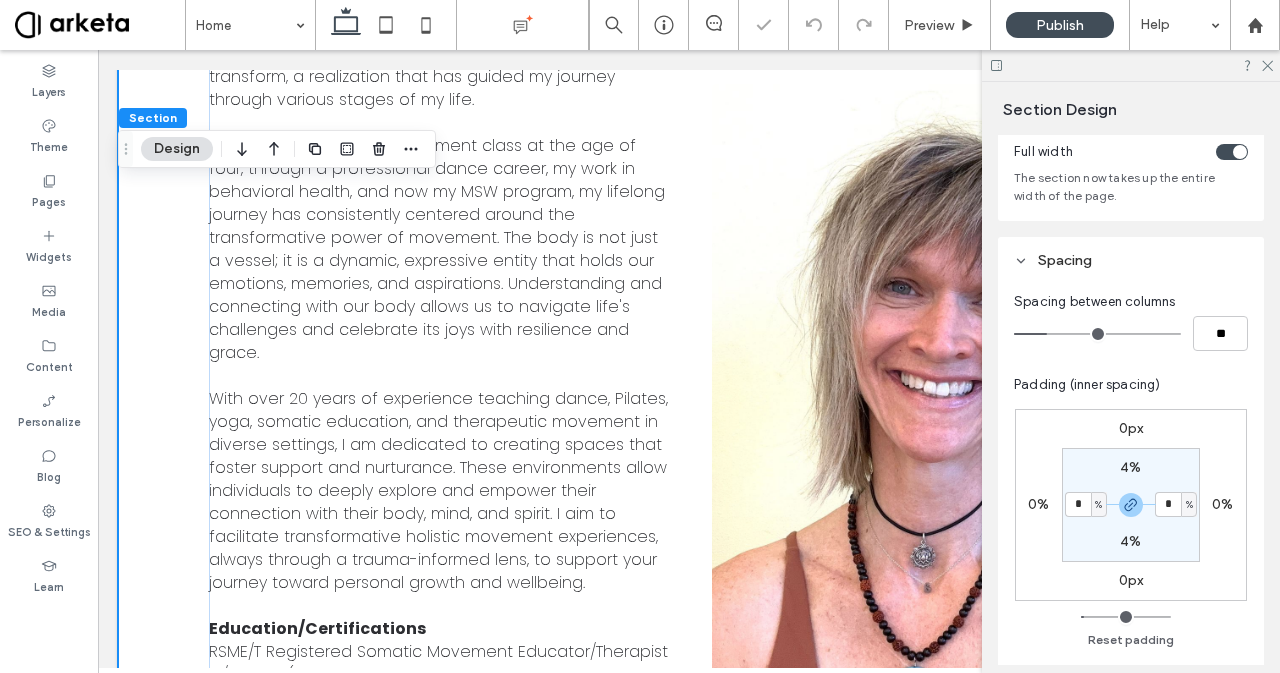 type on "*" 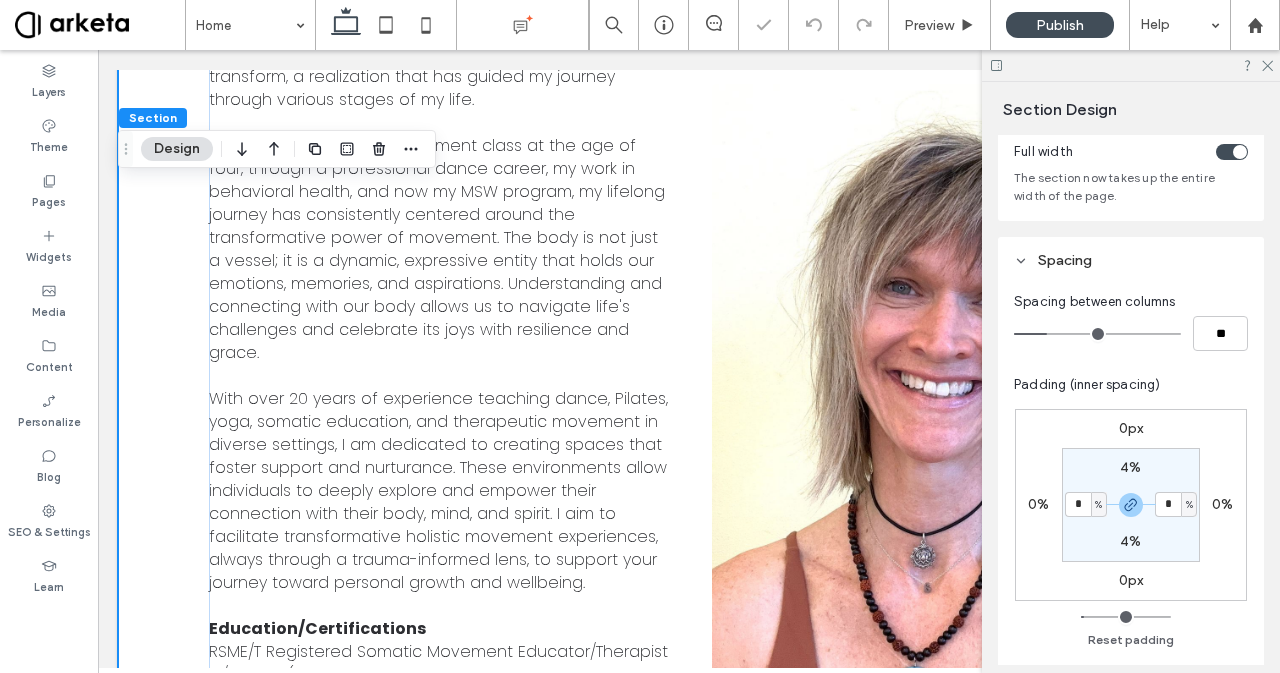 type on "*" 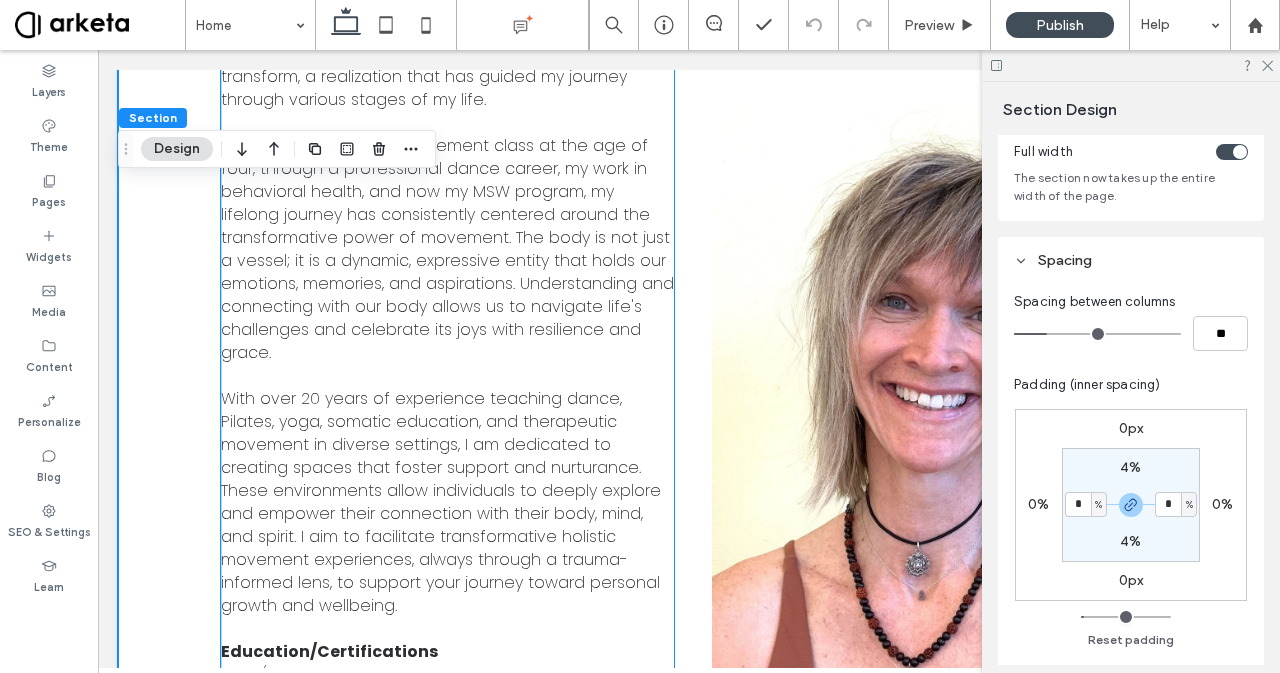 click on "I have always been fascinated by the body as a profound source of knowledge. Our relationship with our body is where our sense of self begins; it shapes our identity, influences our perceptions, and impacts our interactions with the world. From a young age, I recognized the body's potential to communicate and transform, a realization that has guided my journey through various stages of my life.  ‍ Since my first creative movement class at the age of four, through a professional dance career, my work in behavioral health, and now my MSW program, my lifelong journey has consistently centered around the transformative power of movement. The body is not just a vessel; it is a dynamic, expressive entity that holds our emotions, memories, and aspirations. Understanding and connecting with our body allows us to navigate life's challenges and celebrate its joys with resilience and grace.  ‍ ‍Education/Certifications 500 RYT (Registered Yoga Teacher) w/ EmbodiYoga & Somatics BASociology & Performing Arts ‍" at bounding box center [447, 439] 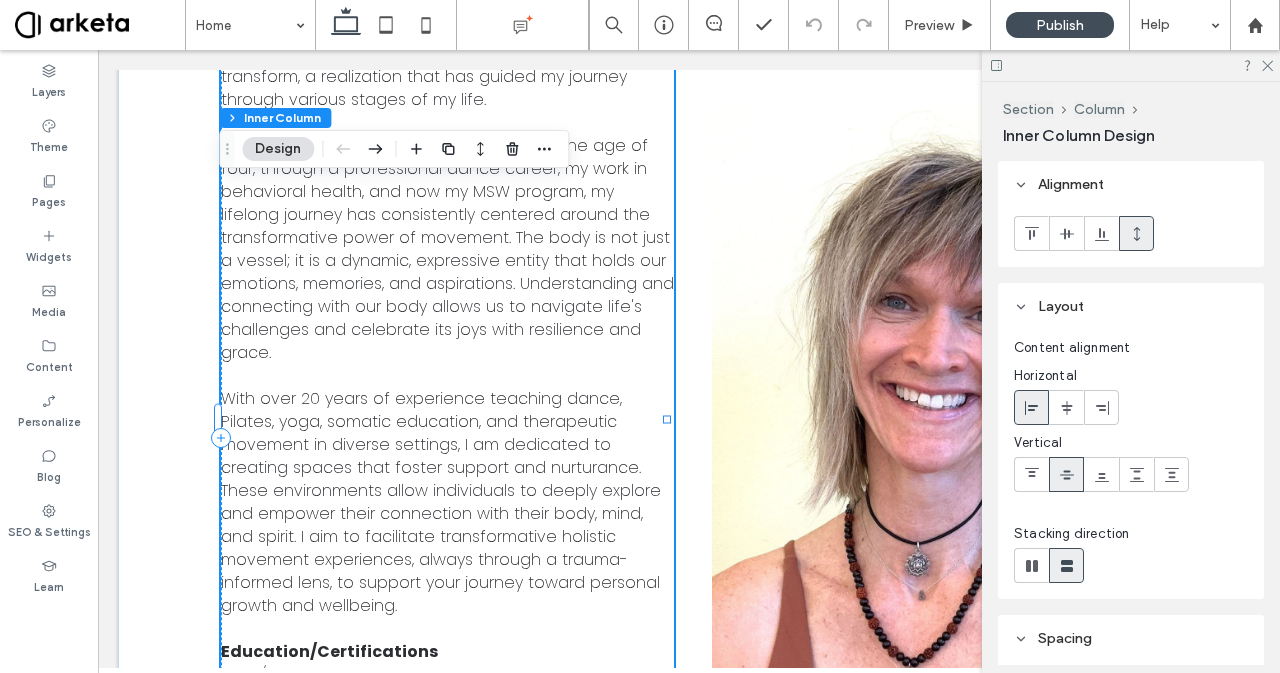 scroll, scrollTop: 567, scrollLeft: 0, axis: vertical 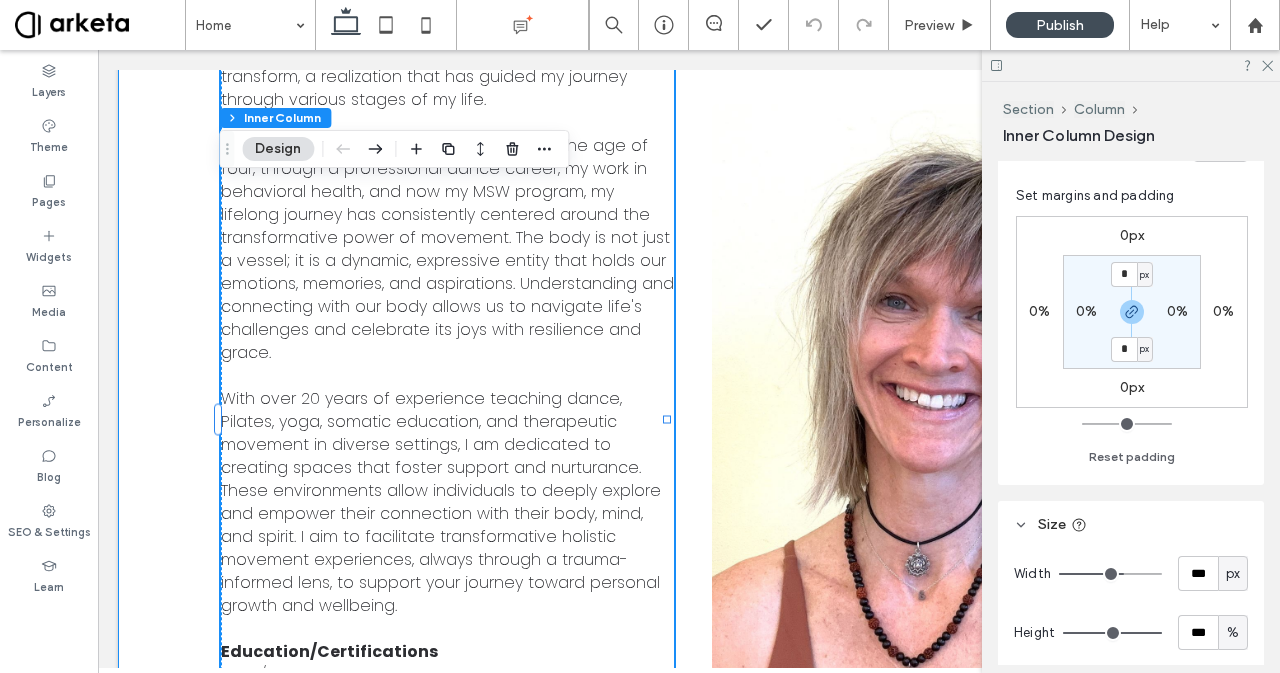 click on "Welcome! ﻿ I have always been fascinated by the body as a profound source of knowledge. Our relationship with our body is where our sense of self begins; it shapes our identity, influences our perceptions, and impacts our interactions with the world. From a young age, I recognized the body's potential to communicate and transform, a realization that has guided my journey through various stages of my life.  ‍ Since my first creative movement class at the age of four, through a professional dance career, my work in behavioral health, and now my MSW program, my lifelong journey has consistently centered around the transformative power of movement. The body is not just a vessel; it is a dynamic, expressive entity that holds our emotions, memories, and aspirations. Understanding and connecting with our body allows us to navigate life's challenges and celebrate its joys with resilience and grace.  ‍ ‍Education/Certifications 500 RYT (Registered Yoga Teacher) w/ EmbodiYoga & Somatics ‍ xo [FIRST] [LAST]" at bounding box center (689, 438) 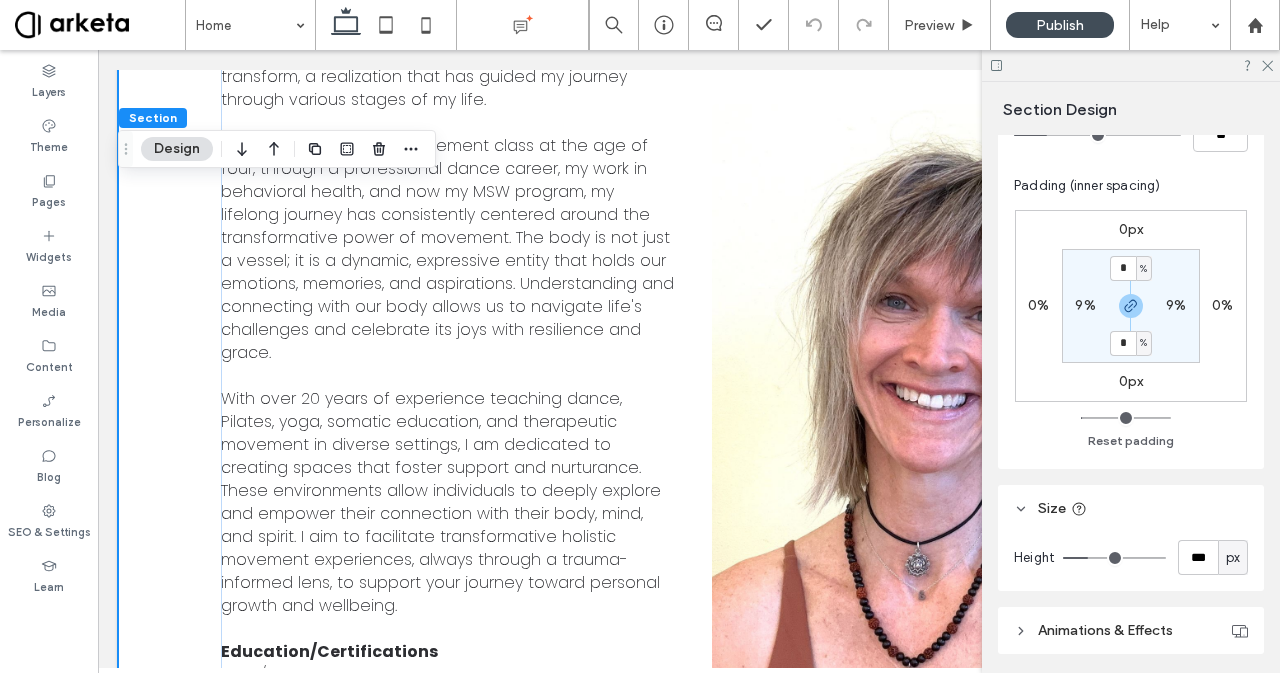 scroll, scrollTop: 312, scrollLeft: 0, axis: vertical 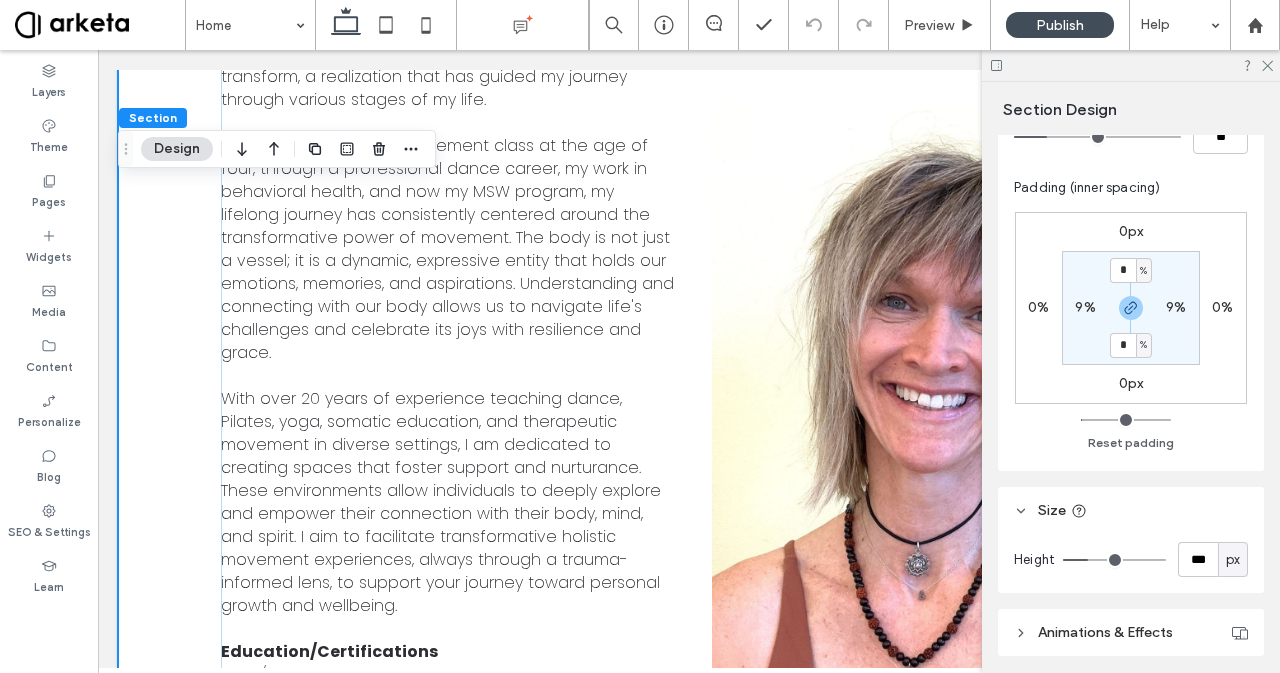 click on "9%" at bounding box center [1085, 307] 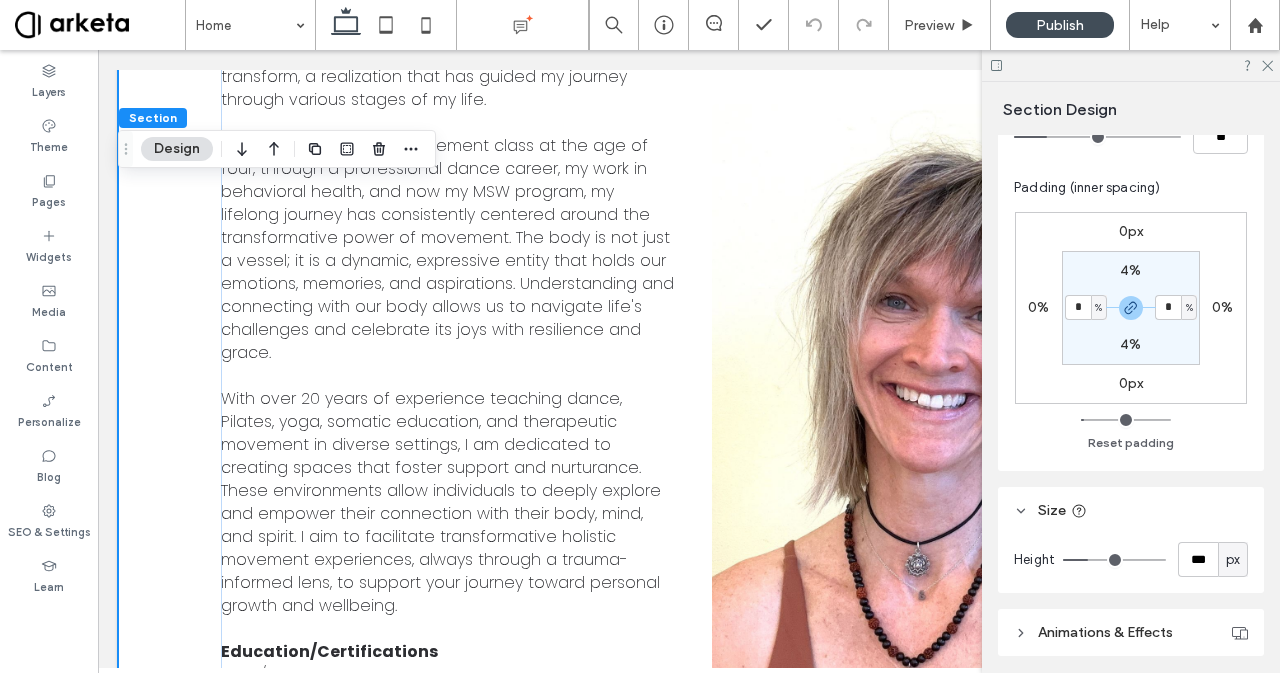 type on "*" 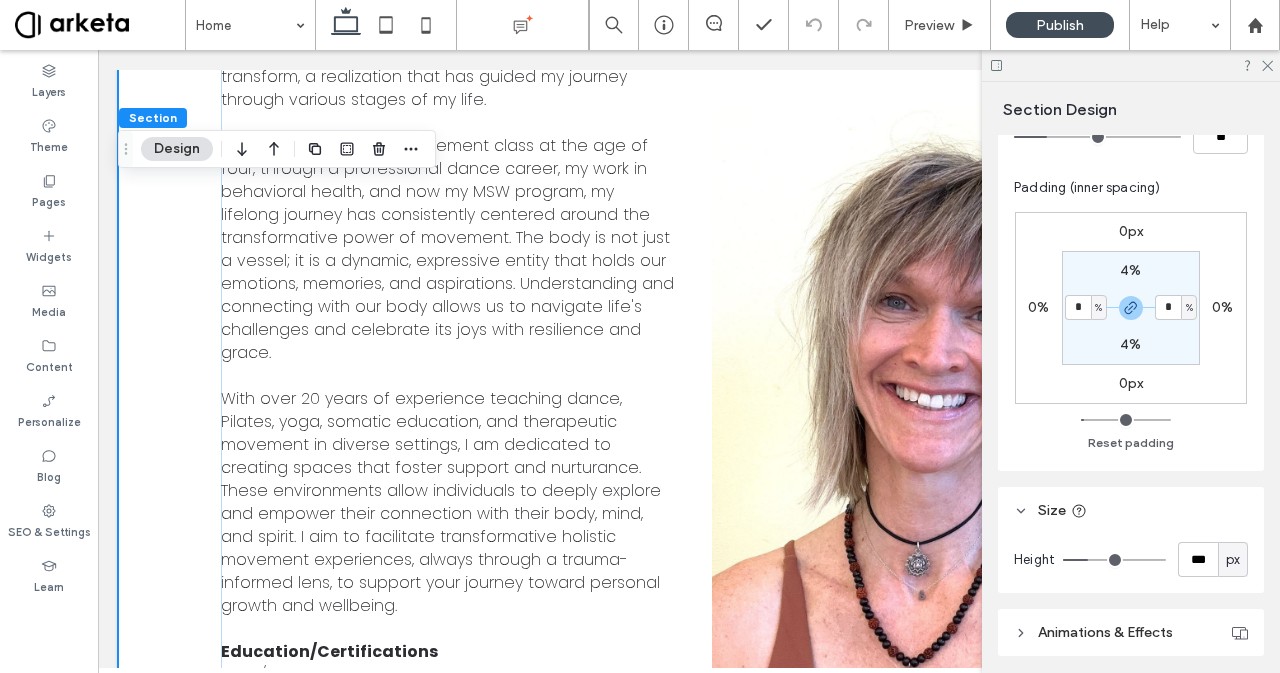 type on "*" 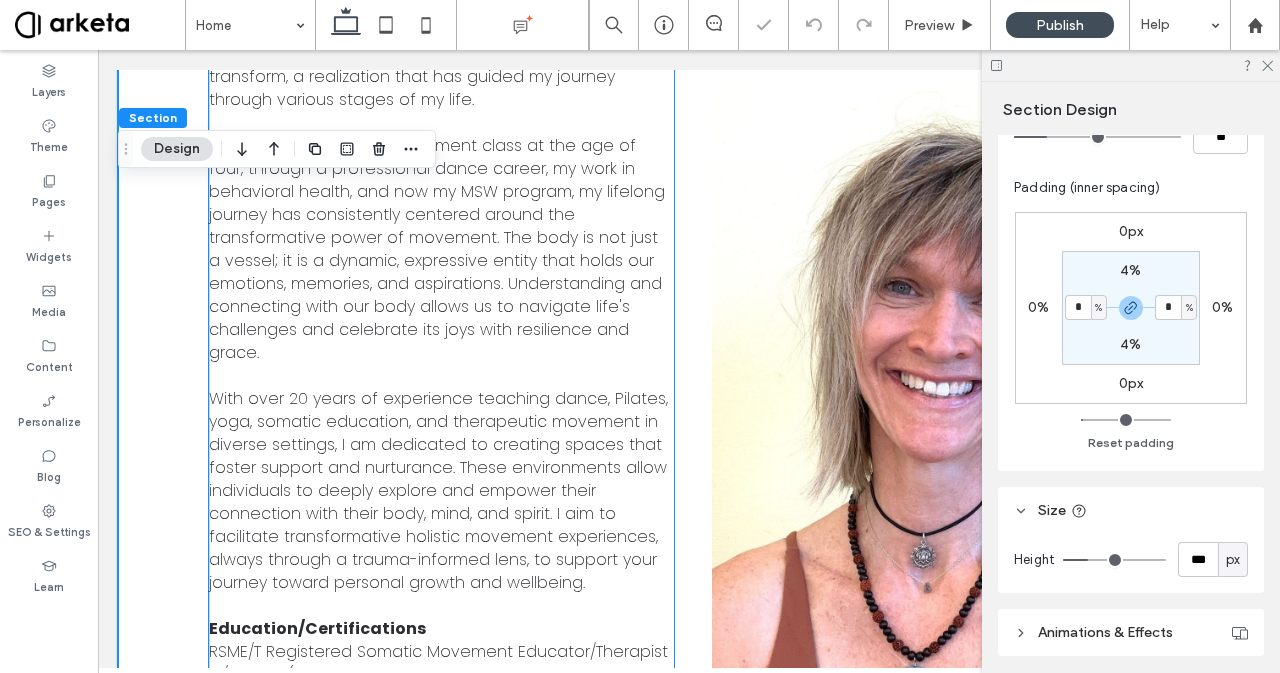 click on "I have always been fascinated by the body as a profound source of knowledge. Our relationship with our body is where our sense of self begins; it shapes our identity, influences our perceptions, and impacts our interactions with the world. From a young age, I recognized the body's potential to communicate and transform, a realization that has guided my journey through various stages of my life.  ‍ Since my first creative movement class at the age of four, through a professional dance career, my work in behavioral health, and now my MSW program, my lifelong journey has consistently centered around the transformative power of movement. The body is not just a vessel; it is a dynamic, expressive entity that holds our emotions, memories, and aspirations. Understanding and connecting with our body allows us to navigate life's challenges and celebrate its joys with resilience and grace.  ‍" at bounding box center [438, 260] 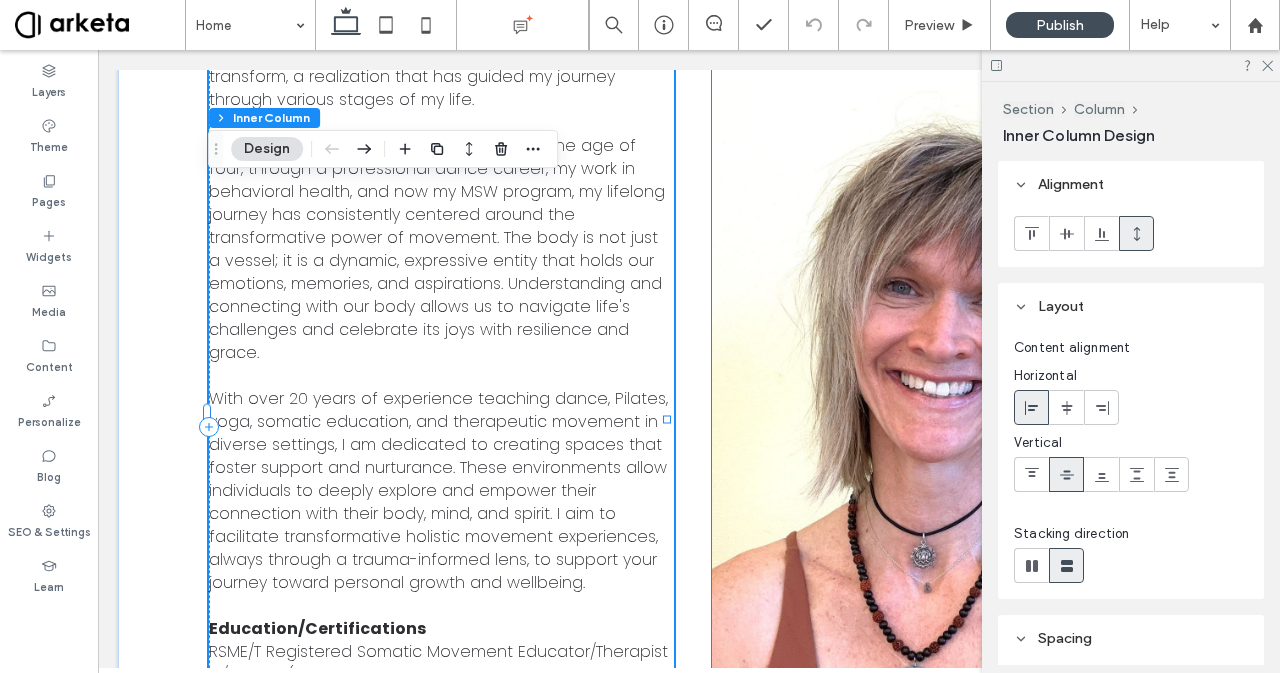 click at bounding box center (940, 426) 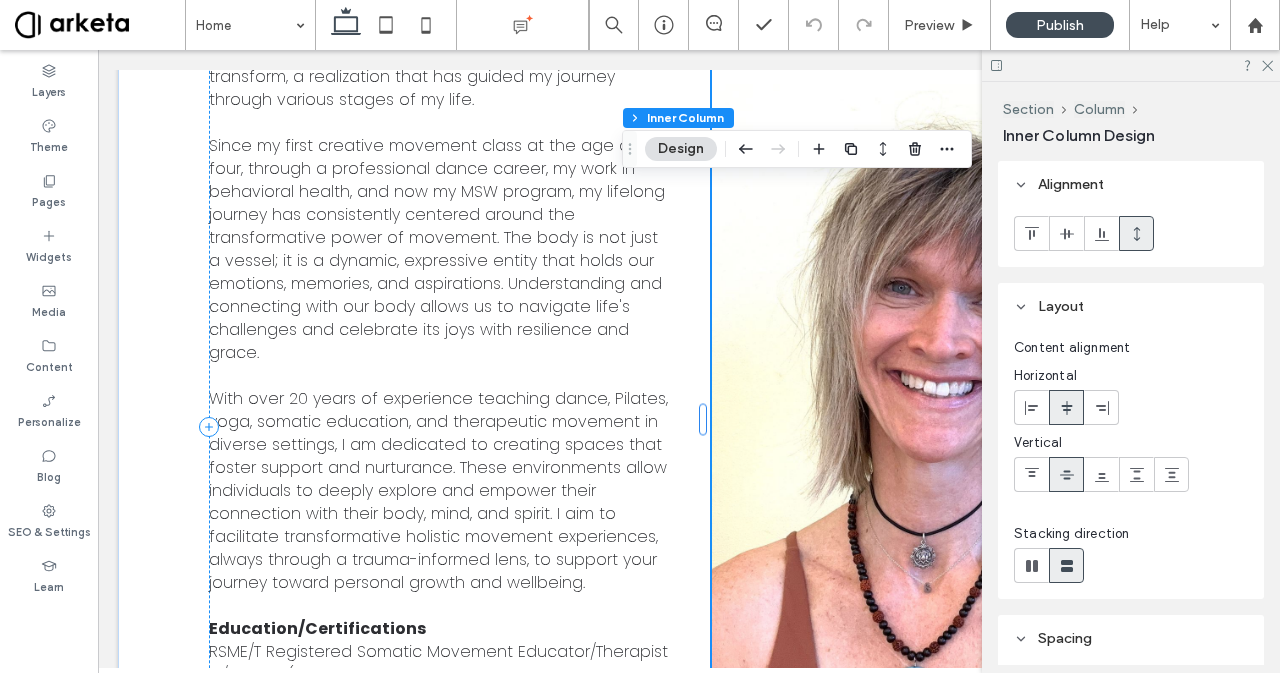 click at bounding box center (940, 426) 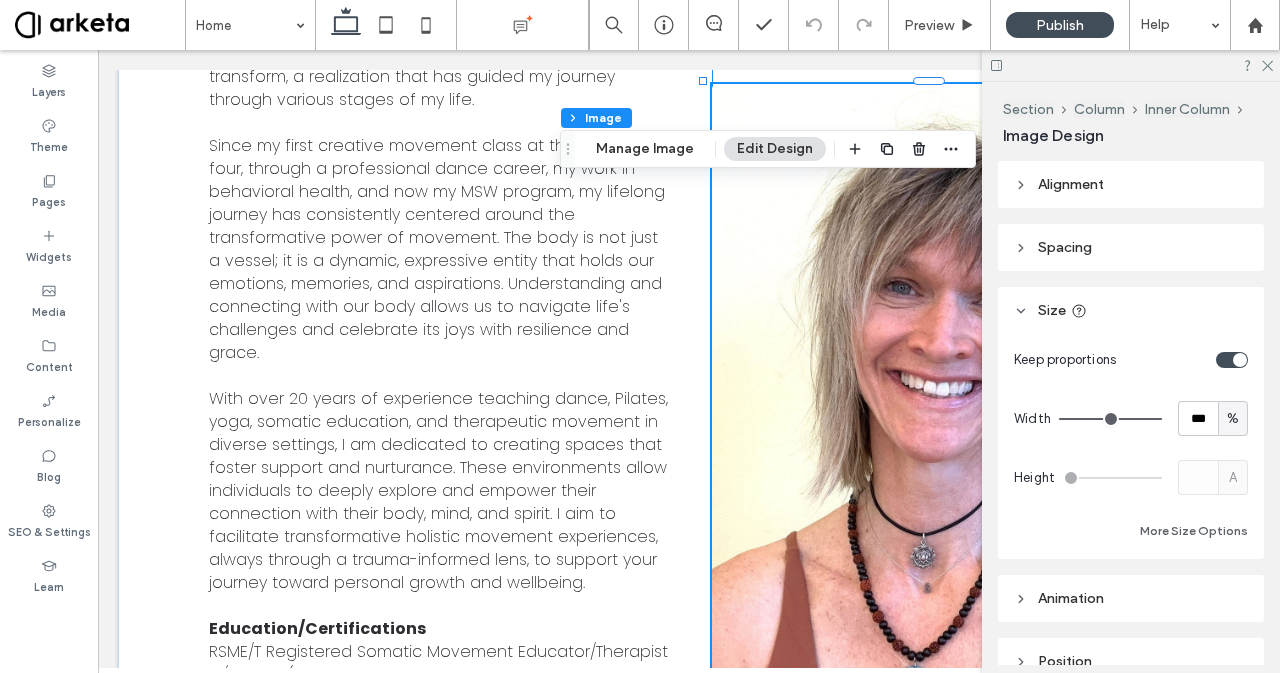 type on "*" 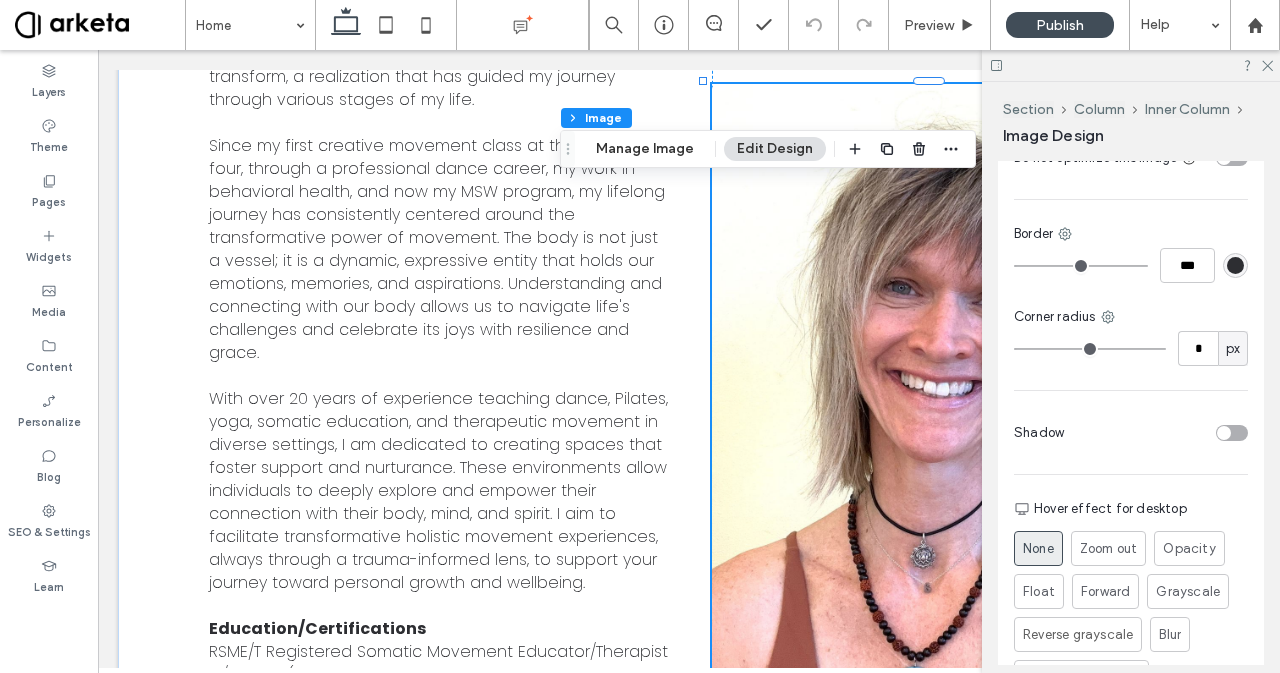 scroll, scrollTop: 1055, scrollLeft: 0, axis: vertical 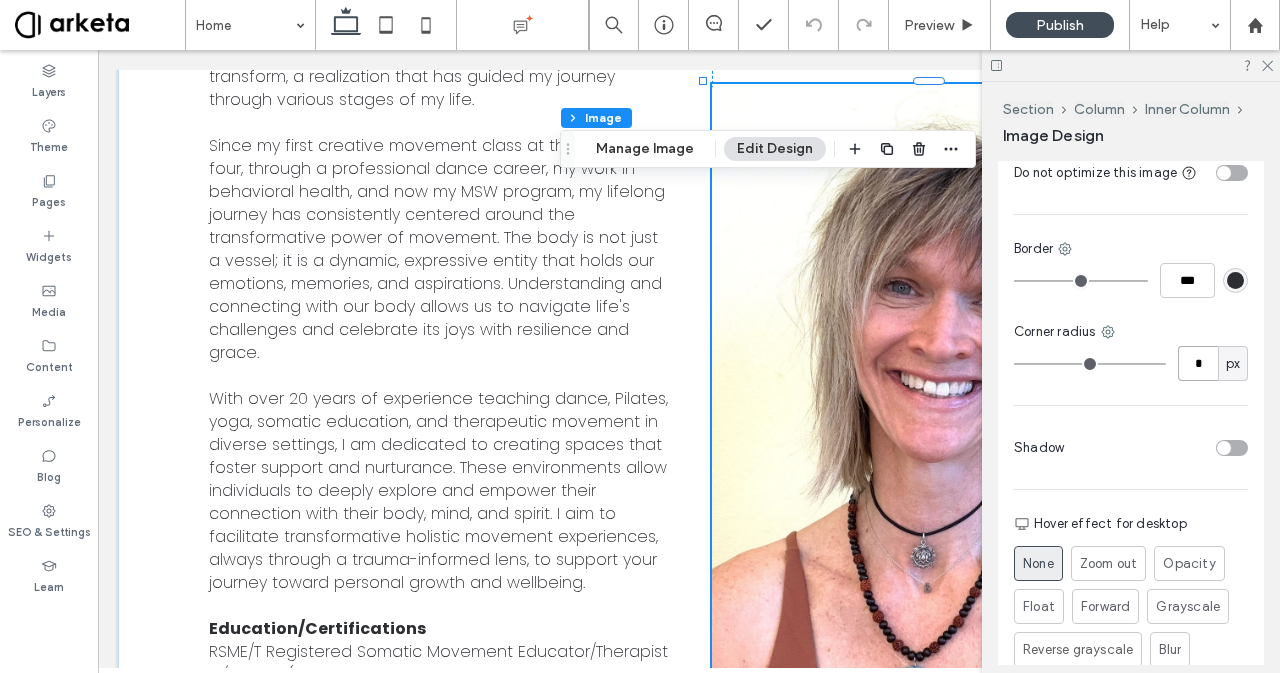 click on "*" at bounding box center [1198, 363] 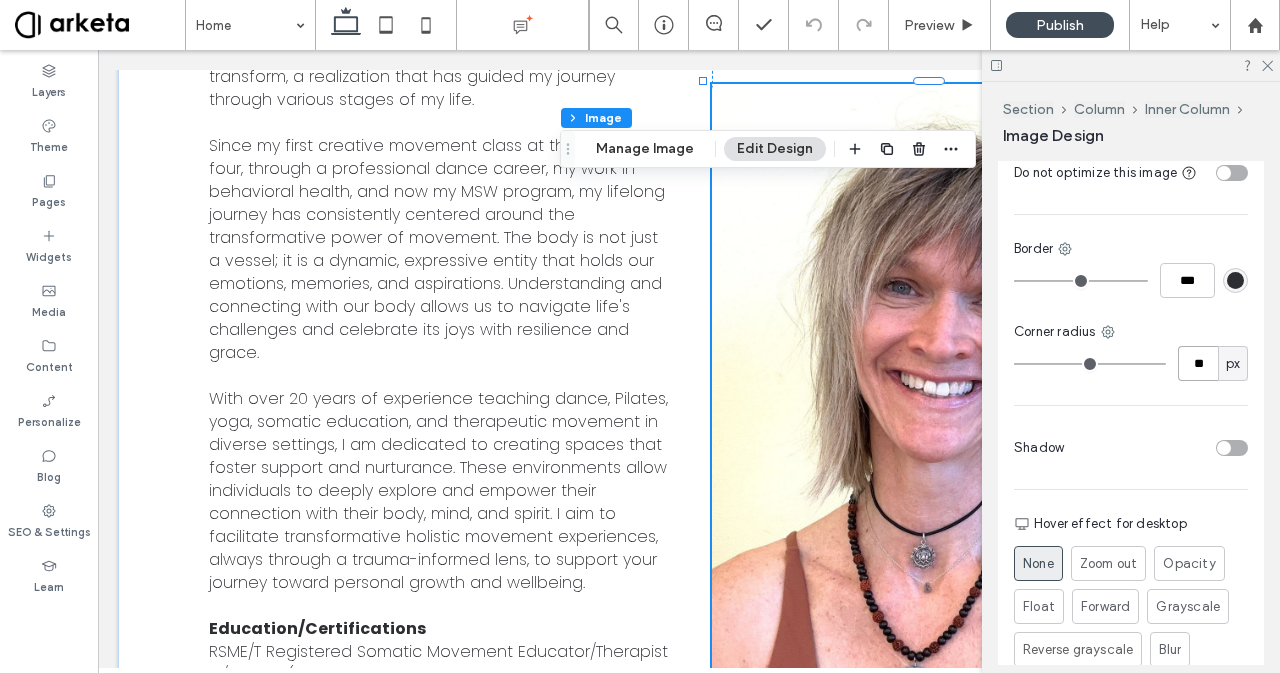 type on "**" 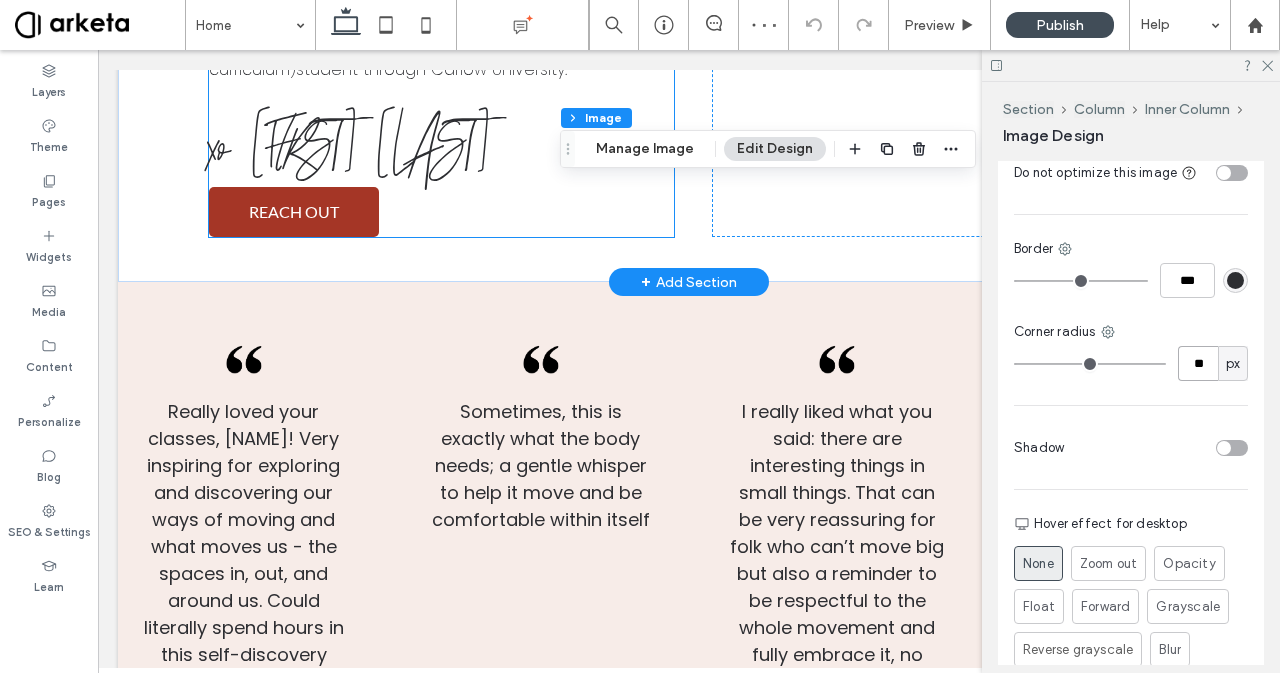 scroll, scrollTop: 4991, scrollLeft: 0, axis: vertical 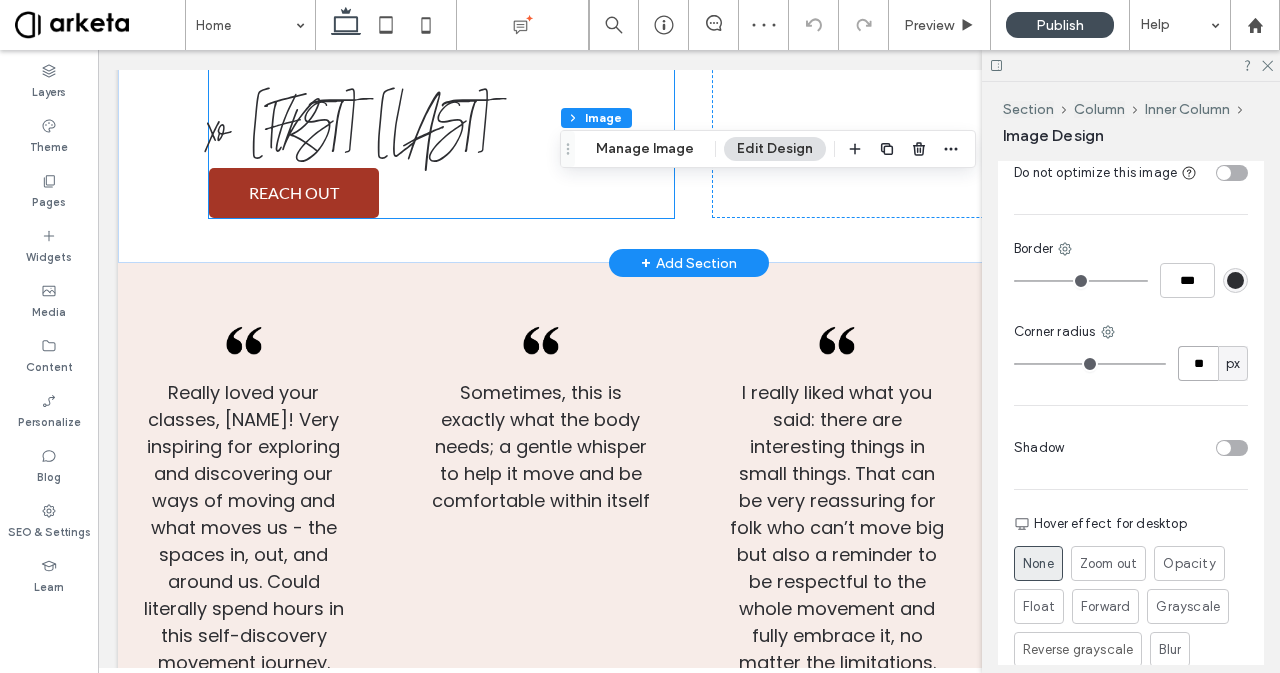 click on "xo [FIRST] [LAST]" at bounding box center (349, 128) 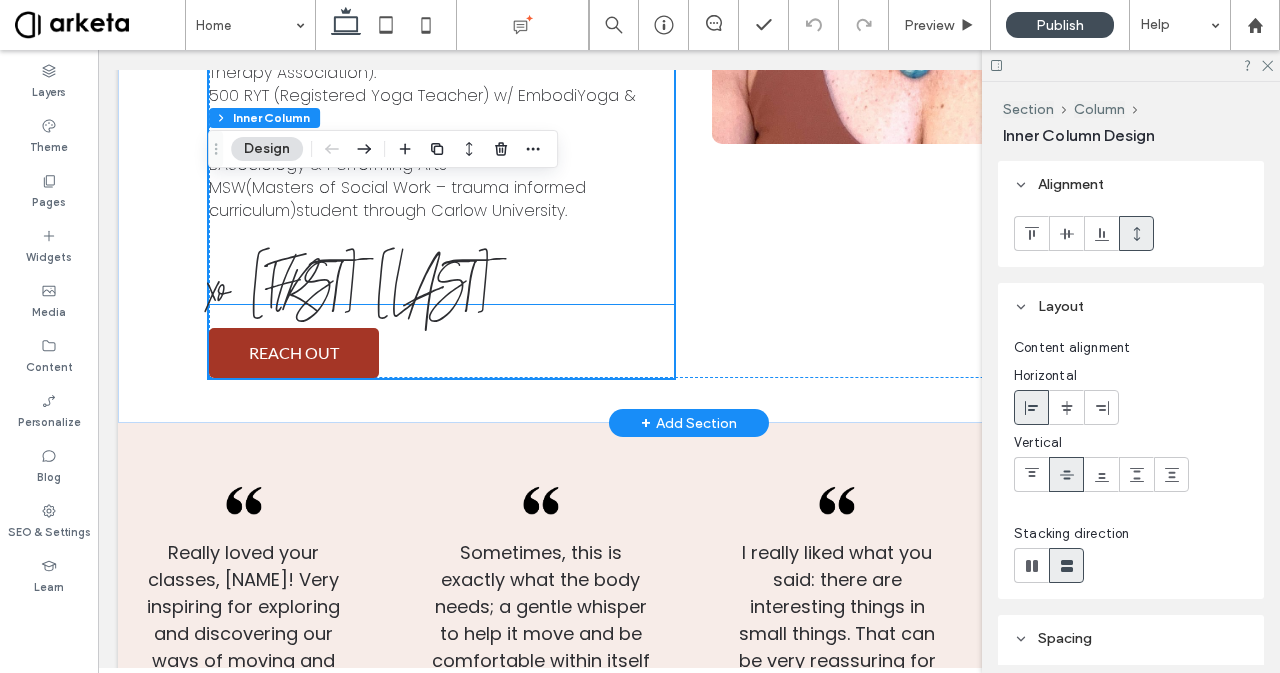 scroll, scrollTop: 4823, scrollLeft: 0, axis: vertical 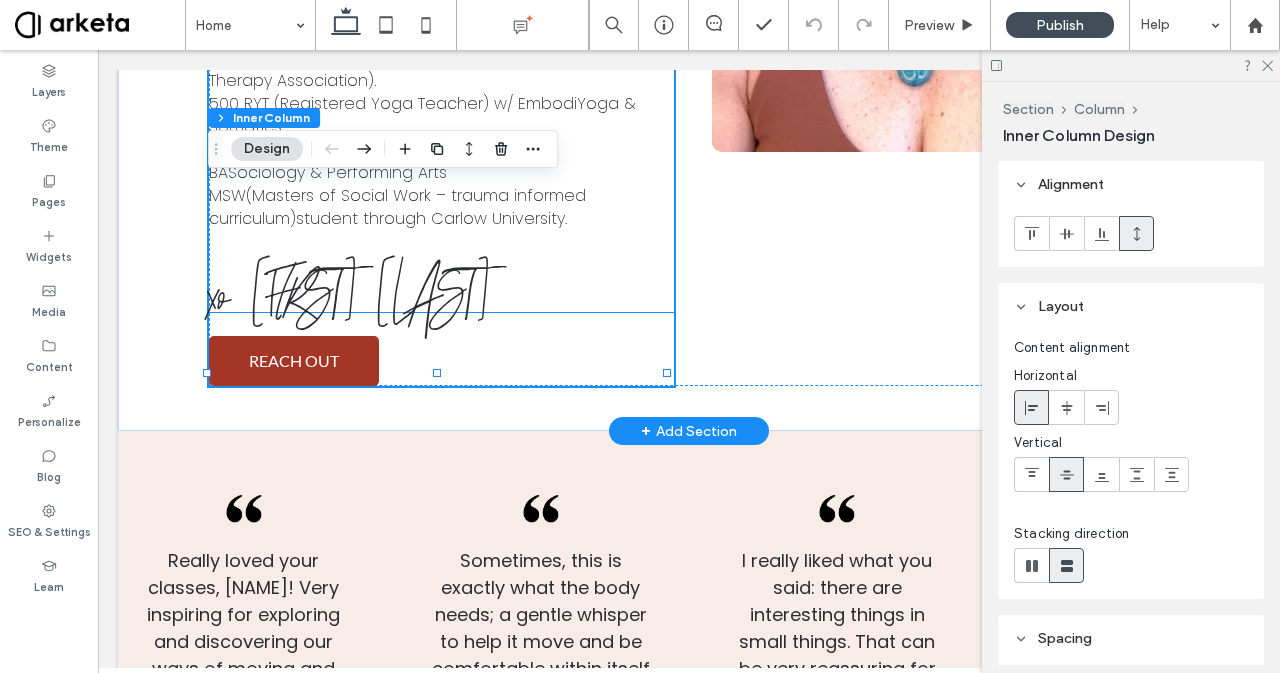 click on "xo [FIRST] [LAST]" at bounding box center (349, 296) 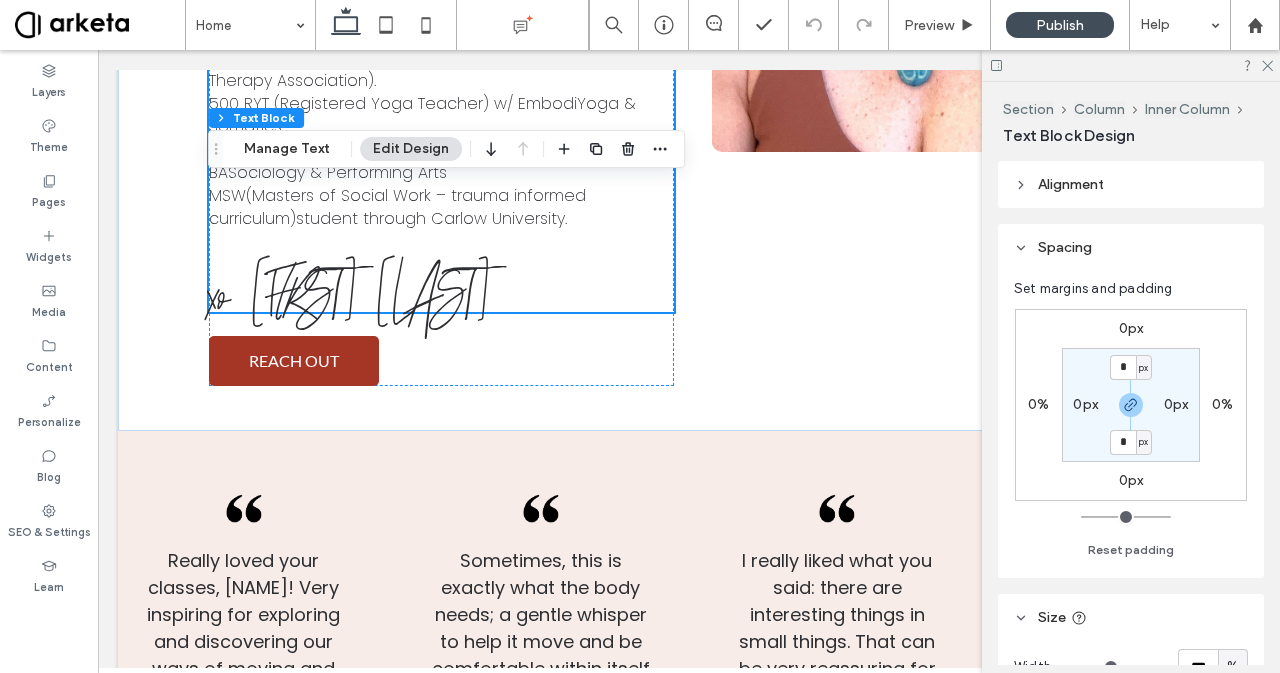 click on "0px" at bounding box center [1131, 480] 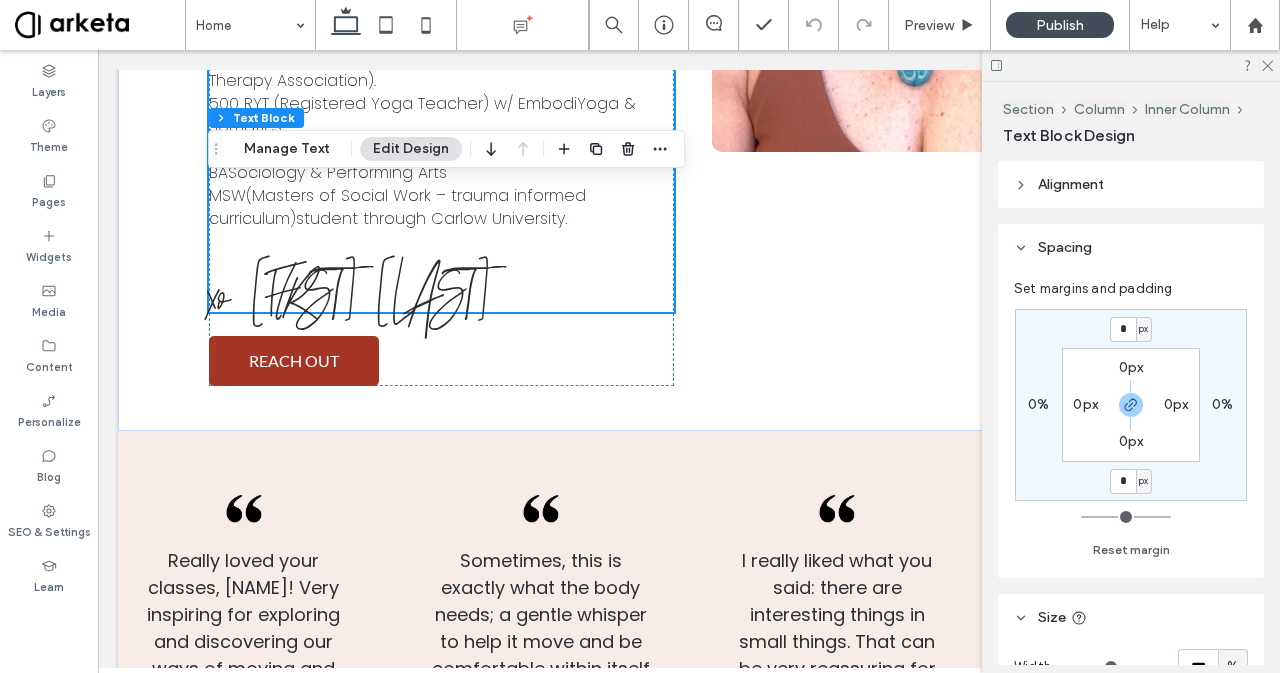 click on "0px" at bounding box center (1131, 441) 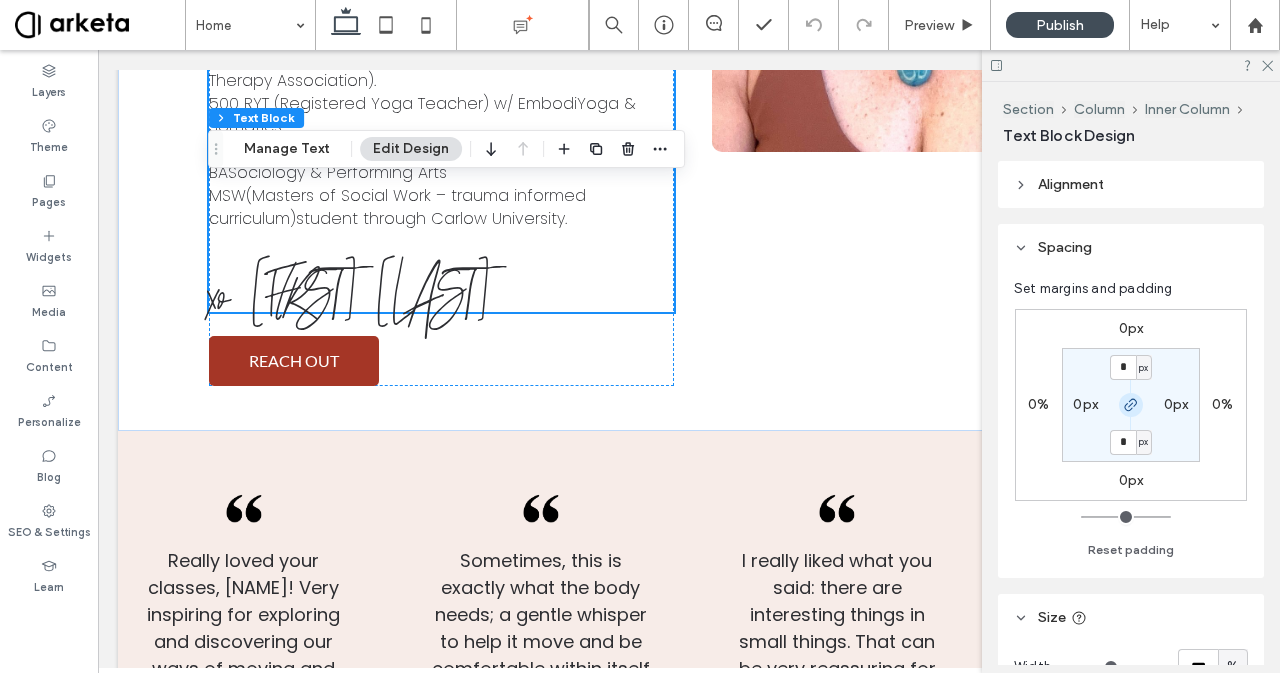 click 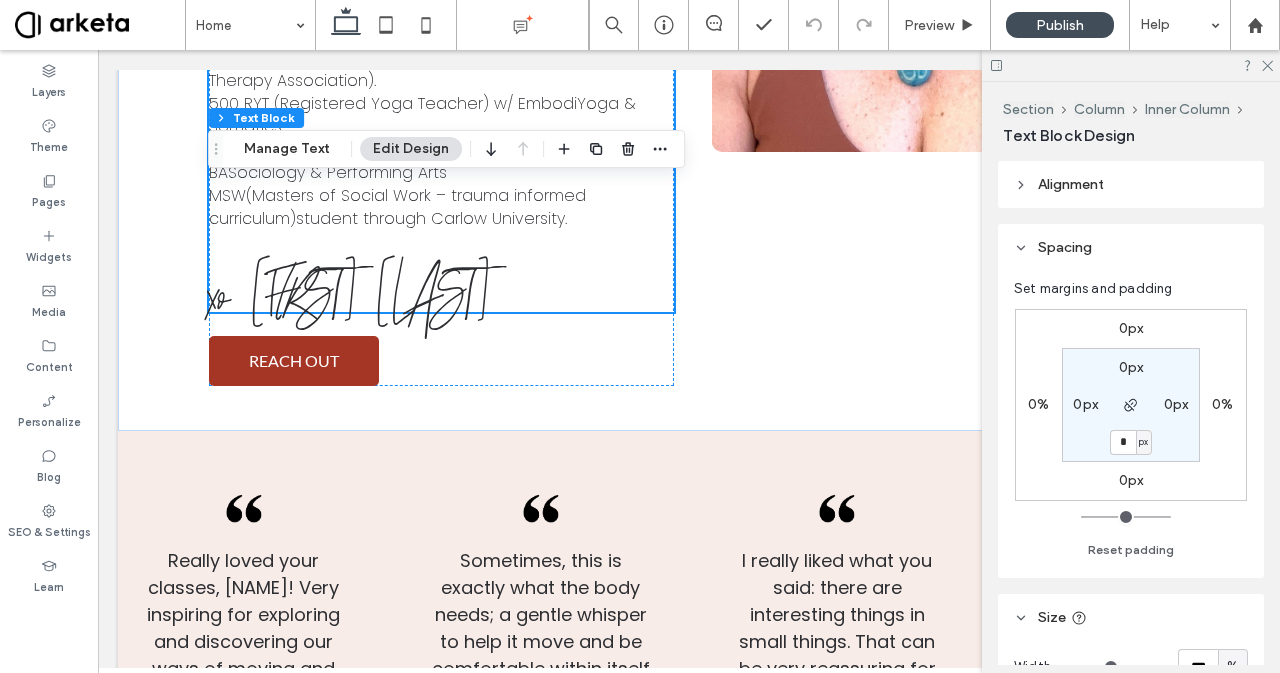 click on "0px" at bounding box center (1131, 480) 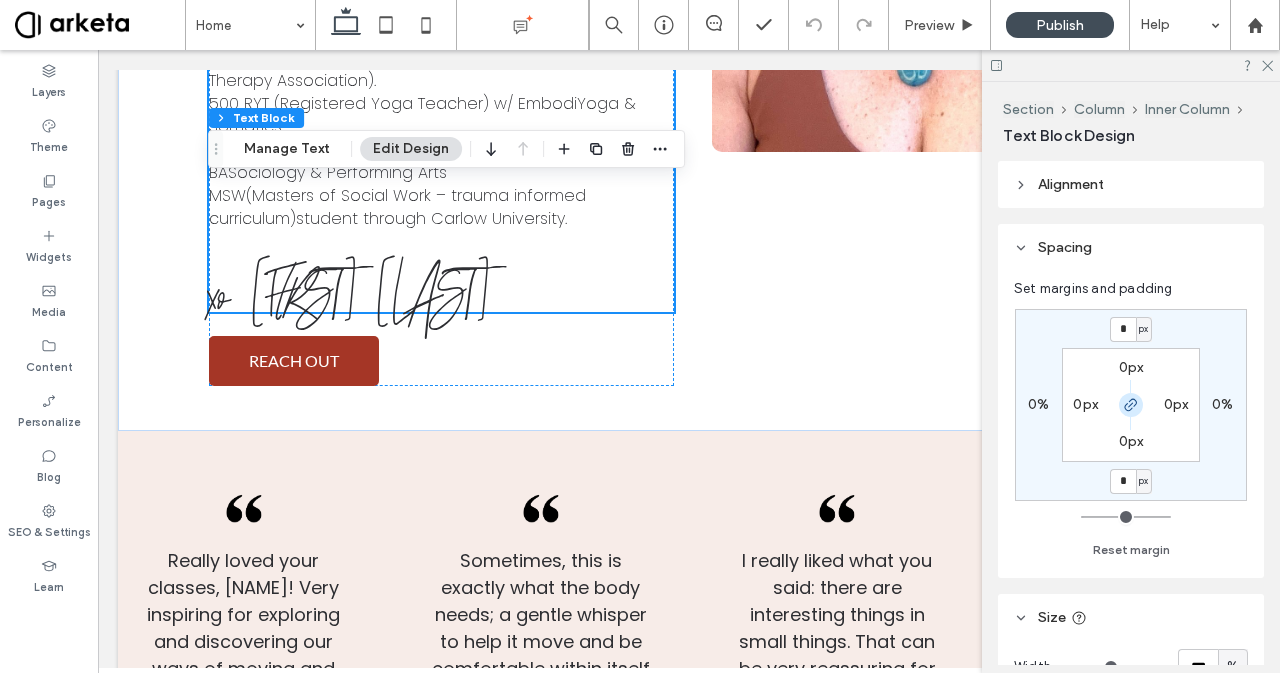 click 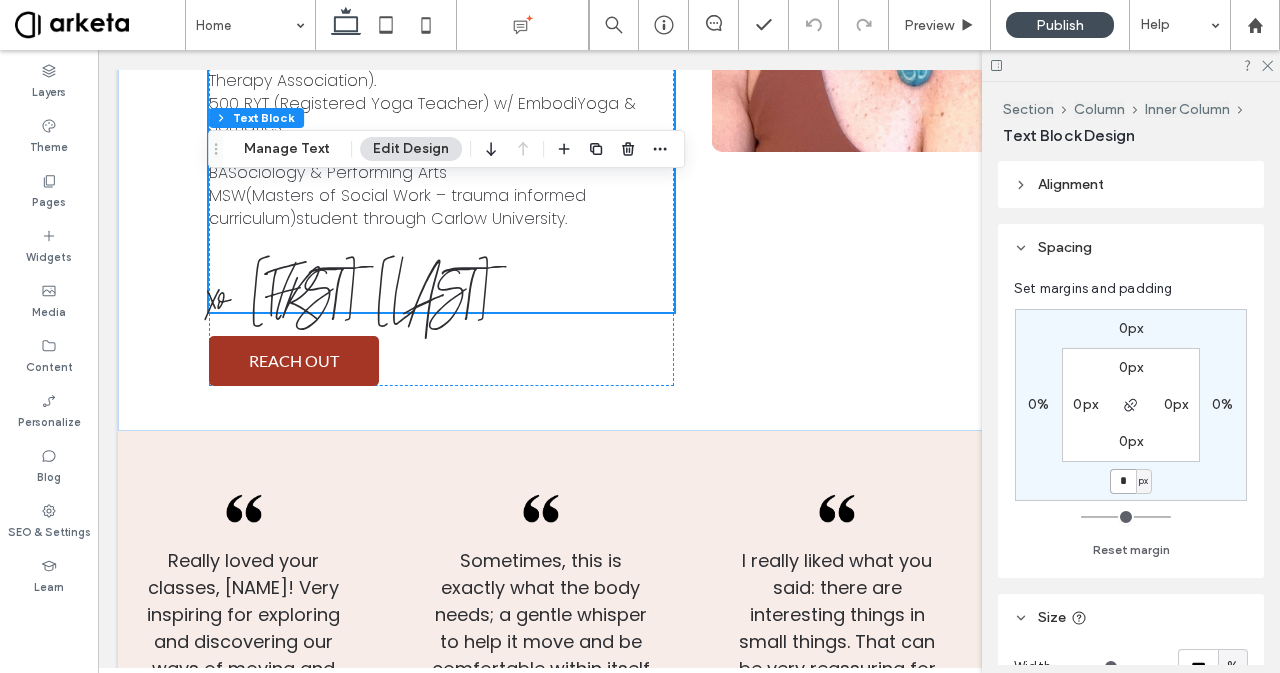 click on "*" at bounding box center (1123, 481) 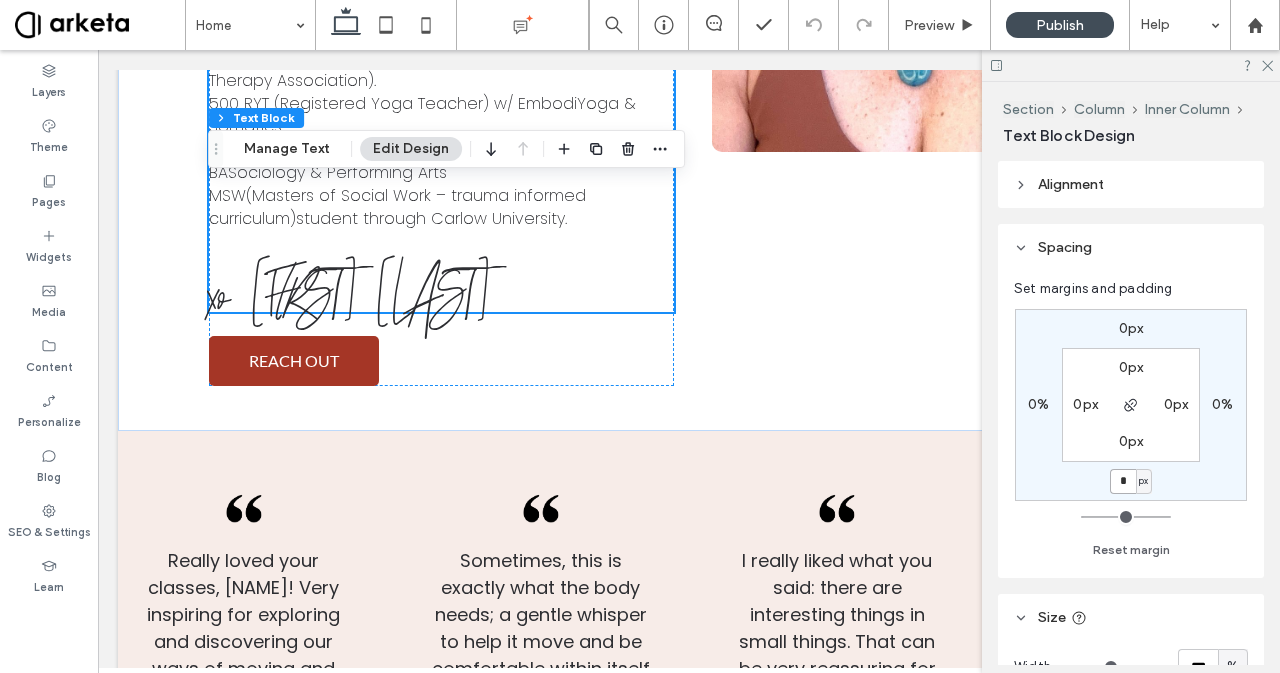 type on "*" 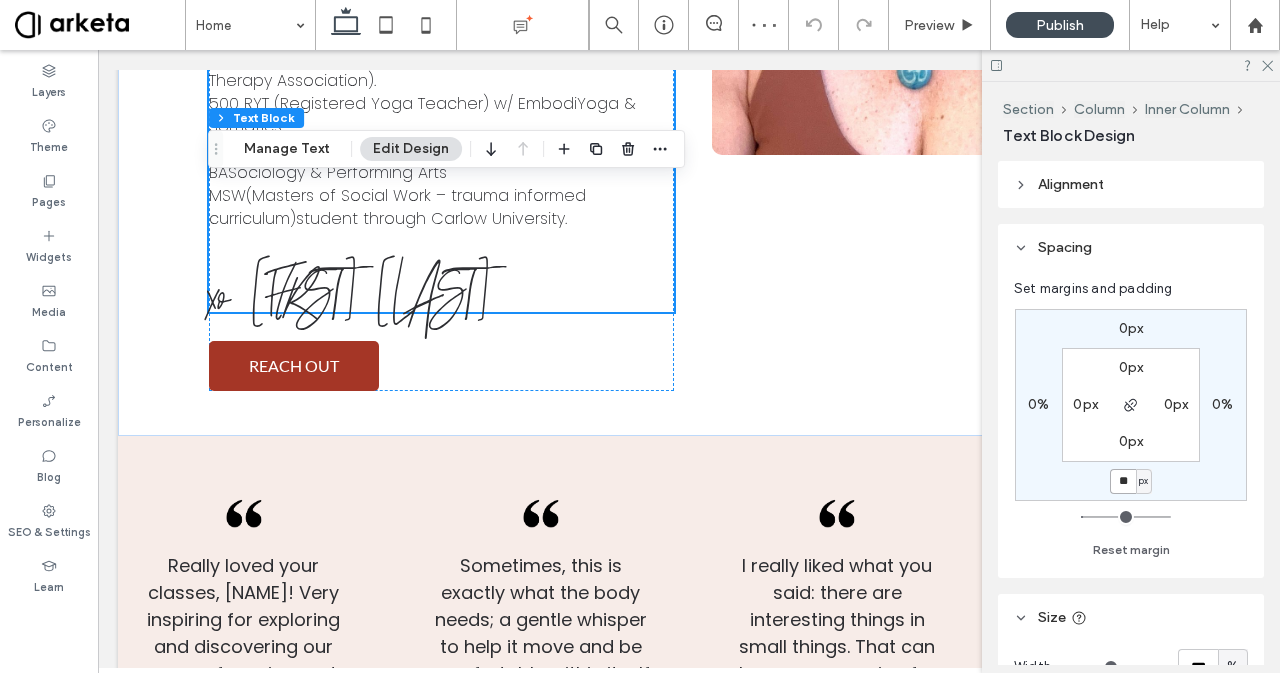 type on "**" 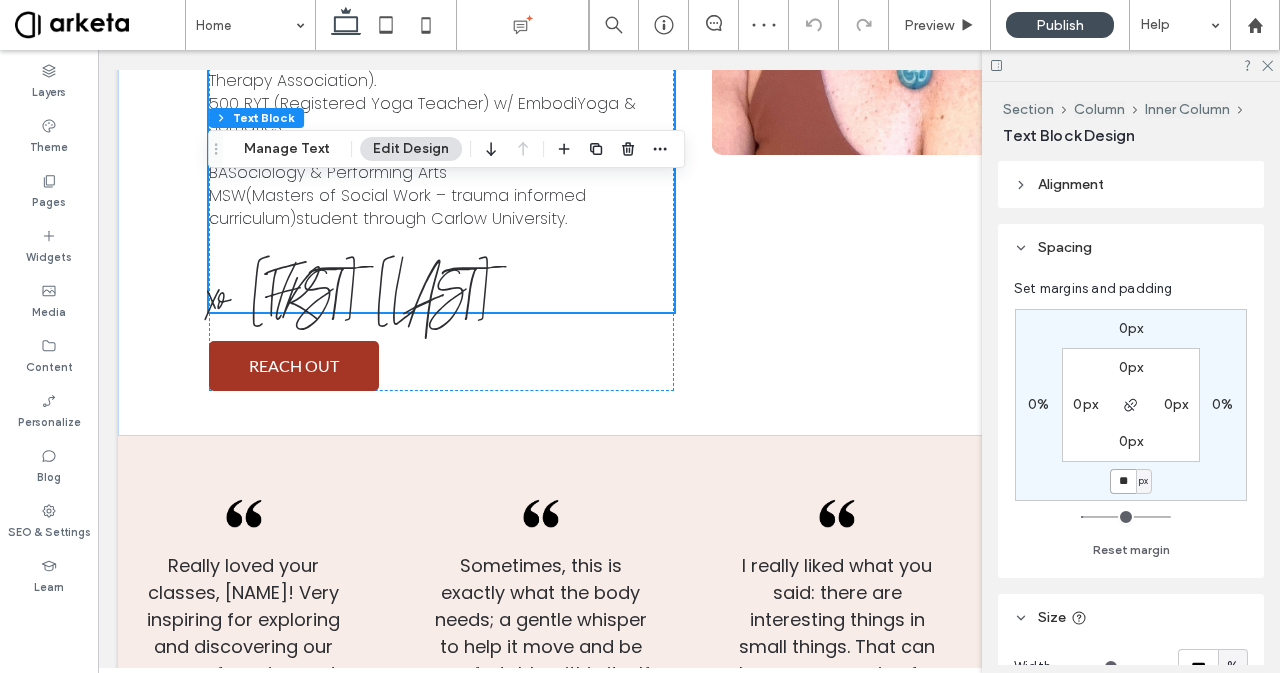type on "**" 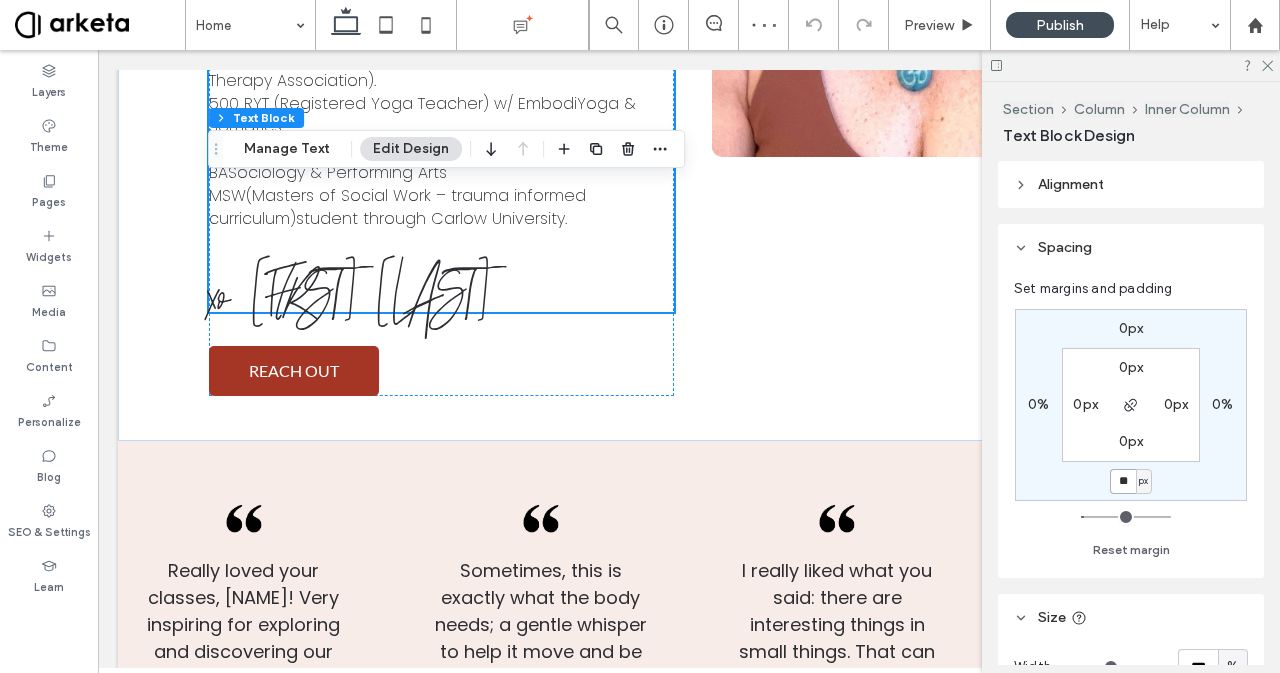 type on "*" 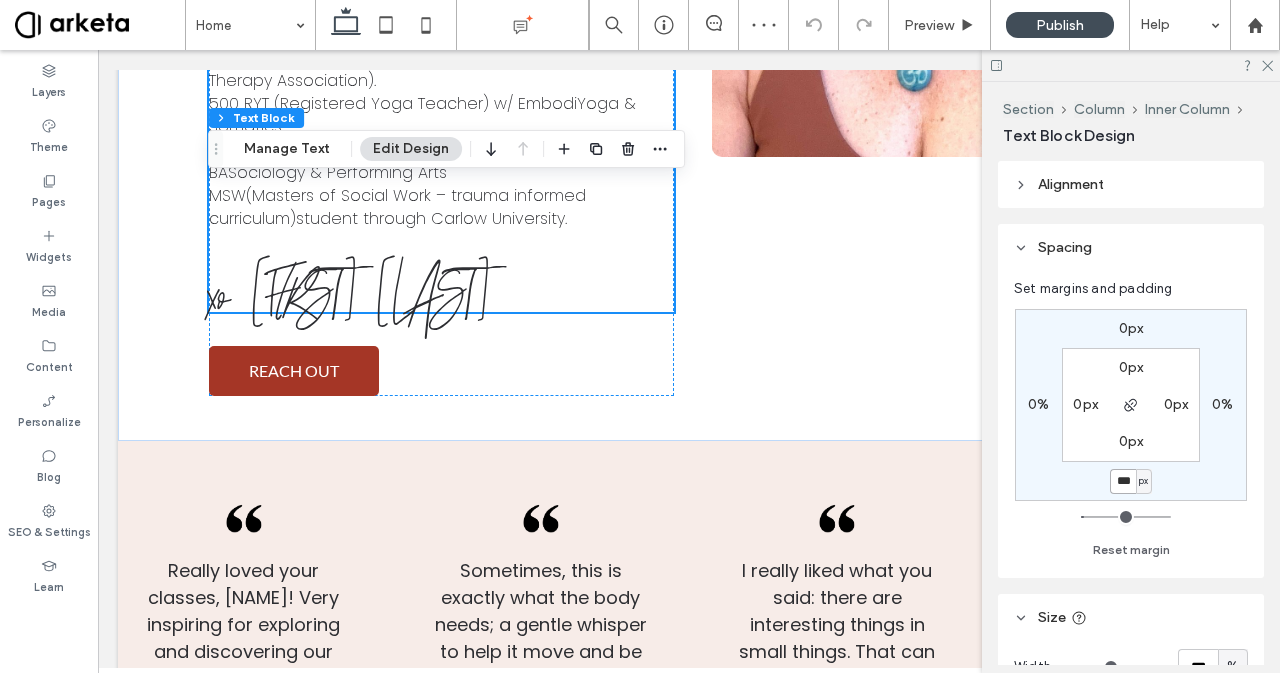 type on "***" 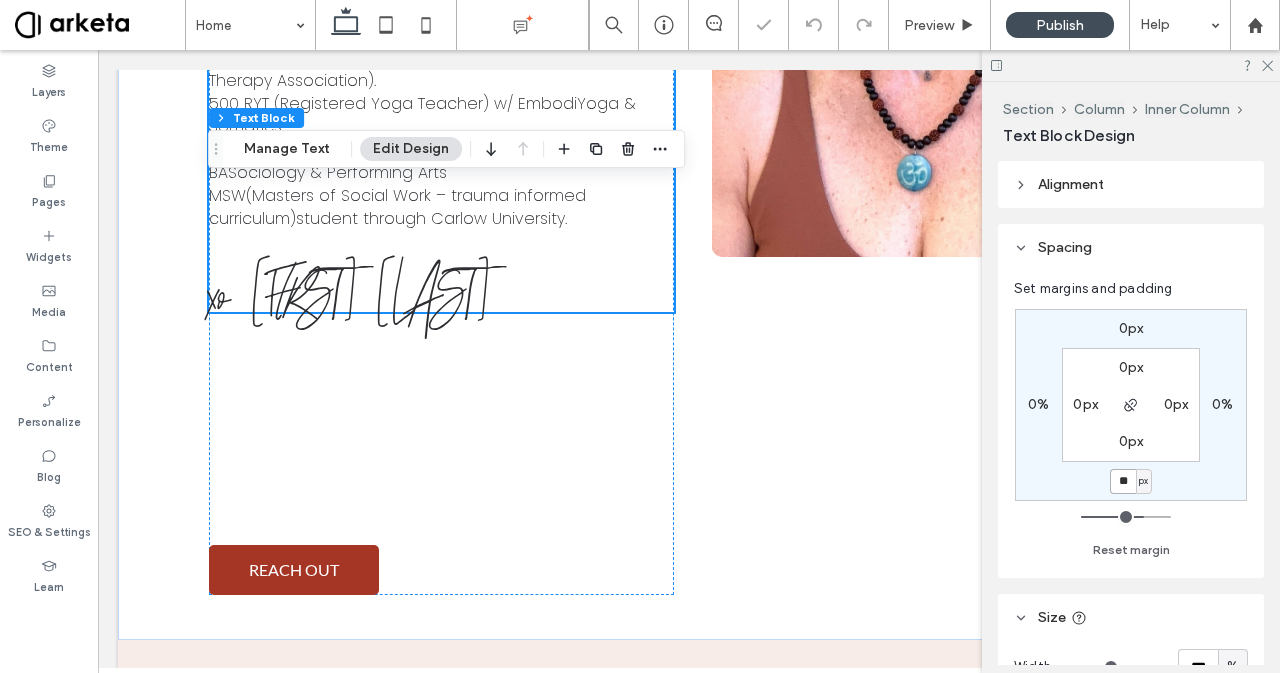 type on "**" 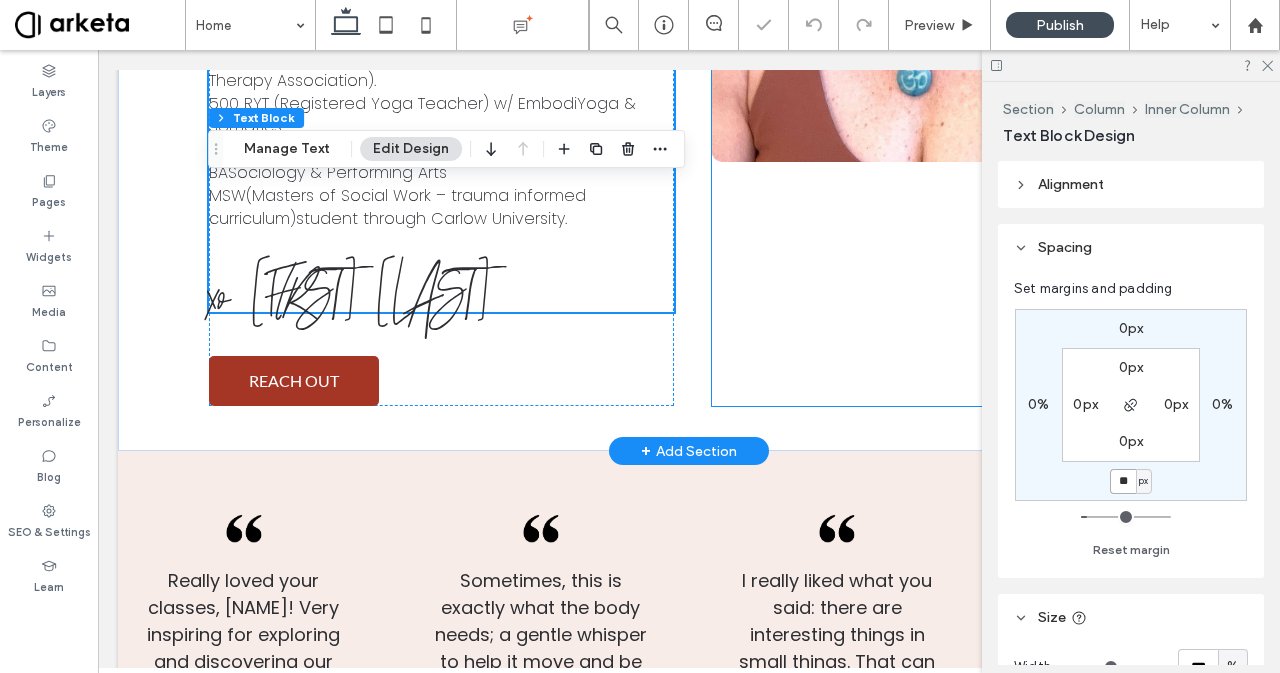 click at bounding box center [940, -180] 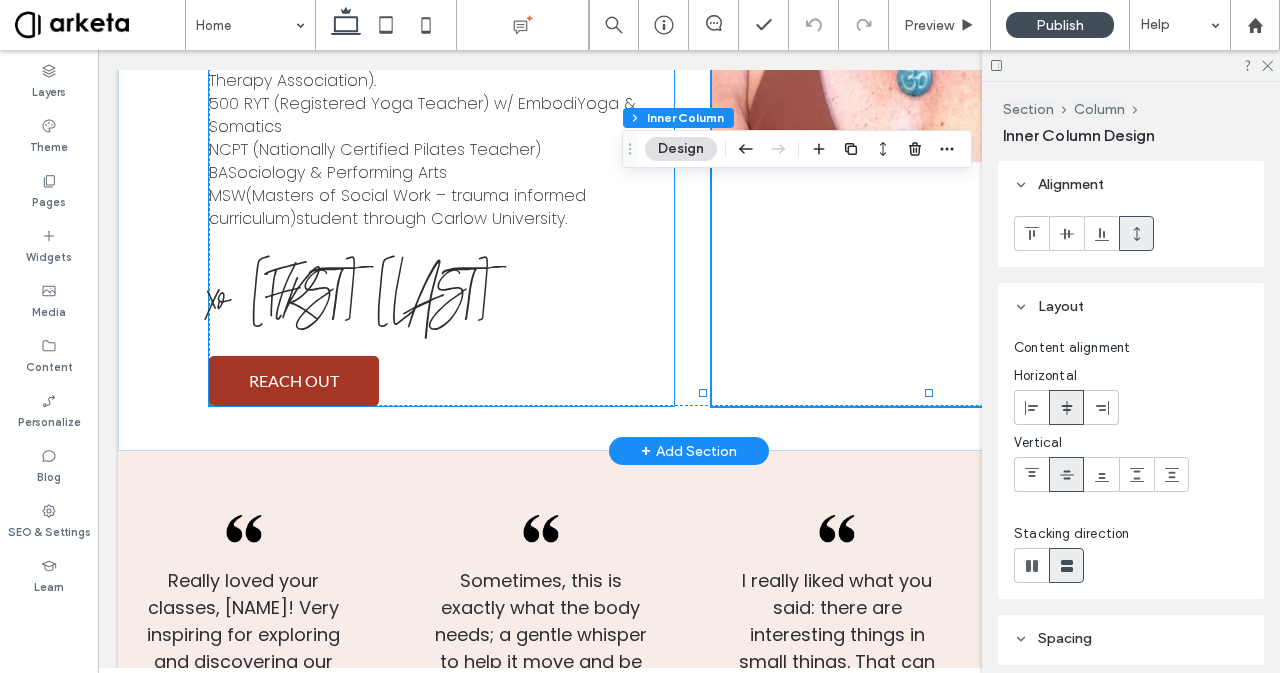 click on "I have always been fascinated by the body as a profound source of knowledge. Our relationship with our body is where our sense of self begins; it shapes our identity, influences our perceptions, and impacts our interactions with the world. From a young age, I recognized the body's potential to communicate and transform, a realization that has guided my journey through various stages of my life.  ‍ Since my first creative movement class at the age of four, through a professional dance career, my work in behavioral health, and now my MSW program, my lifelong journey has consistently centered around the transformative power of movement. The body is not just a vessel; it is a dynamic, expressive entity that holds our emotions, memories, and aspirations. Understanding and connecting with our body allows us to navigate life's challenges and celebrate its joys with resilience and grace.  ‍ ‍Education/Certifications 500 RYT (Registered Yoga Teacher) w/ EmbodiYoga & Somatics BASociology & Performing Arts ‍" at bounding box center [441, -189] 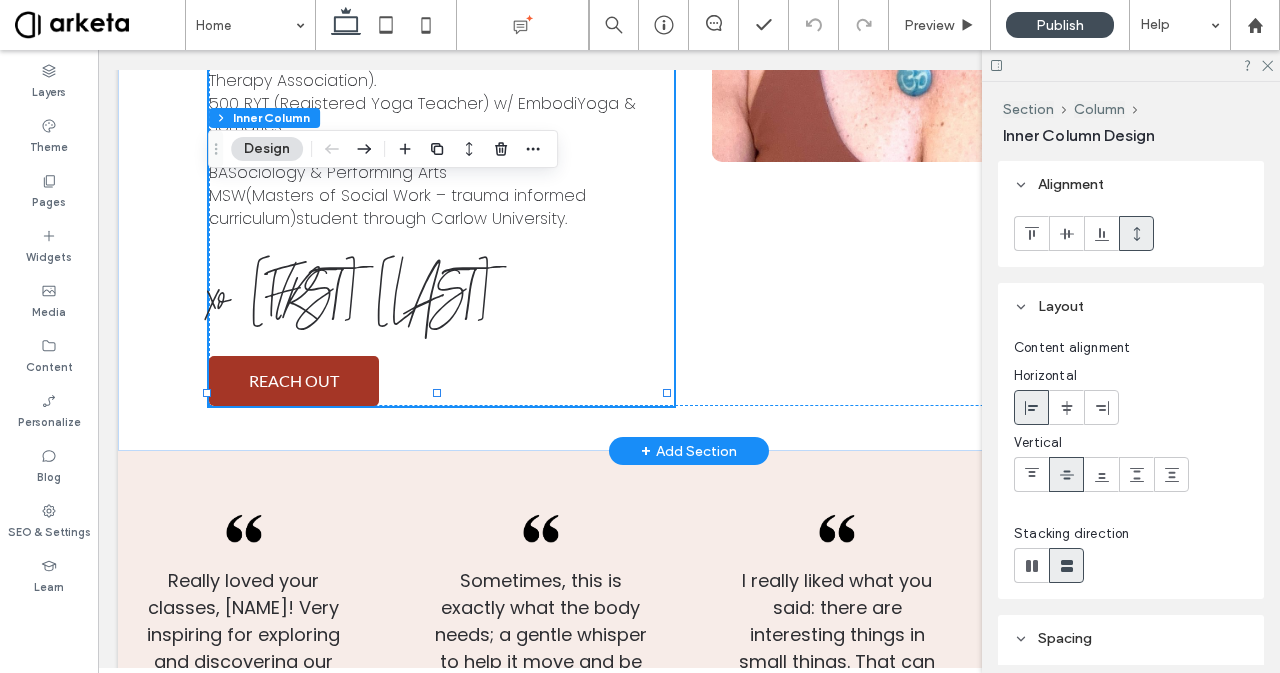 click on "I have always been fascinated by the body as a profound source of knowledge. Our relationship with our body is where our sense of self begins; it shapes our identity, influences our perceptions, and impacts our interactions with the world. From a young age, I recognized the body's potential to communicate and transform, a realization that has guided my journey through various stages of my life.  ‍ Since my first creative movement class at the age of four, through a professional dance career, my work in behavioral health, and now my MSW program, my lifelong journey has consistently centered around the transformative power of movement. The body is not just a vessel; it is a dynamic, expressive entity that holds our emotions, memories, and aspirations. Understanding and connecting with our body allows us to navigate life's challenges and celebrate its joys with resilience and grace.  ‍ ‍Education/Certifications 500 RYT (Registered Yoga Teacher) w/ EmbodiYoga & Somatics BASociology & Performing Arts ‍" at bounding box center [441, -189] 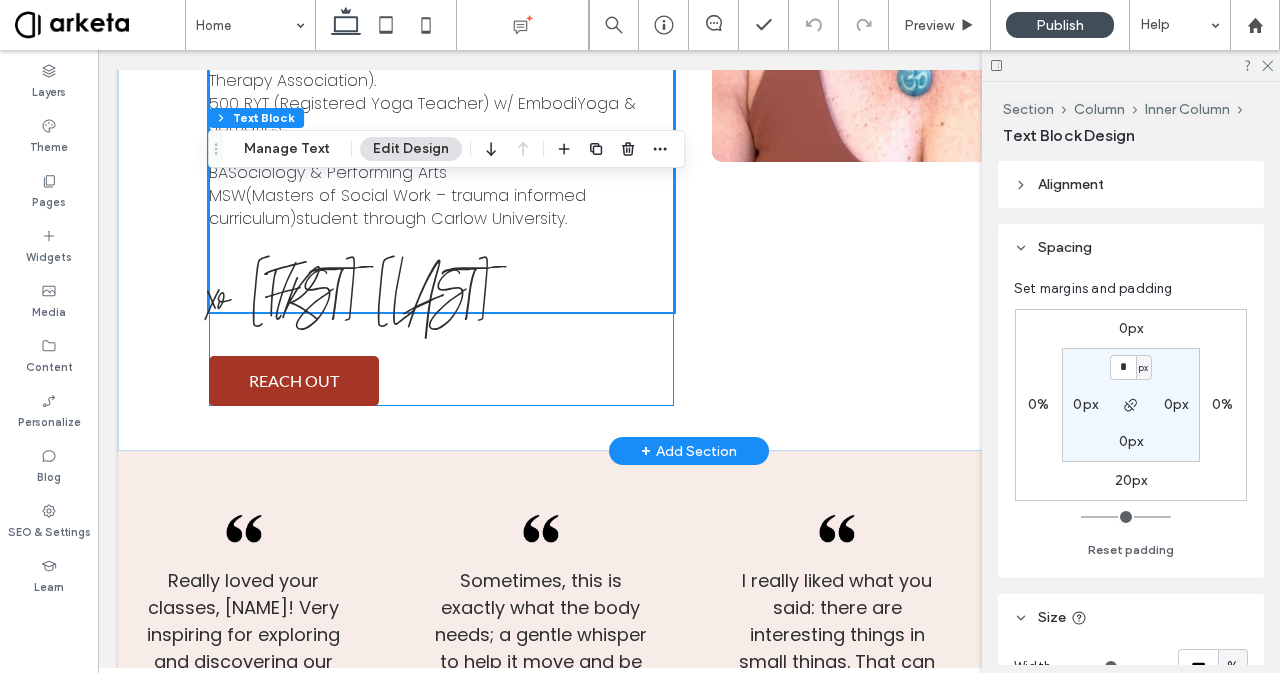 click on "I have always been fascinated by the body as a profound source of knowledge. Our relationship with our body is where our sense of self begins; it shapes our identity, influences our perceptions, and impacts our interactions with the world. From a young age, I recognized the body's potential to communicate and transform, a realization that has guided my journey through various stages of my life.  ‍ Since my first creative movement class at the age of four, through a professional dance career, my work in behavioral health, and now my MSW program, my lifelong journey has consistently centered around the transformative power of movement. The body is not just a vessel; it is a dynamic, expressive entity that holds our emotions, memories, and aspirations. Understanding and connecting with our body allows us to navigate life's challenges and celebrate its joys with resilience and grace.  ‍ ‍Education/Certifications 500 RYT (Registered Yoga Teacher) w/ EmbodiYoga & Somatics BASociology & Performing Arts ‍" at bounding box center (441, -189) 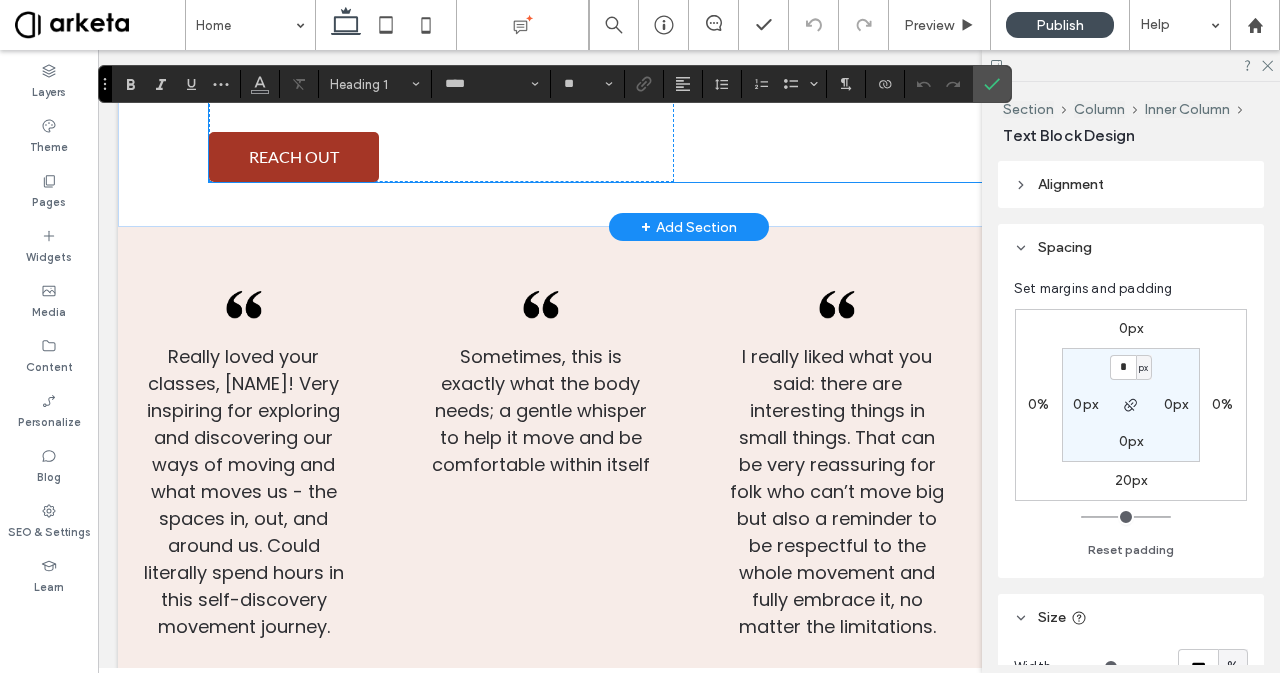 type on "****" 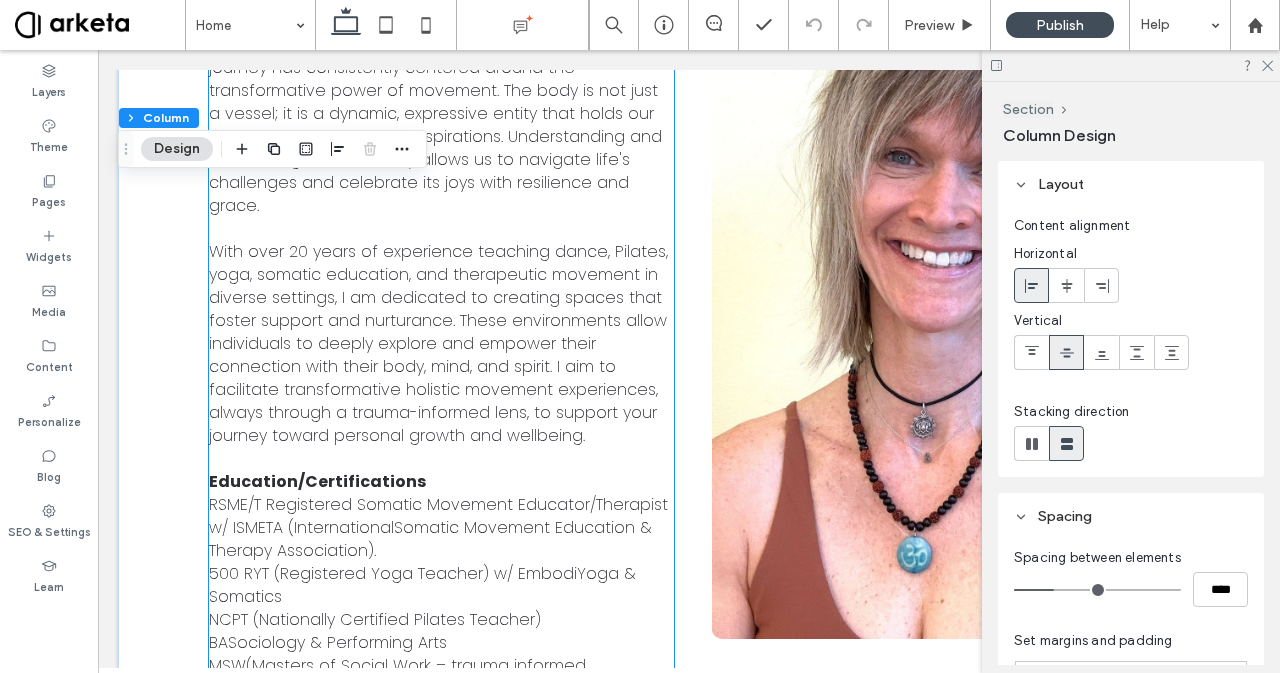 scroll, scrollTop: 4340, scrollLeft: 0, axis: vertical 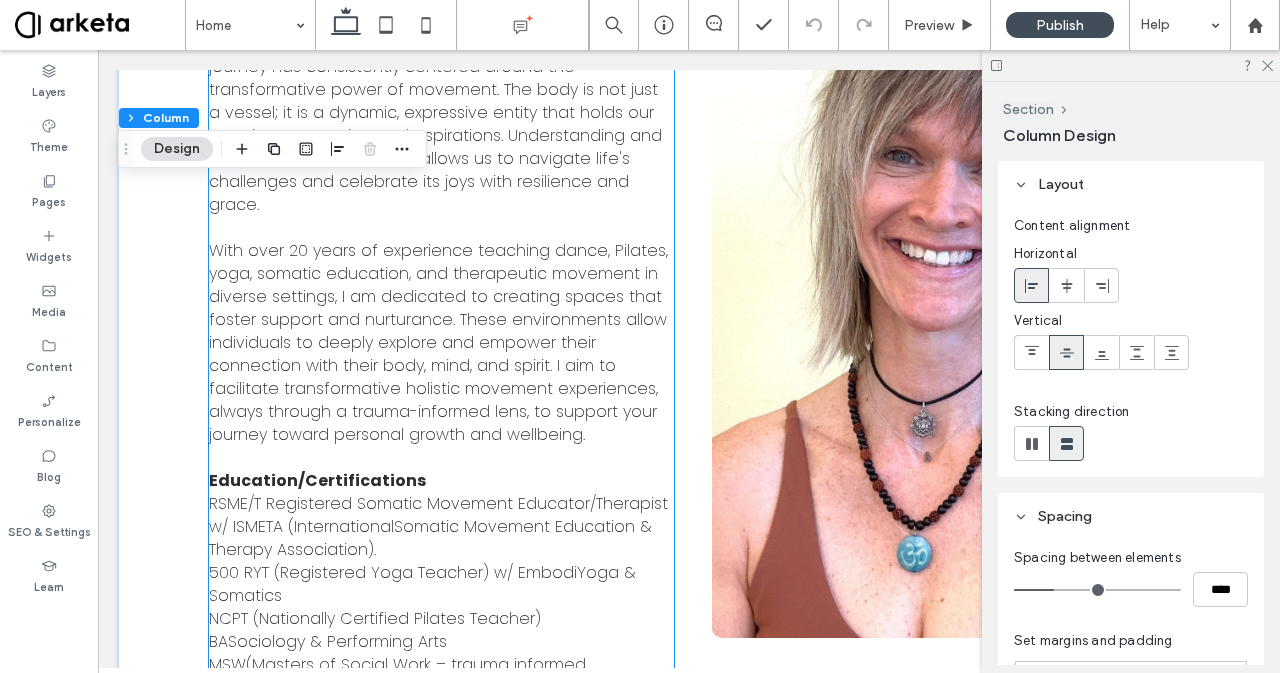 click on "I have always been fascinated by the body as a profound source of knowledge. Our relationship with our body is where our sense of self begins; it shapes our identity, influences our perceptions, and impacts our interactions with the world. From a young age, I recognized the body's potential to communicate and transform, a realization that has guided my journey through various stages of my life.  ‍ Since my first creative movement class at the age of four, through a professional dance career, my work in behavioral health, and now my MSW program, my lifelong journey has consistently centered around the transformative power of movement. The body is not just a vessel; it is a dynamic, expressive entity that holds our emotions, memories, and aspirations. Understanding and connecting with our body allows us to navigate life's challenges and celebrate its joys with resilience and grace.  ‍ ‍Education/Certifications 500 RYT (Registered Yoga Teacher) w/ EmbodiYoga & Somatics BASociology & Performing Arts ‍" at bounding box center (441, 280) 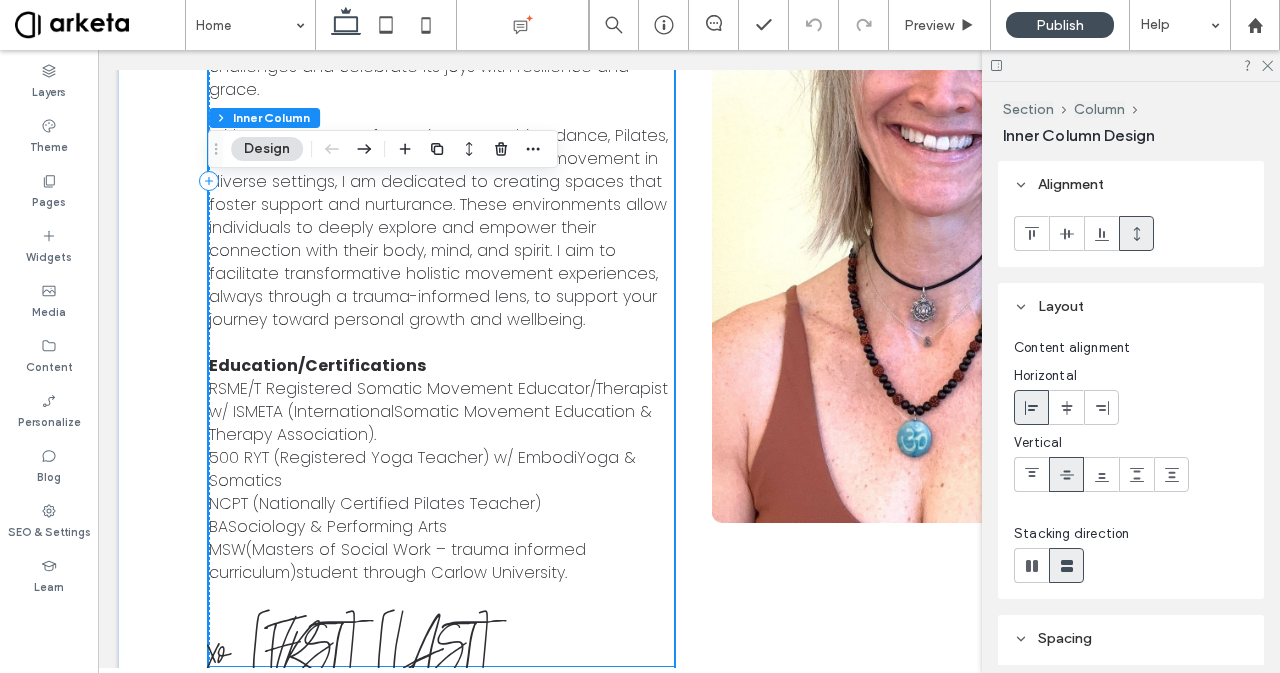 scroll, scrollTop: 4502, scrollLeft: 0, axis: vertical 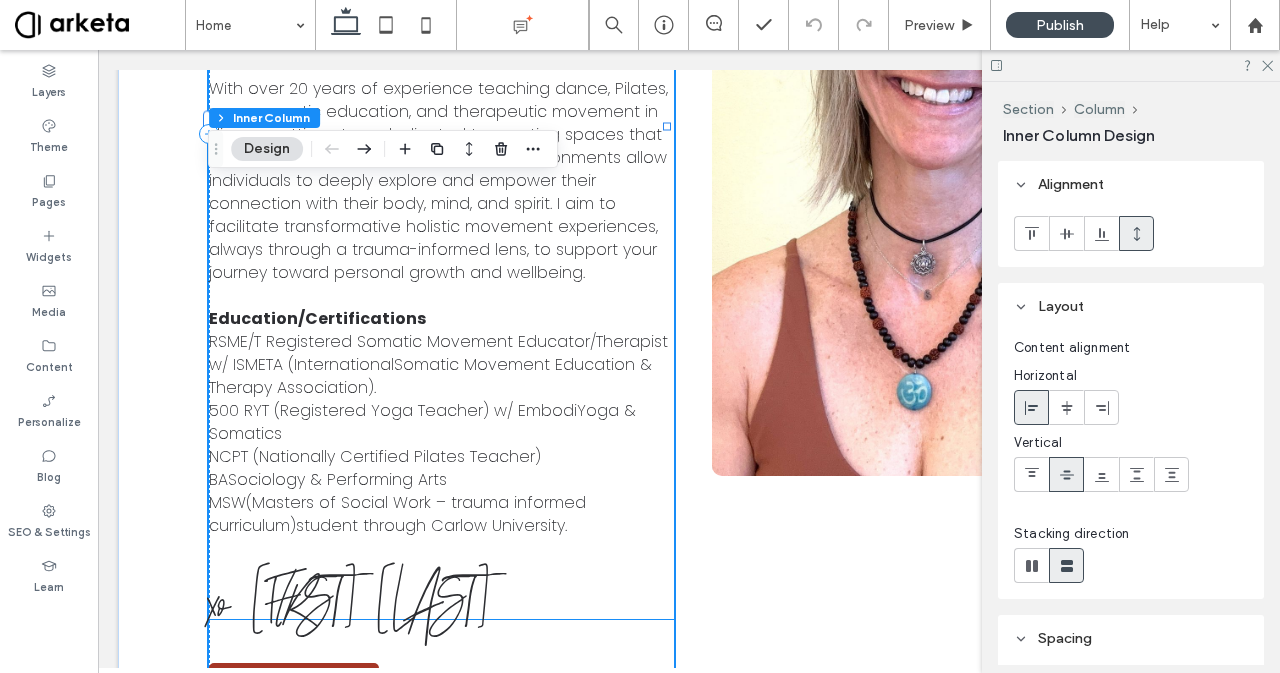 click on "I have always been fascinated by the body as a profound source of knowledge. Our relationship with our body is where our sense of self begins; it shapes our identity, influences our perceptions, and impacts our interactions with the world. From a young age, I recognized the body's potential to communicate and transform, a realization that has guided my journey through various stages of my life.  ‍ Since my first creative movement class at the age of four, through a professional dance career, my work in behavioral health, and now my MSW program, my lifelong journey has consistently centered around the transformative power of movement. The body is not just a vessel; it is a dynamic, expressive entity that holds our emotions, memories, and aspirations. Understanding and connecting with our body allows us to navigate life's challenges and celebrate its joys with resilience and grace.  ‍" at bounding box center [438, -50] 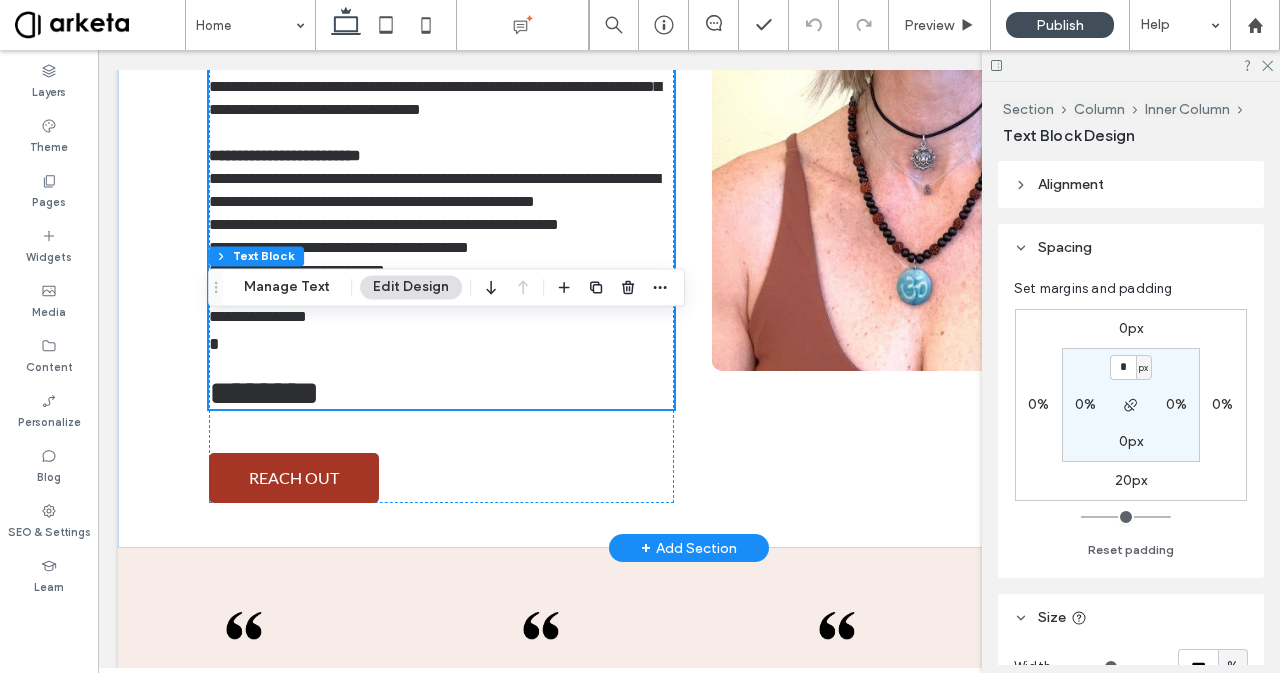 scroll, scrollTop: 3754, scrollLeft: 0, axis: vertical 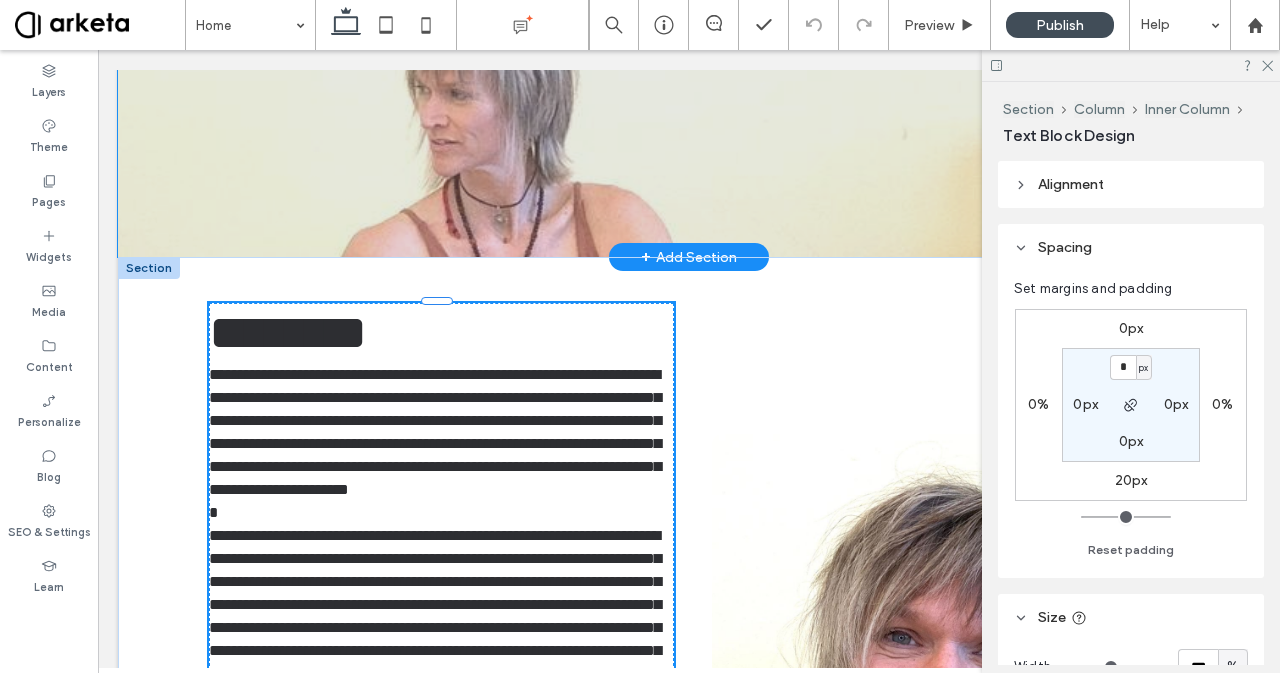 type on "****" 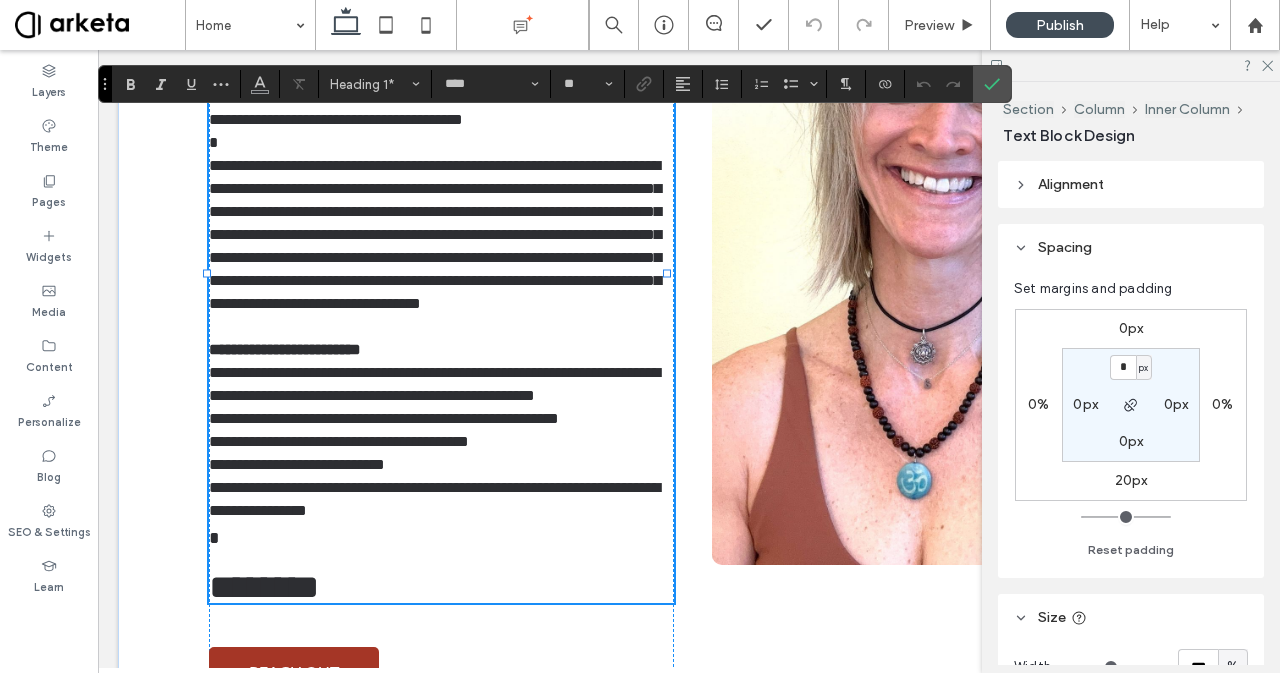 type on "*******" 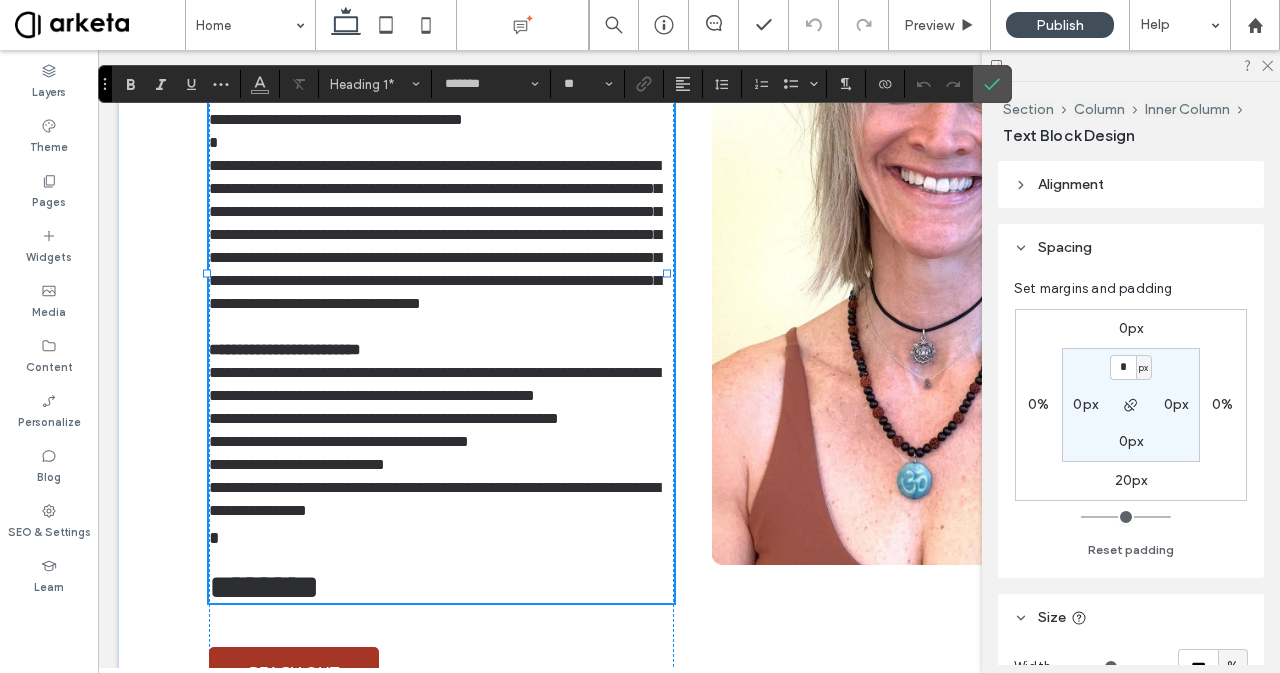 type on "**" 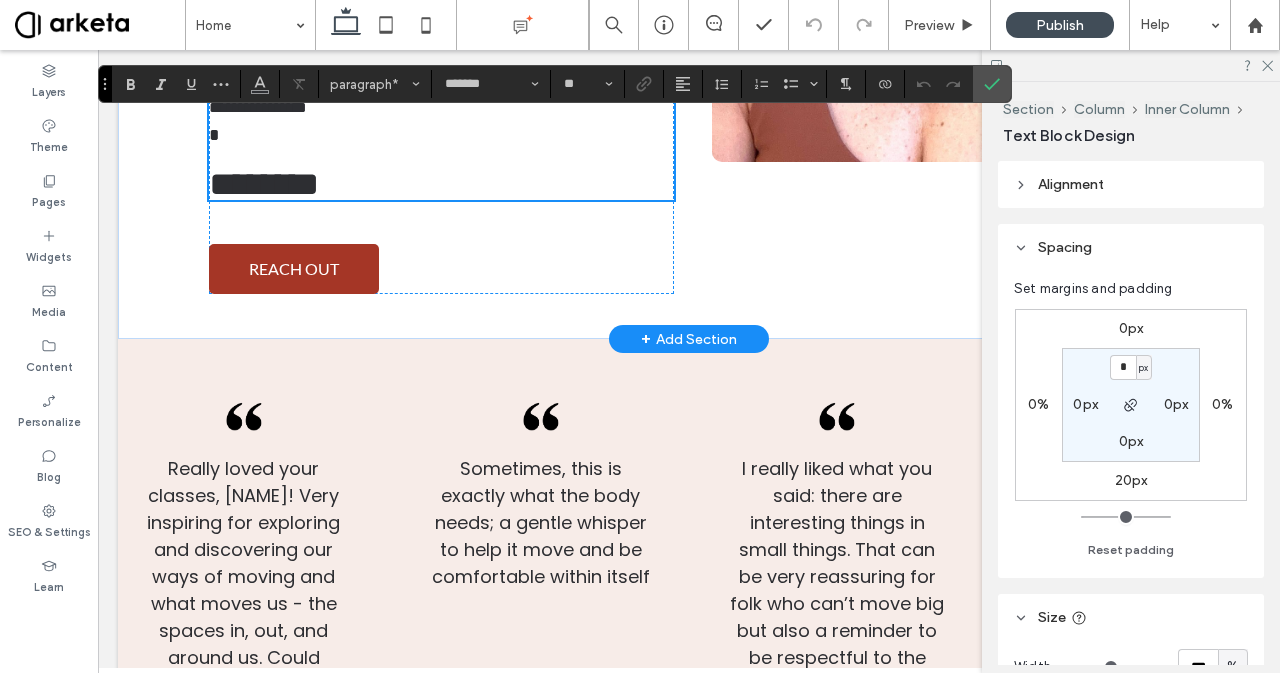 scroll, scrollTop: 4713, scrollLeft: 0, axis: vertical 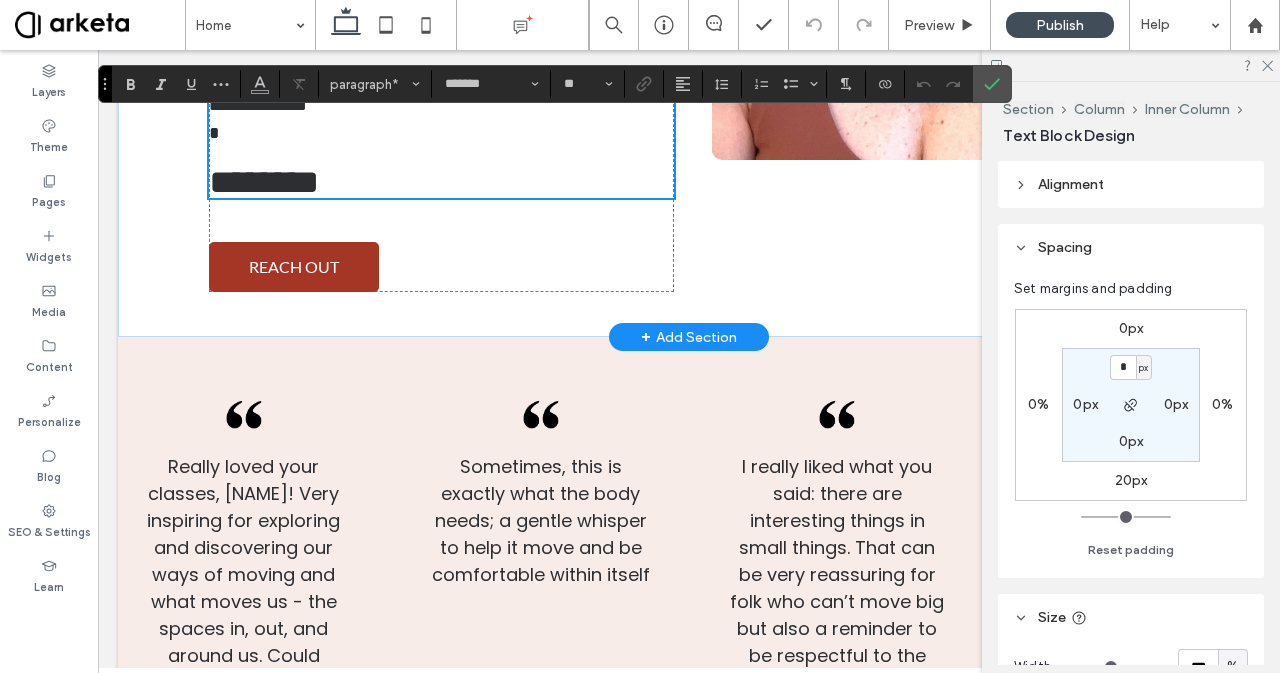 type on "**********" 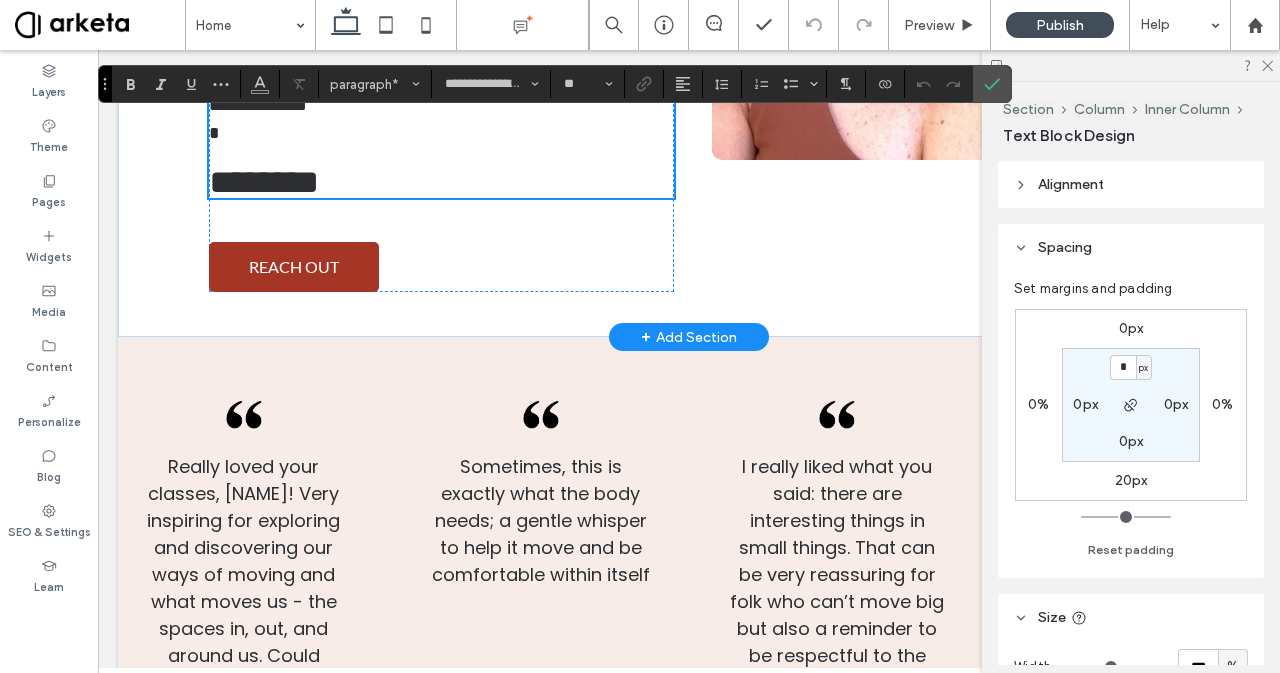 type on "**" 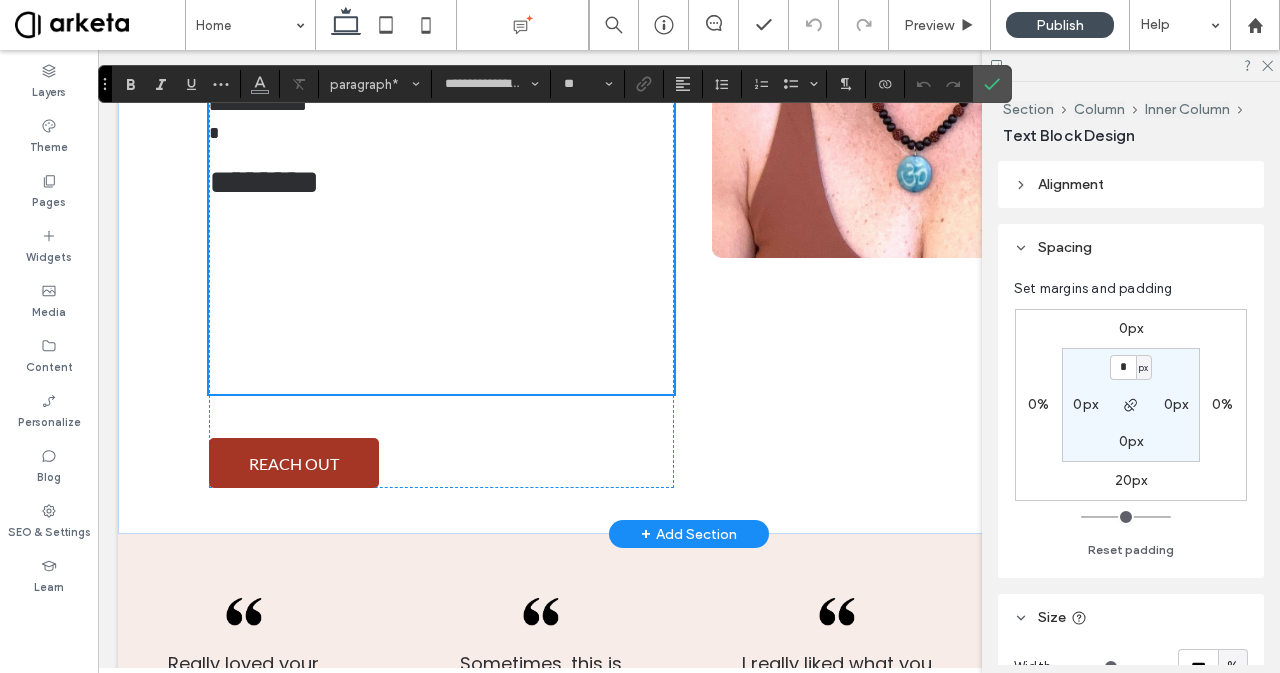 type on "*******" 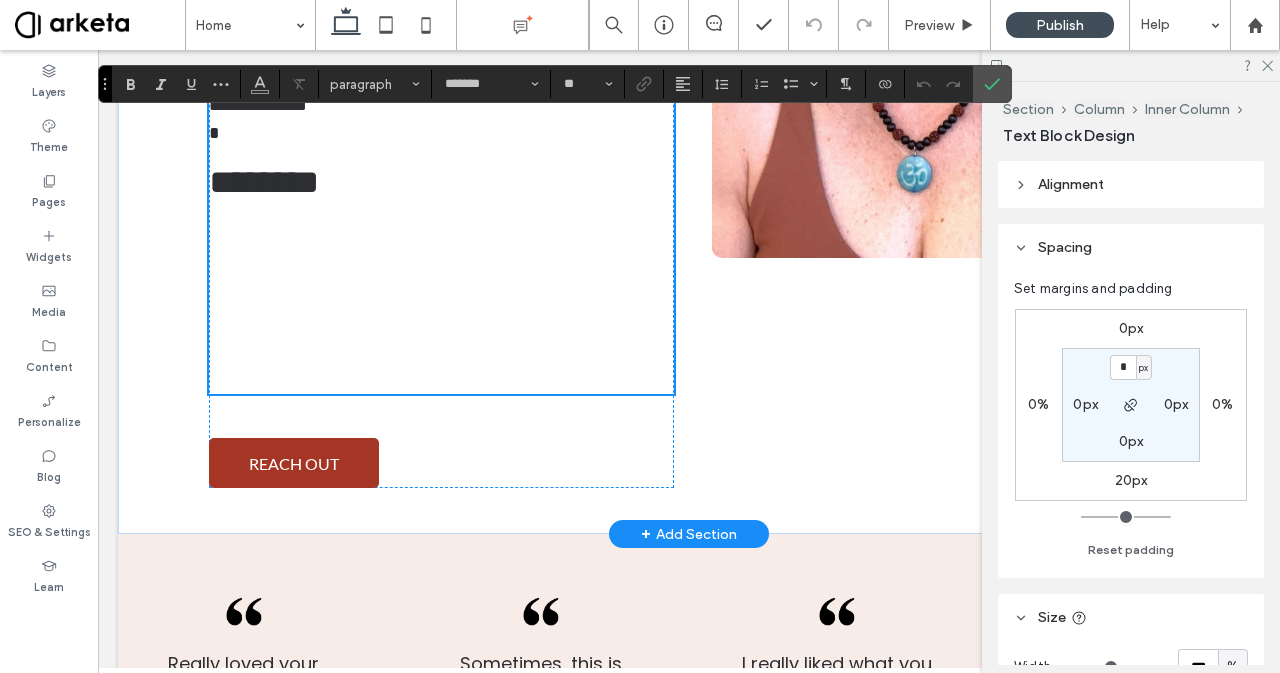 type on "**********" 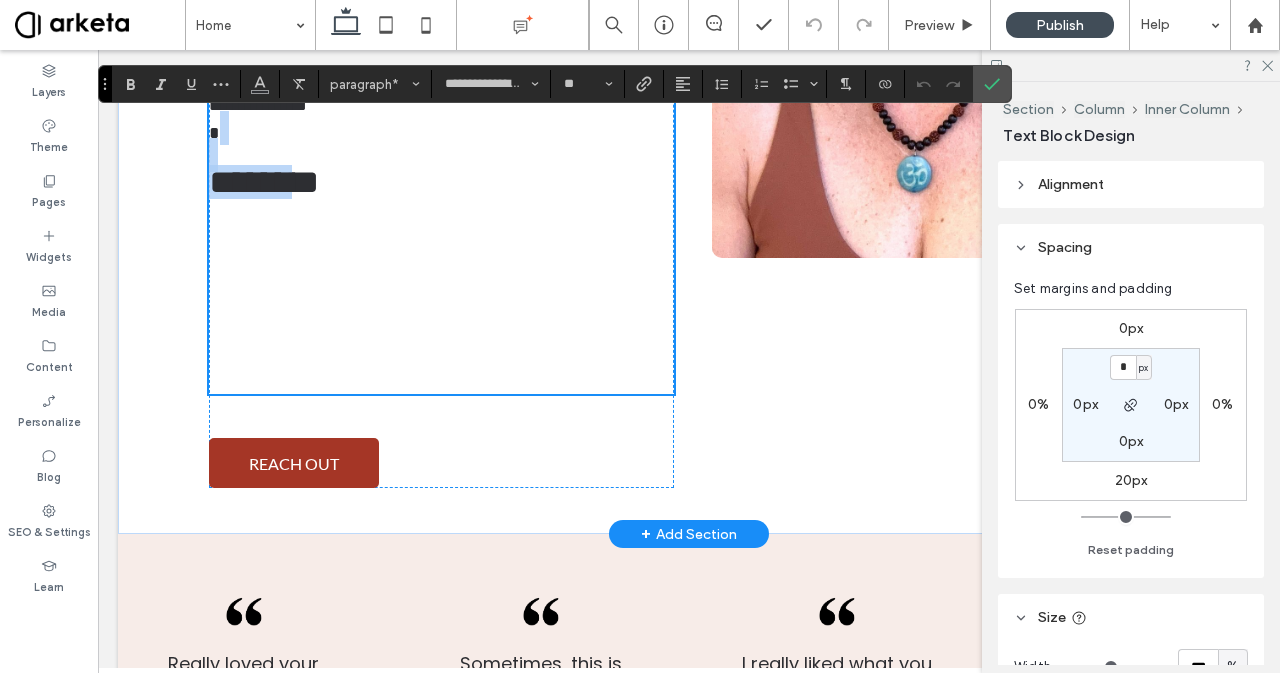 type on "*******" 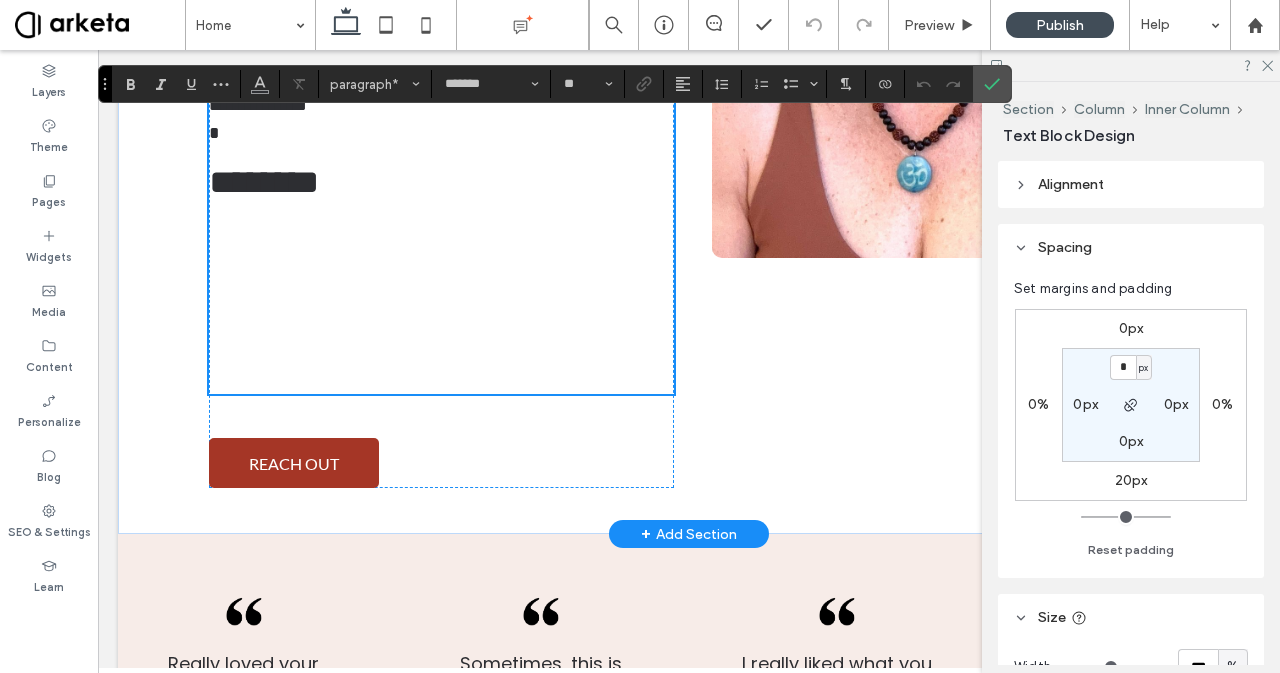 drag, startPoint x: 319, startPoint y: 333, endPoint x: 292, endPoint y: 295, distance: 46.615448 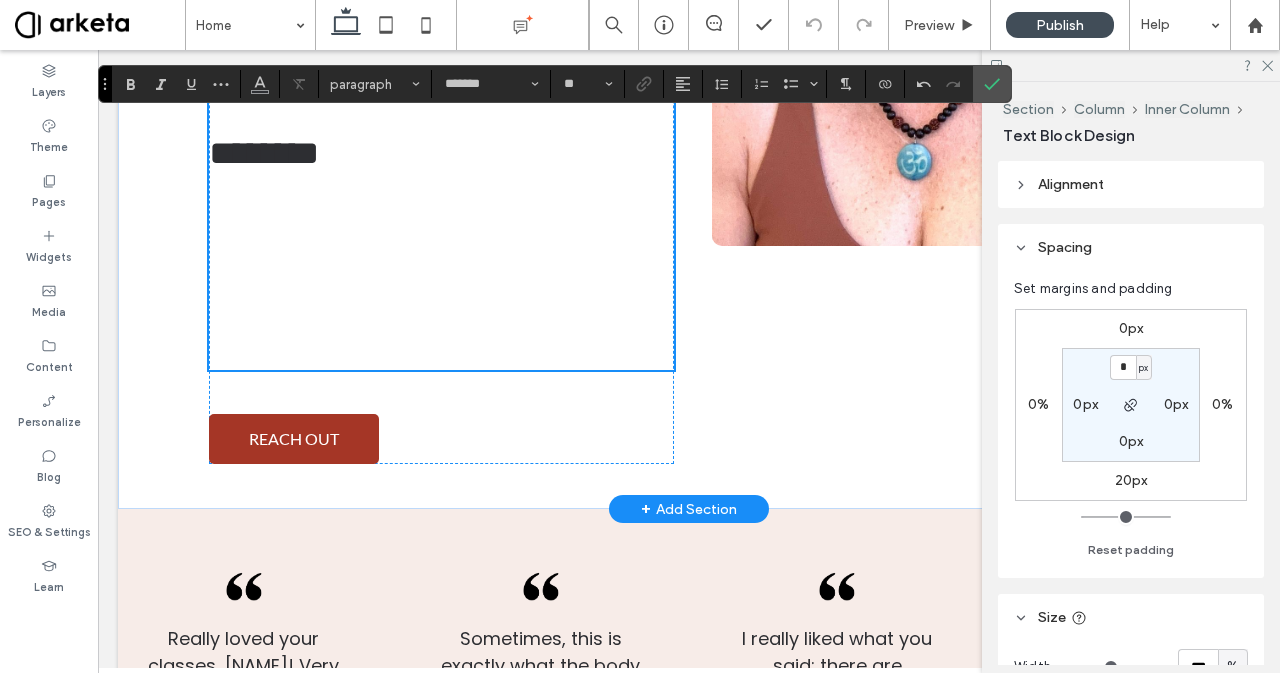 type on "**********" 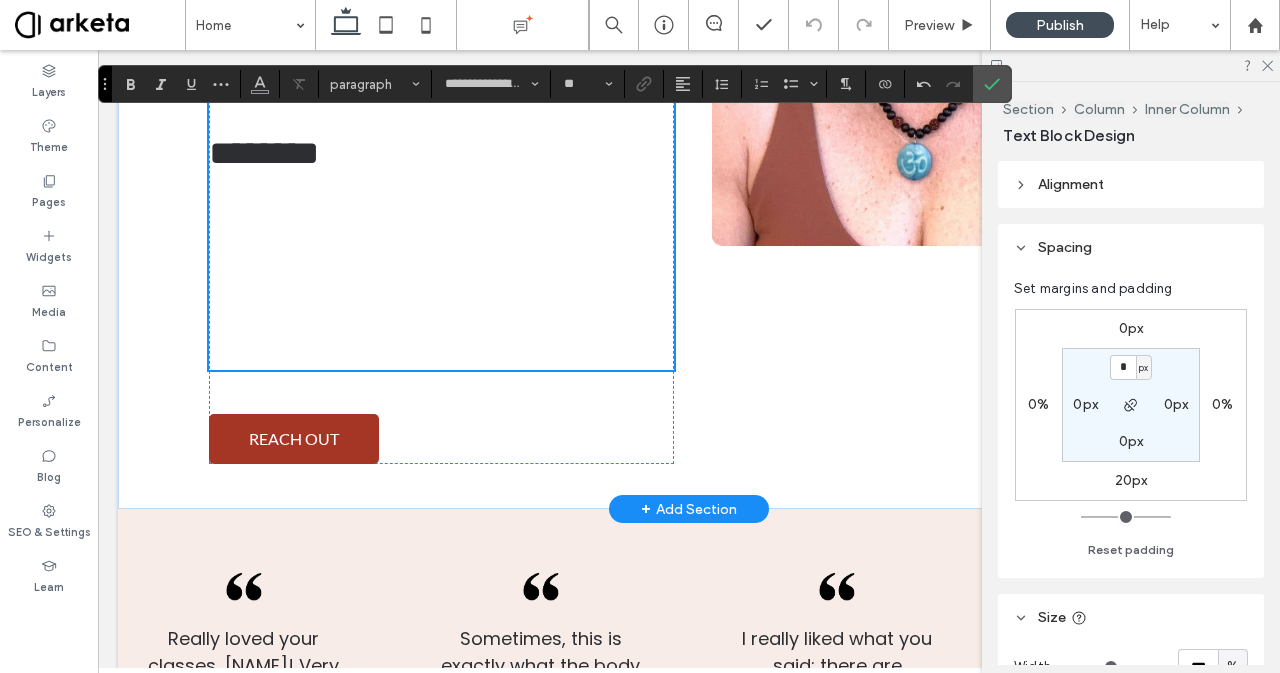 type on "**" 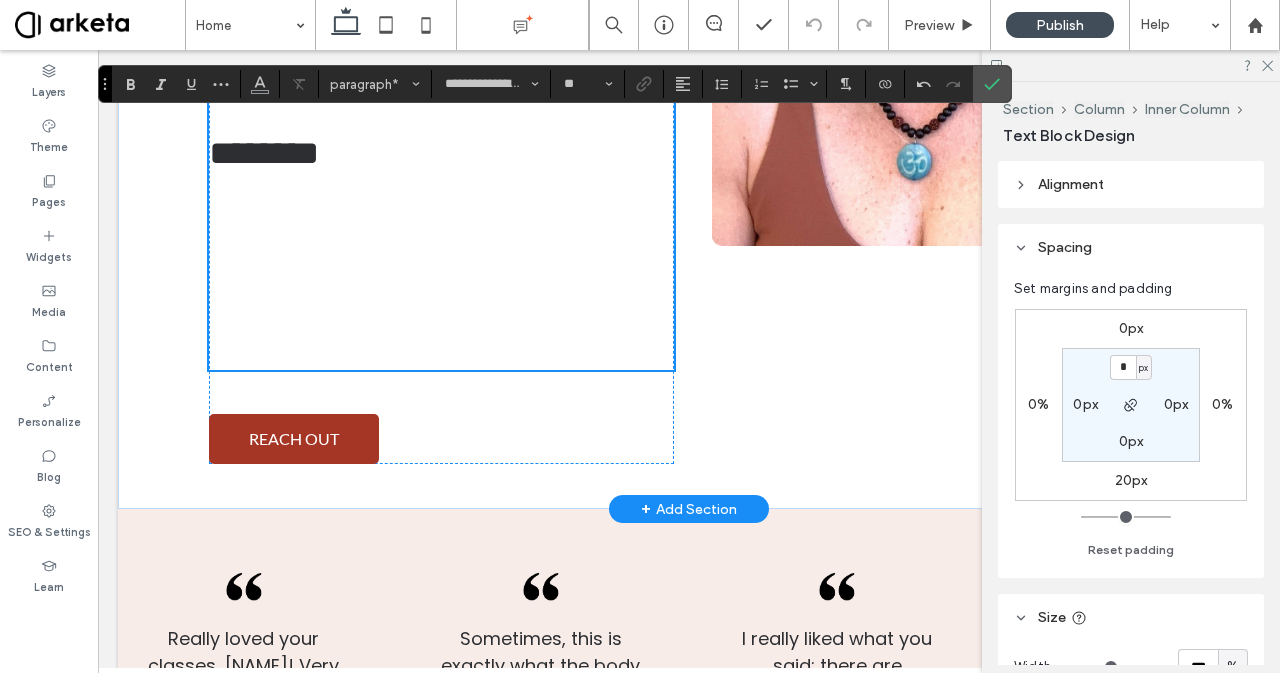 click on "********" at bounding box center (264, 153) 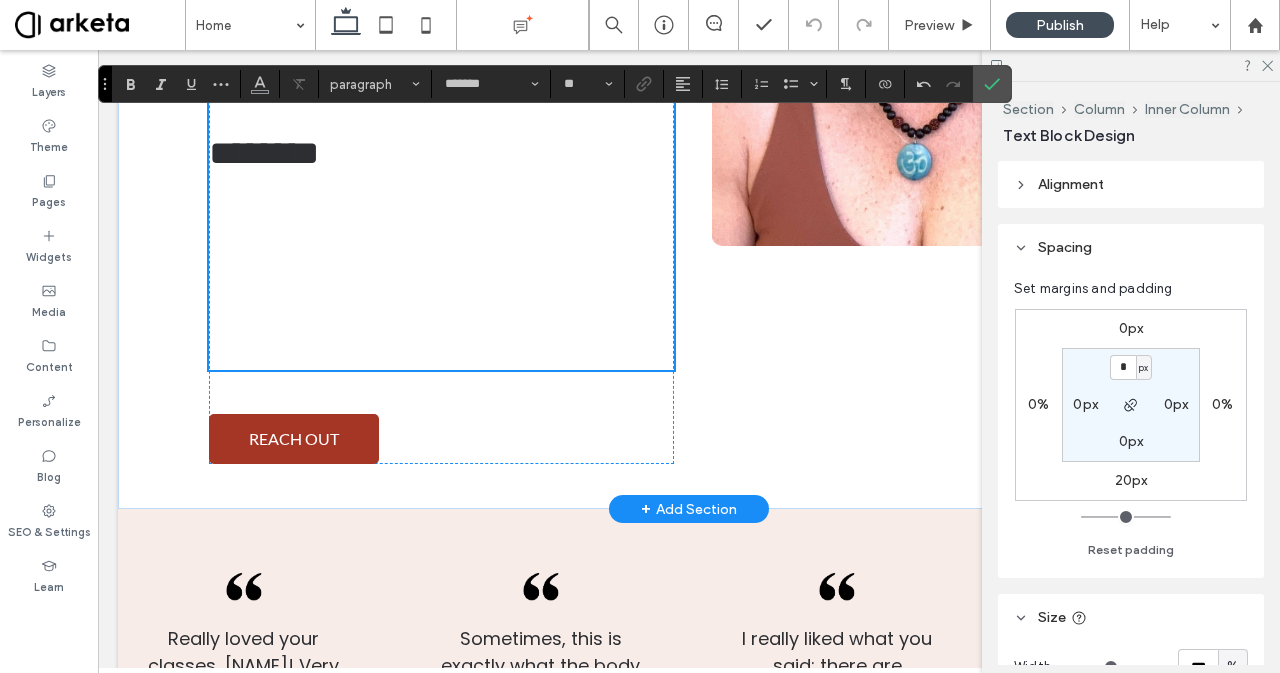 click on "********" at bounding box center [264, 153] 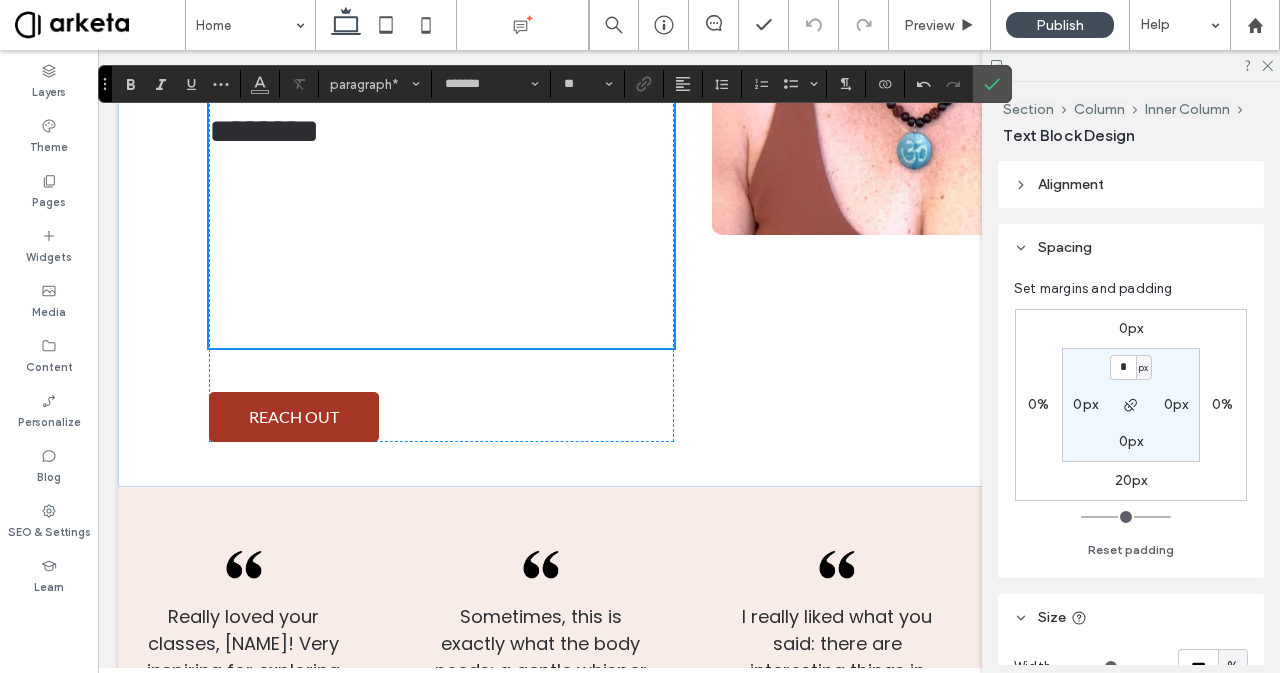 click on "20px" at bounding box center (1131, 480) 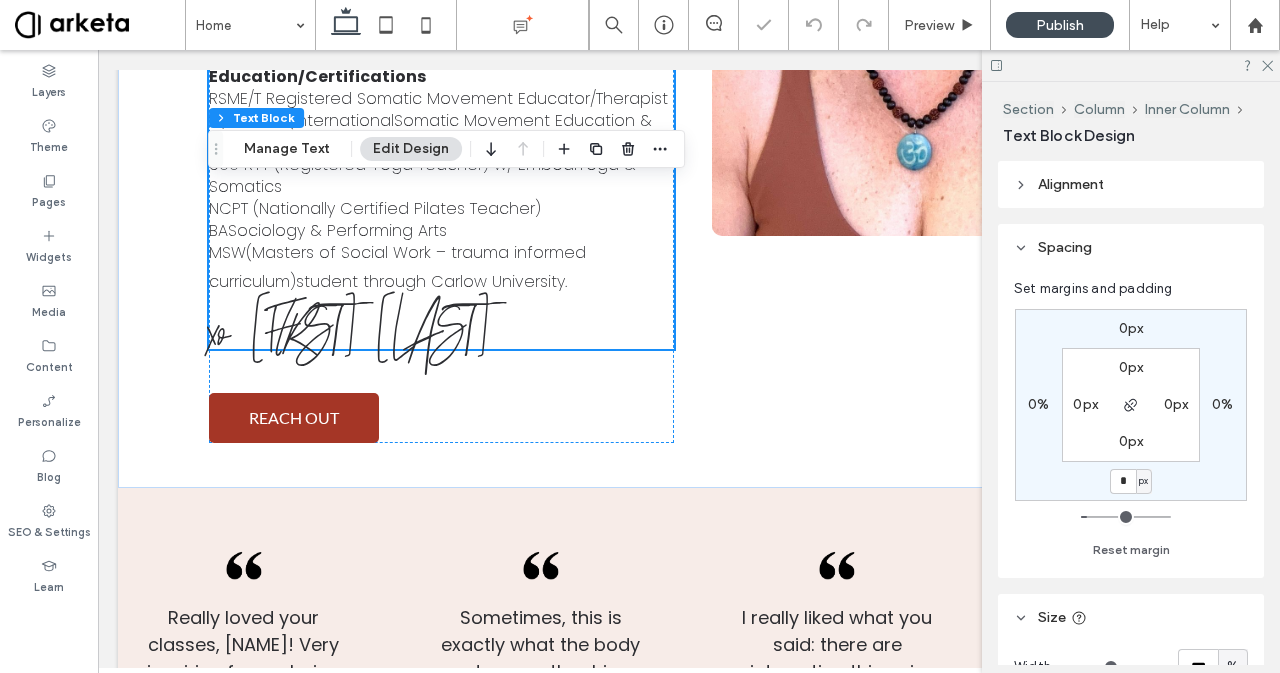 type on "**" 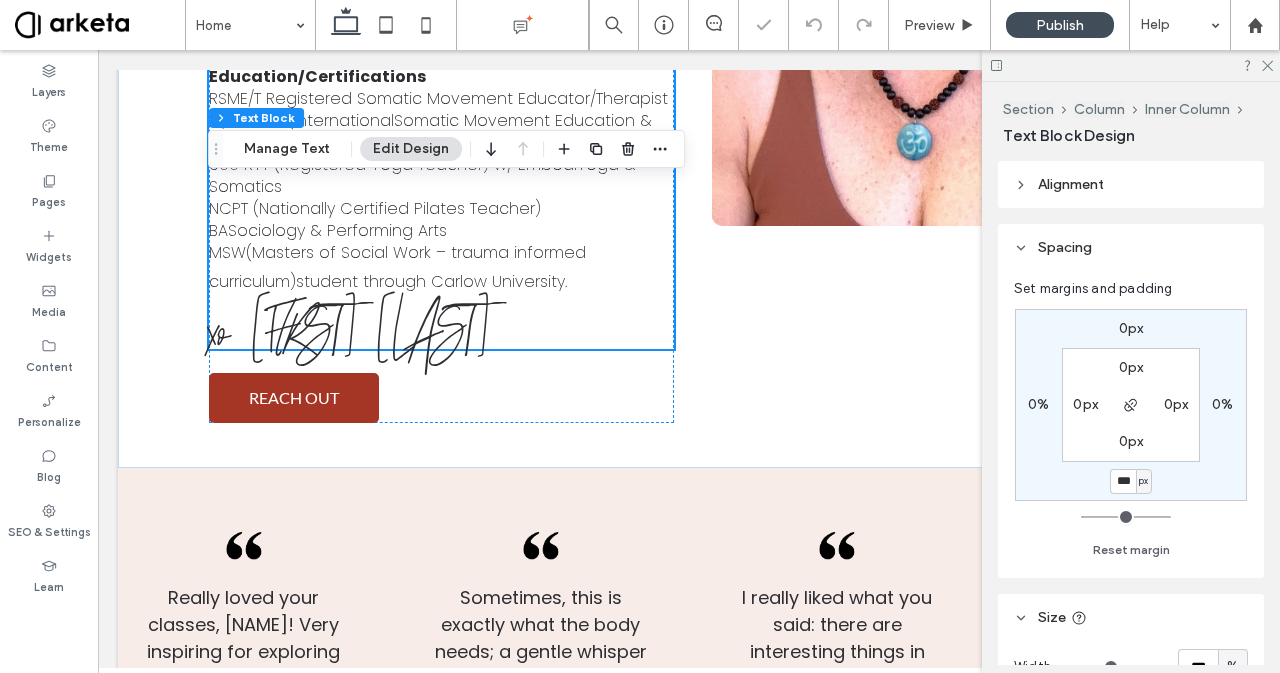 type on "***" 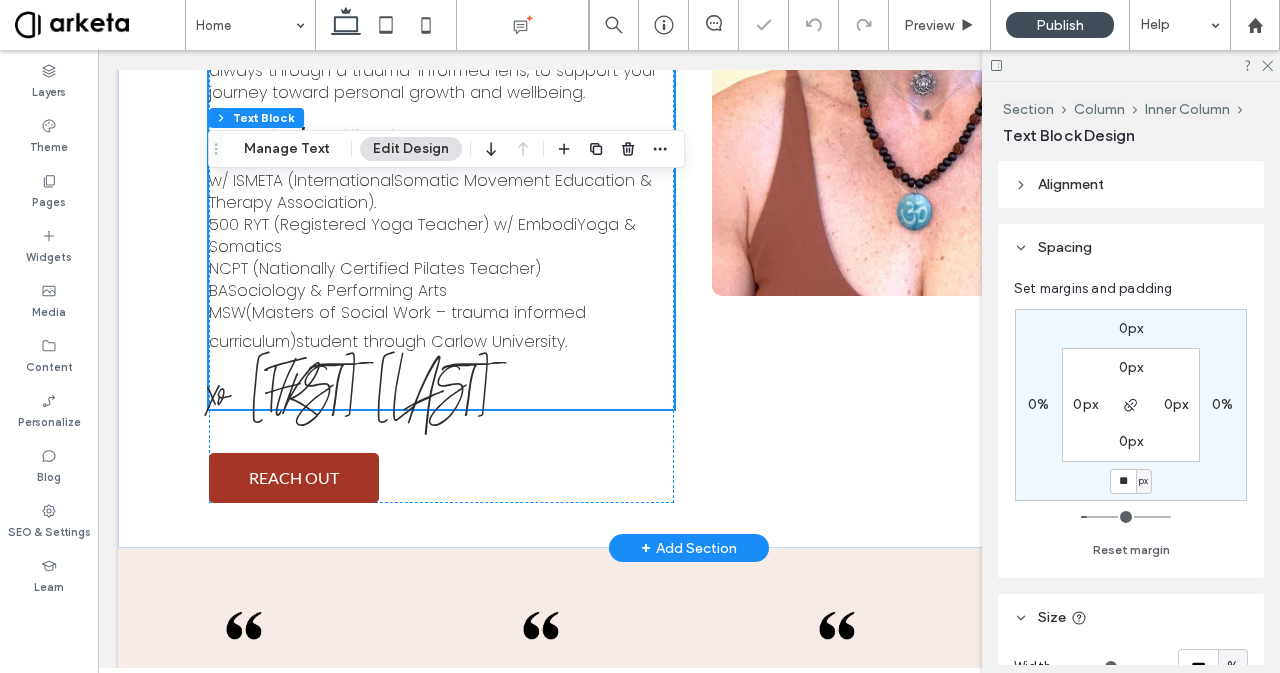 scroll, scrollTop: 4647, scrollLeft: 0, axis: vertical 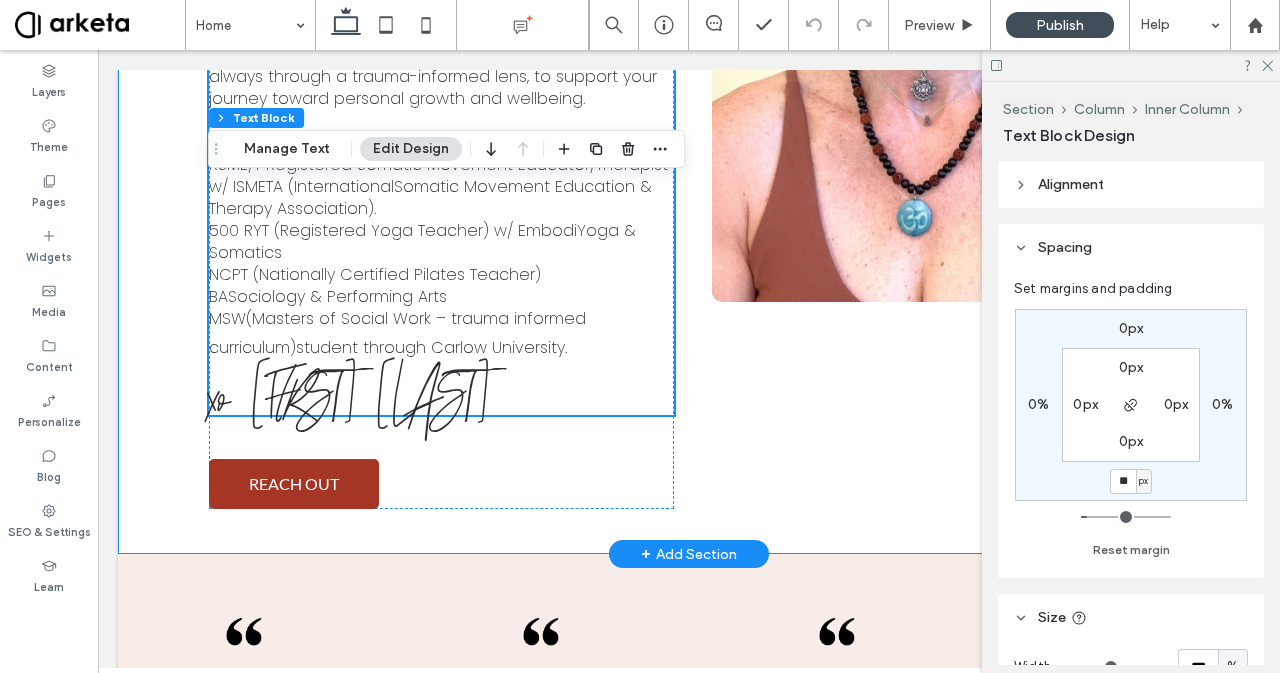 click on "Welcome! I have always been fascinated by the body as a profound source of knowledge. Our relationship with our body is where our sense of self begins; it shapes our identity, influences our perceptions, and impacts our interactions with the world. From a young age, I recognized the body's potential to communicate and transform, a realization that has guided my journey through various stages of my life.  ‍ Since my first creative movement class at the age of four, through a professional dance career, my work in behavioral health, and now my MSW program, my lifelong journey has consistently centered around the transformative power of movement. The body is not just a vessel; it is a dynamic, expressive entity that holds our emotions, memories, and aspirations. Understanding and connecting with our body allows us to navigate life's challenges and celebrate its joys with resilience and grace.  ‍ ‍Education/Certifications 500 RYT (Registered Yoga Teacher) w/ EmbodiYoga & Somatics xo [FIRST] [LAST]" at bounding box center [689, -41] 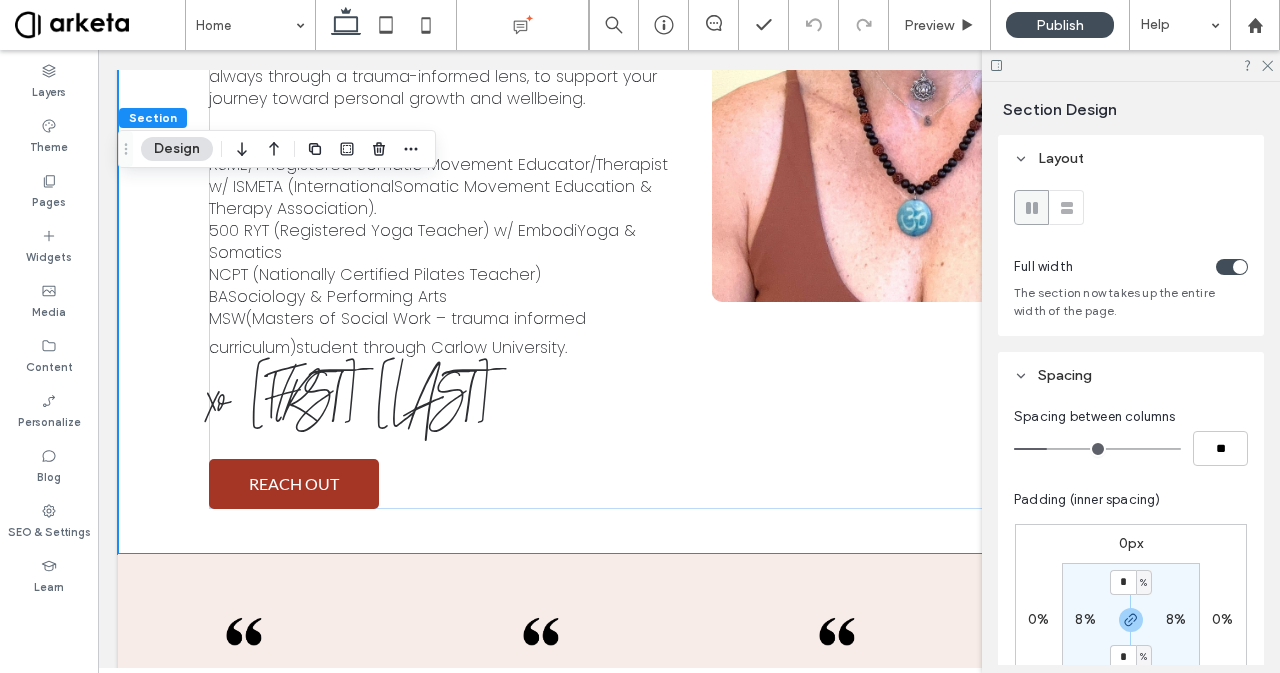 scroll, scrollTop: 254, scrollLeft: 0, axis: vertical 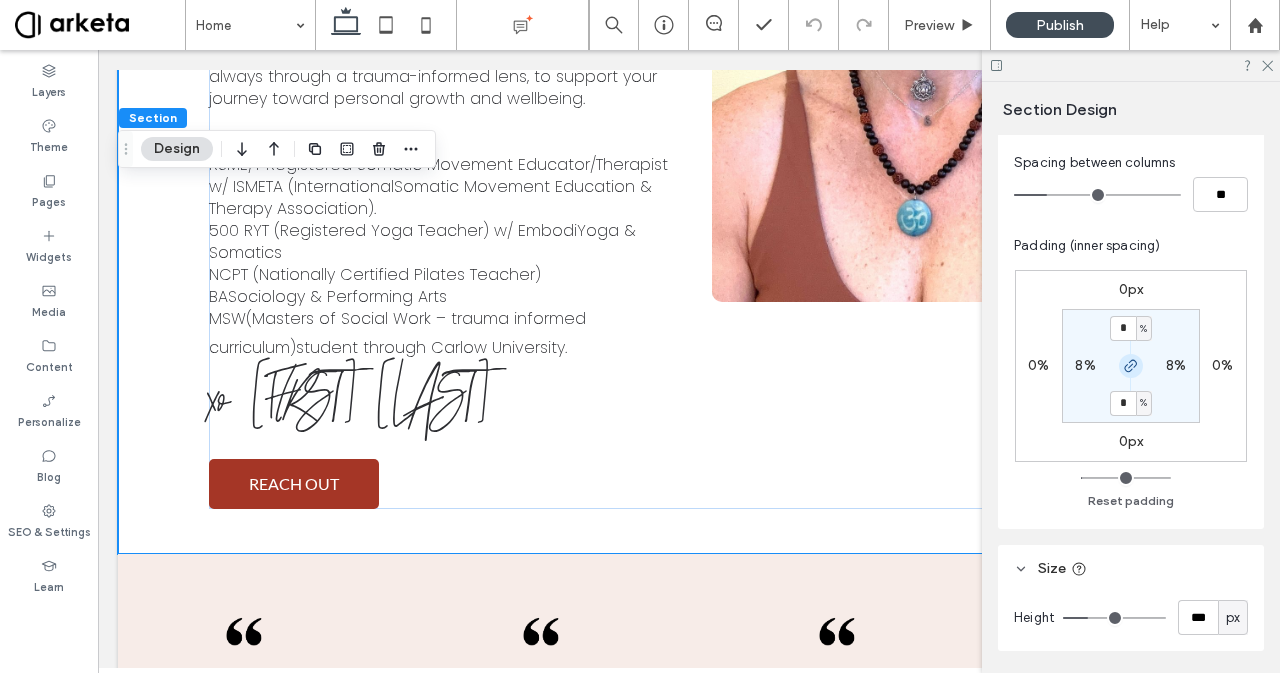 click 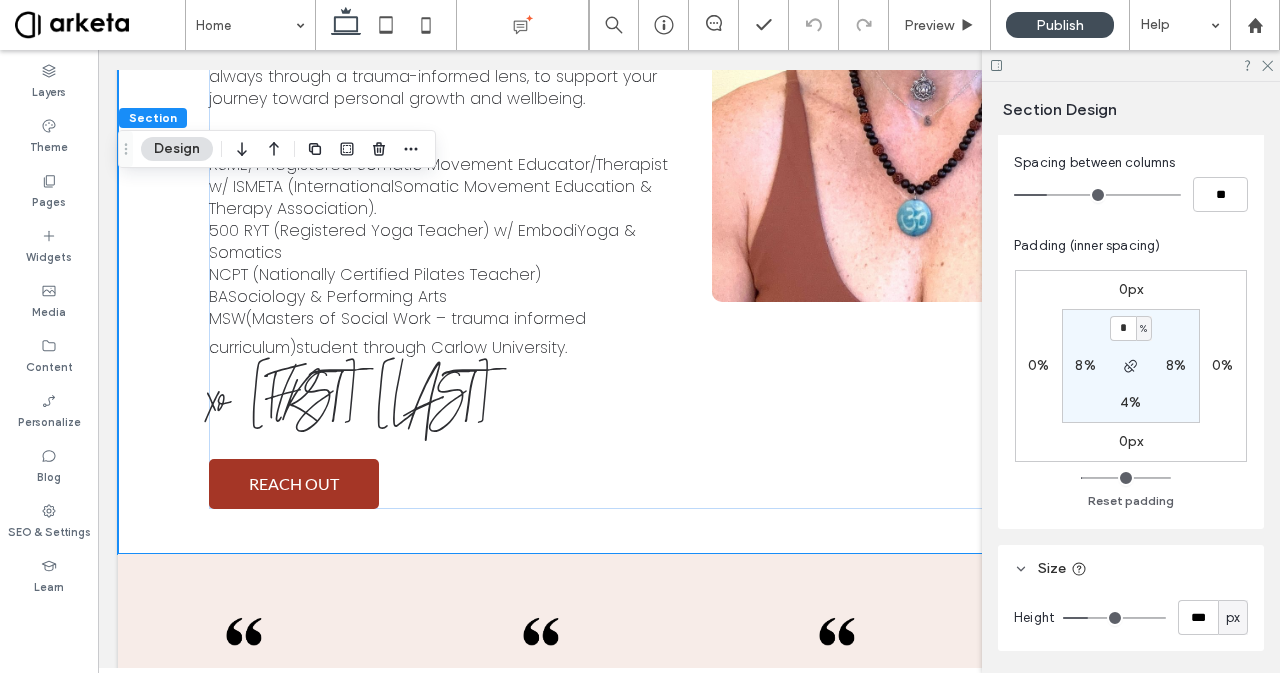 click on "4%" at bounding box center (1130, 402) 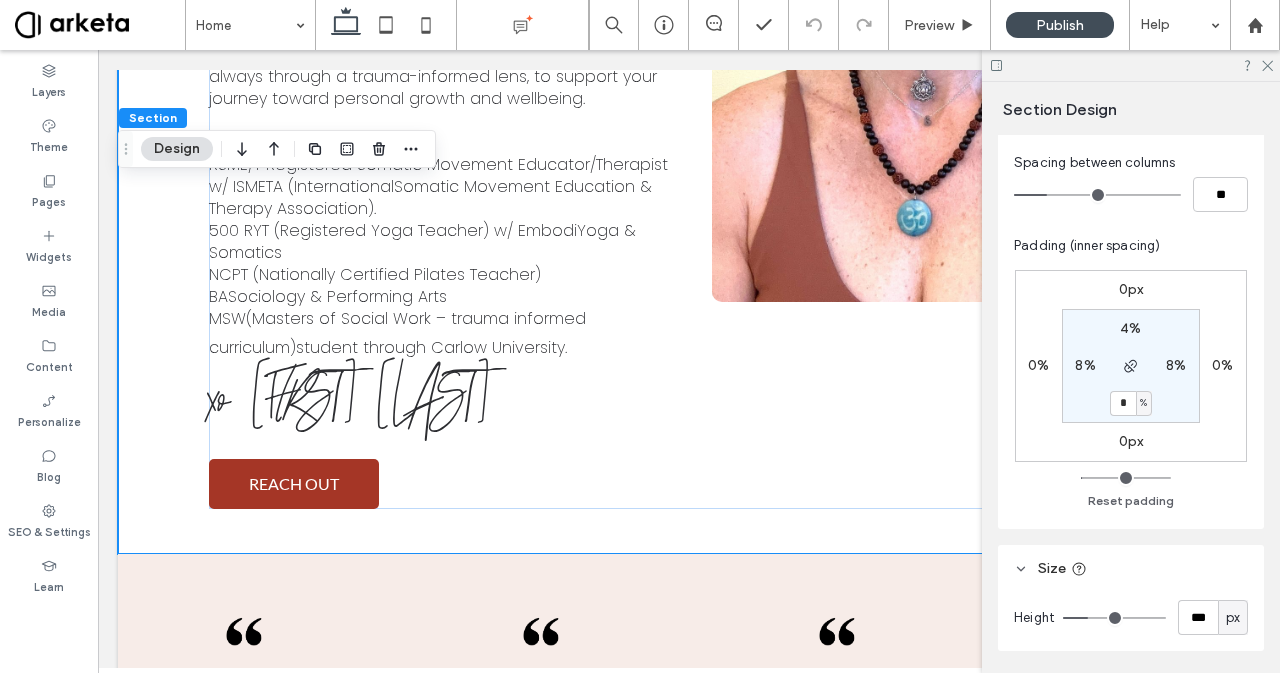 type on "*" 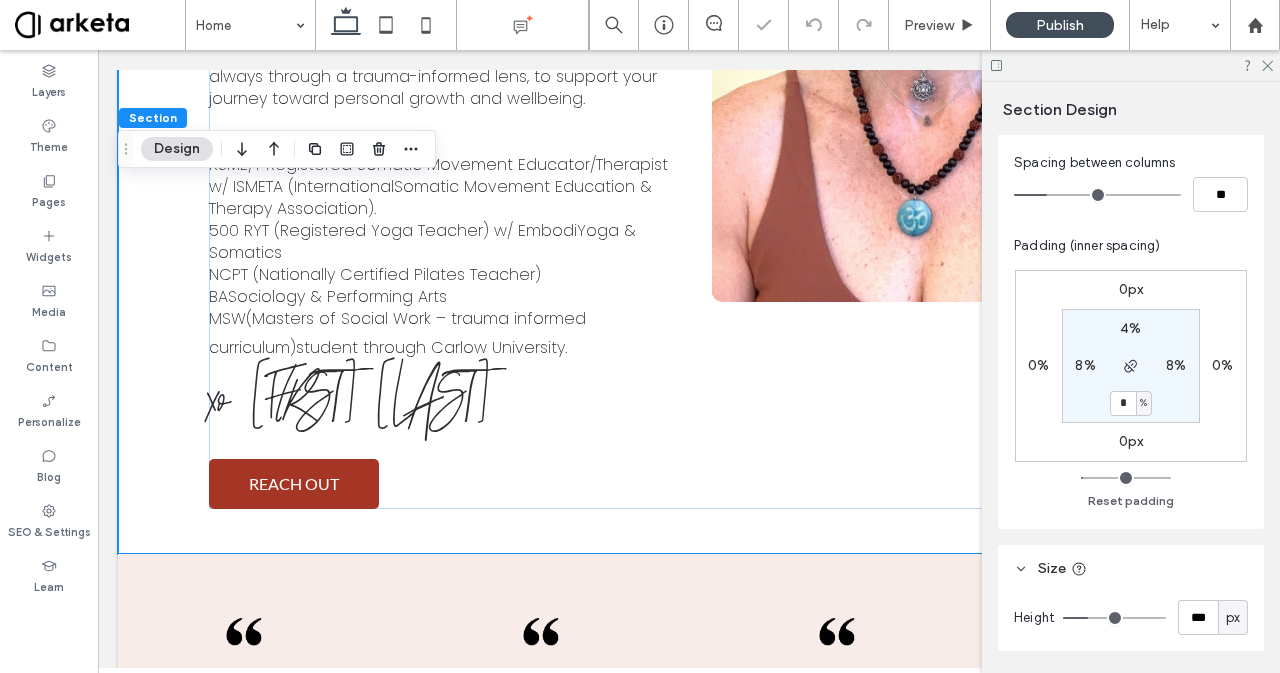 type on "*" 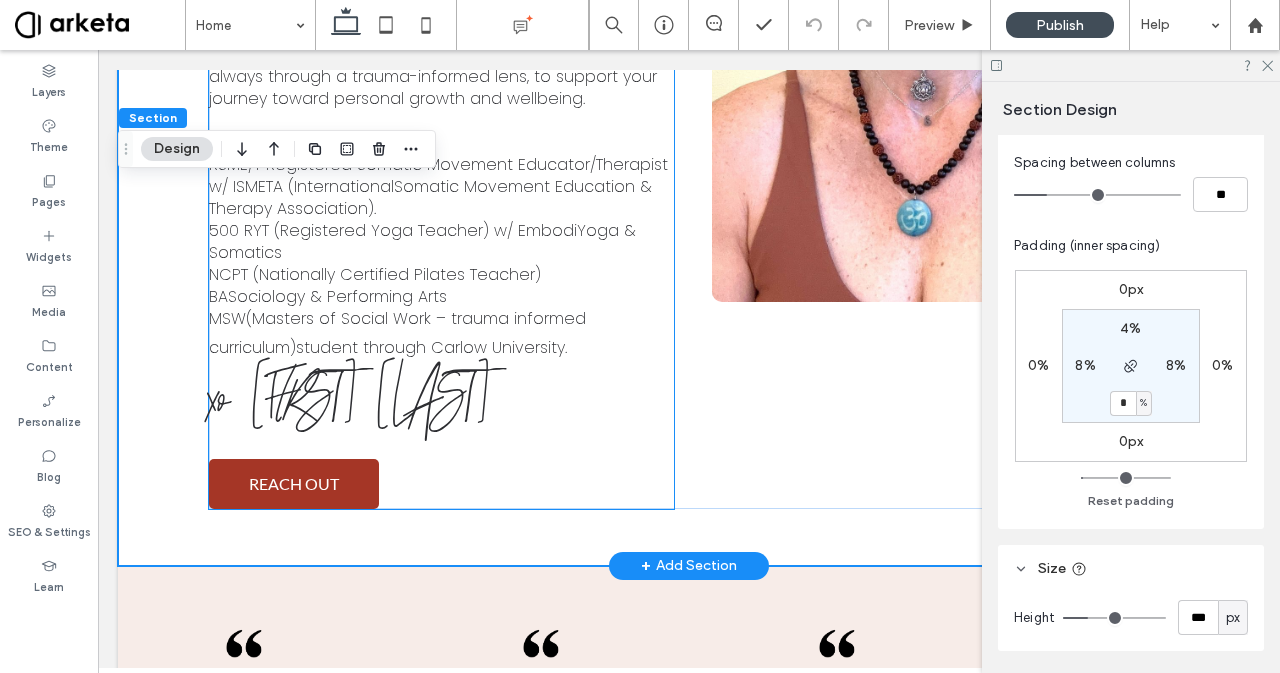 click on "I have always been fascinated by the body as a profound source of knowledge. Our relationship with our body is where our sense of self begins; it shapes our identity, influences our perceptions, and impacts our interactions with the world. From a young age, I recognized the body's potential to communicate and transform, a realization that has guided my journey through various stages of my life.  ‍ Since my first creative movement class at the age of four, through a professional dance career, my work in behavioral health, and now my MSW program, my lifelong journey has consistently centered around the transformative power of movement. The body is not just a vessel; it is a dynamic, expressive entity that holds our emotions, memories, and aspirations. Understanding and connecting with our body allows us to navigate life's challenges and celebrate its joys with resilience and grace.  ‍ ‍Education/Certifications 500 RYT (Registered Yoga Teacher) w/ EmbodiYoga & Somatics BASociology & Performing Arts" at bounding box center (441, -57) 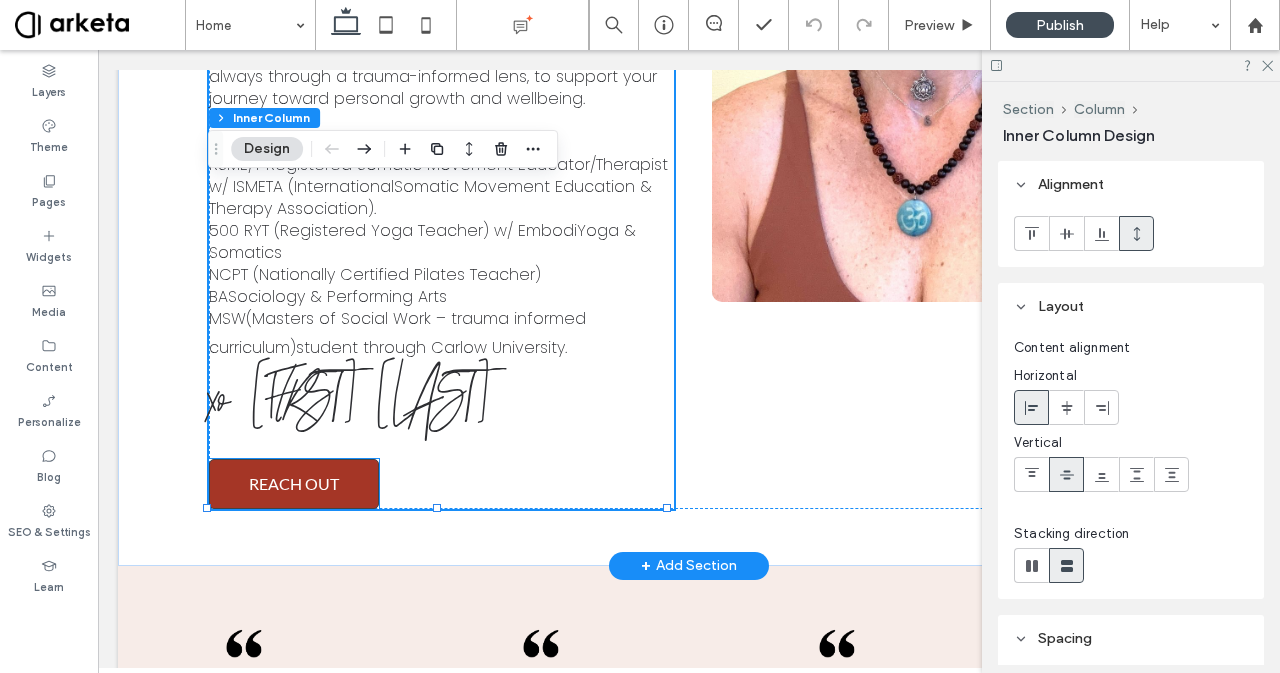 click on "REACH OUT" at bounding box center [294, 483] 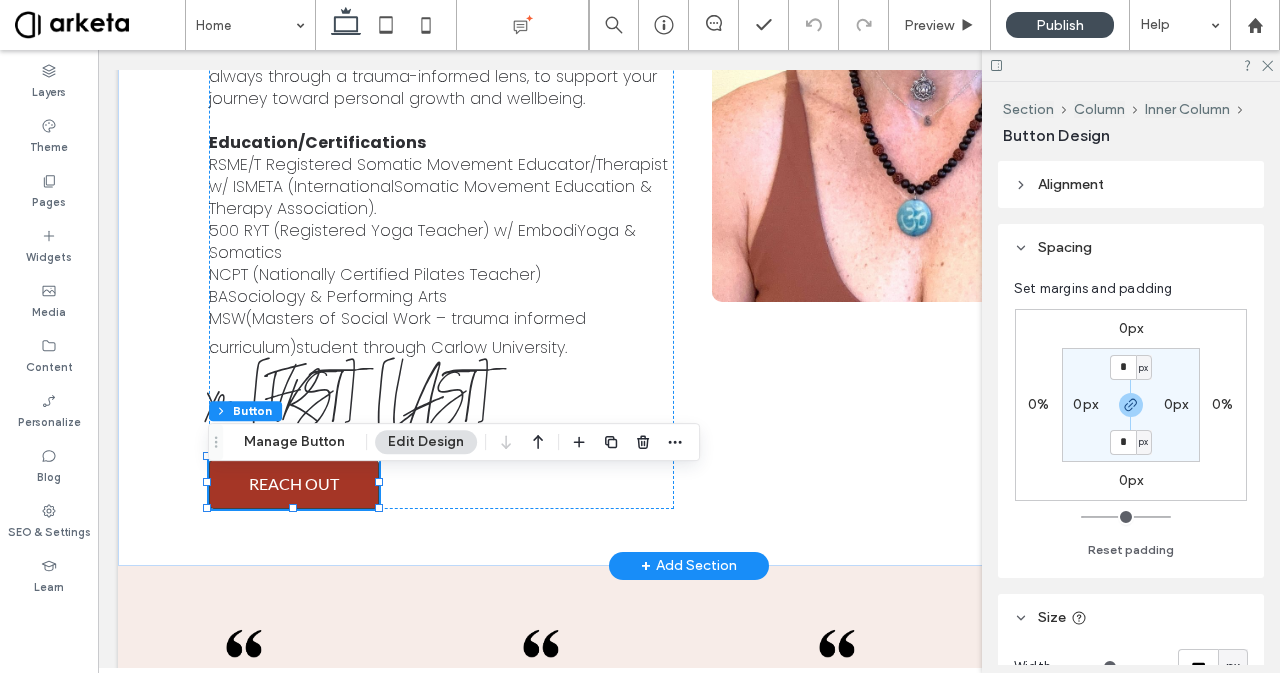 type on "**" 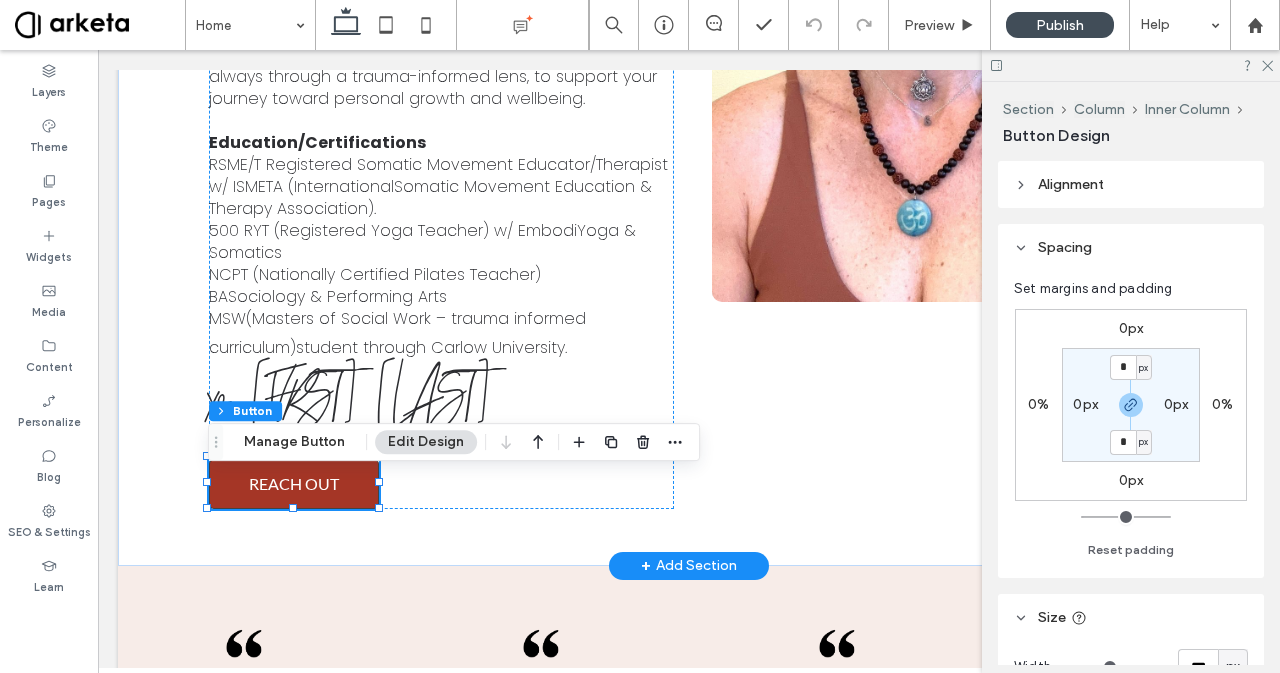 type on "**" 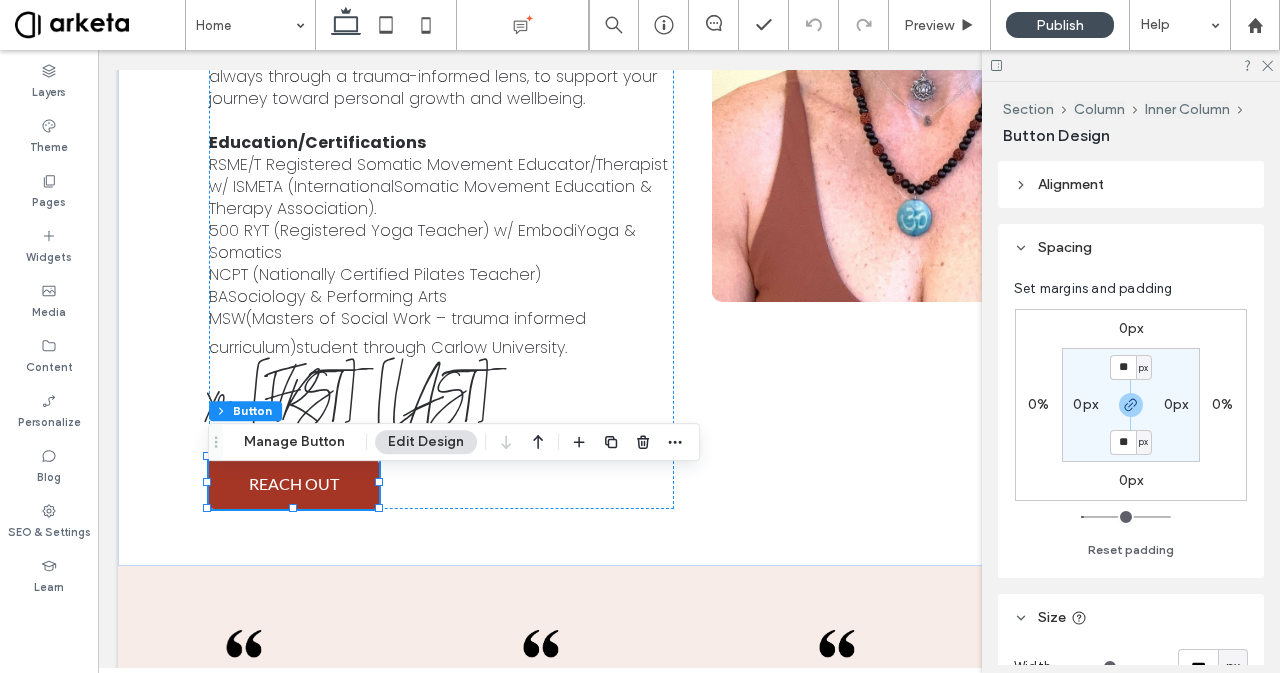 scroll, scrollTop: 630, scrollLeft: 0, axis: vertical 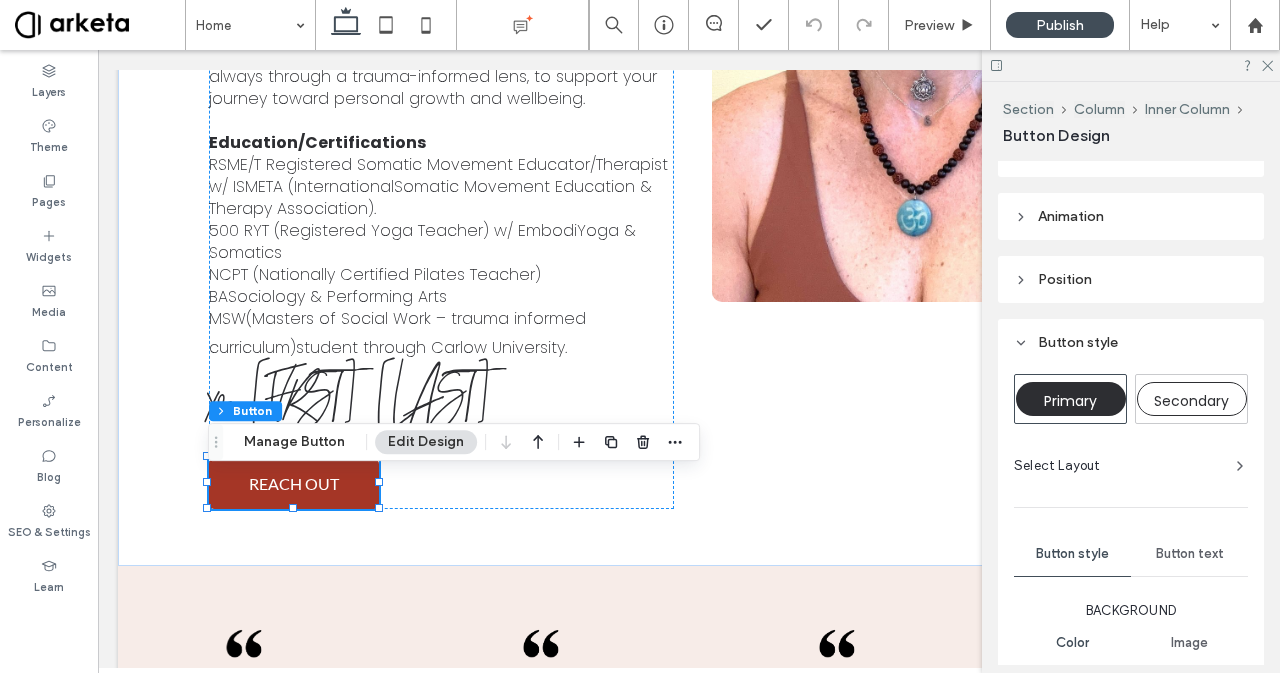 click on "Button text" at bounding box center [1189, 554] 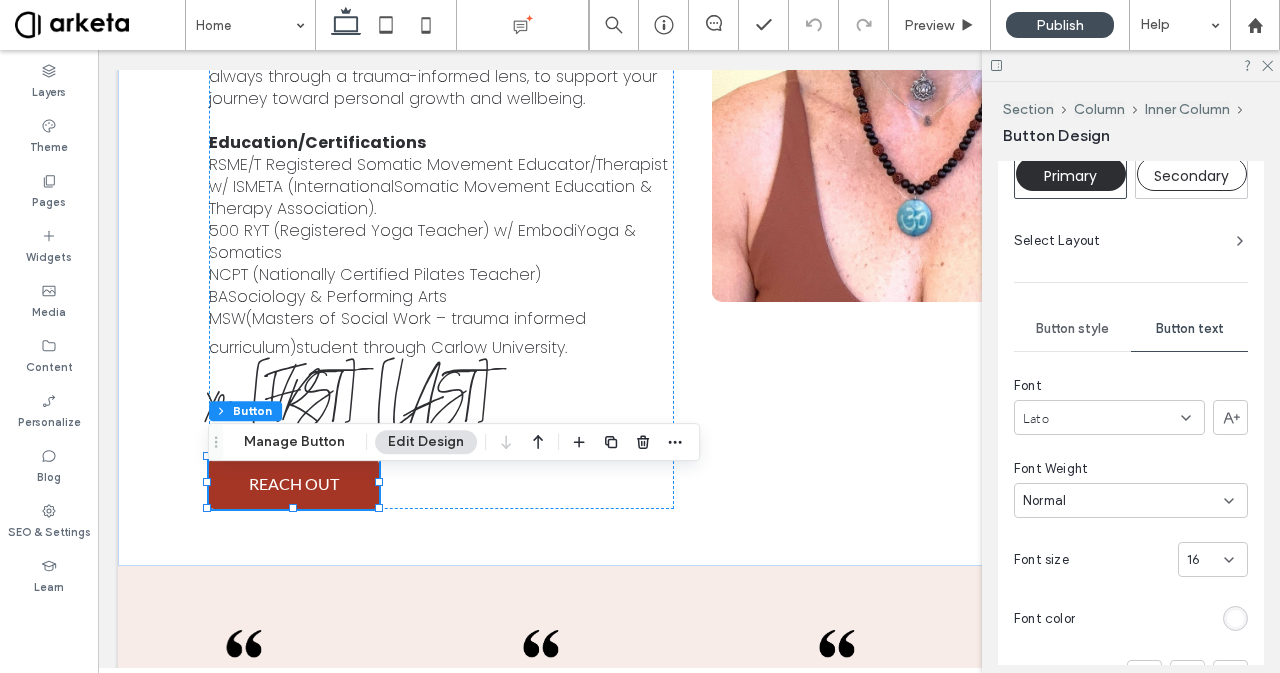 scroll, scrollTop: 856, scrollLeft: 0, axis: vertical 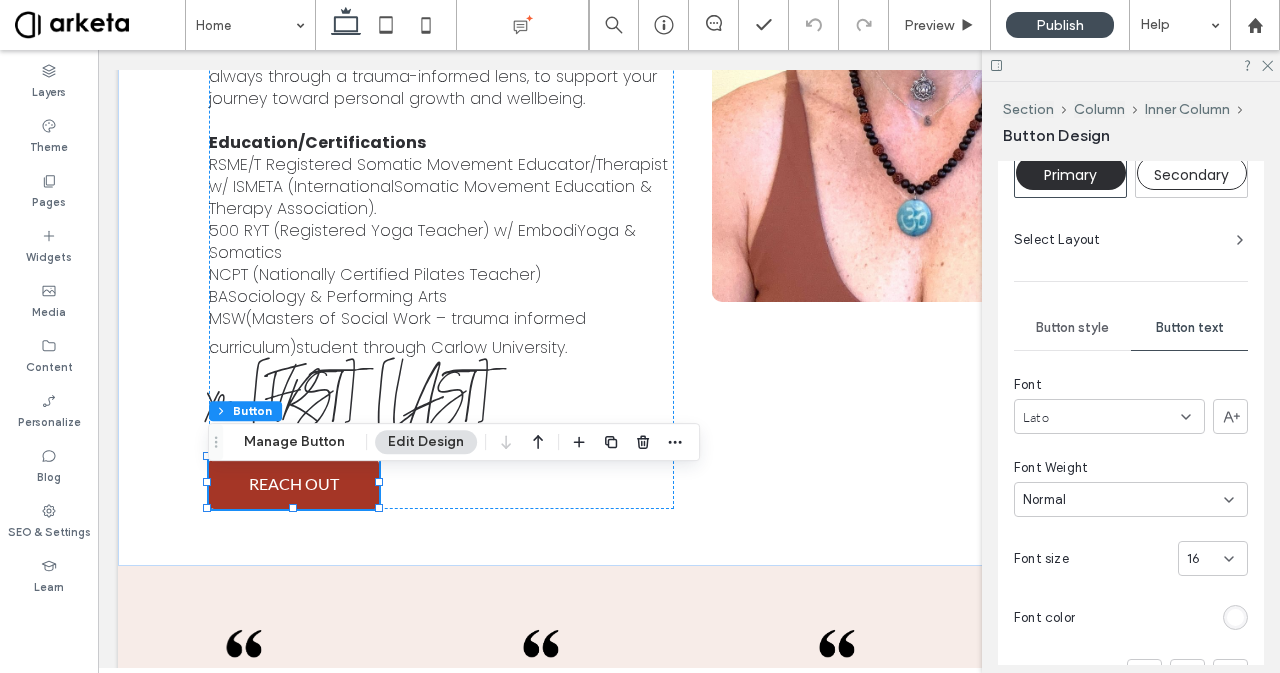 click on "Lato" at bounding box center [1109, 416] 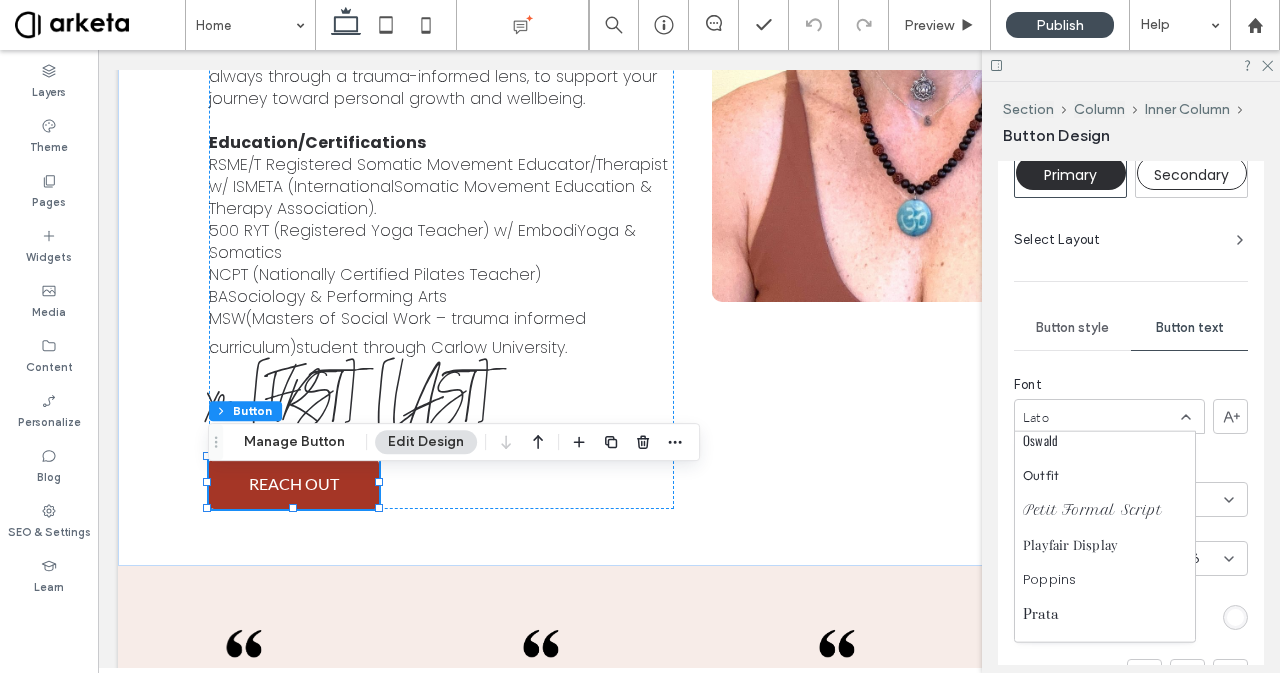 scroll, scrollTop: 1513, scrollLeft: 0, axis: vertical 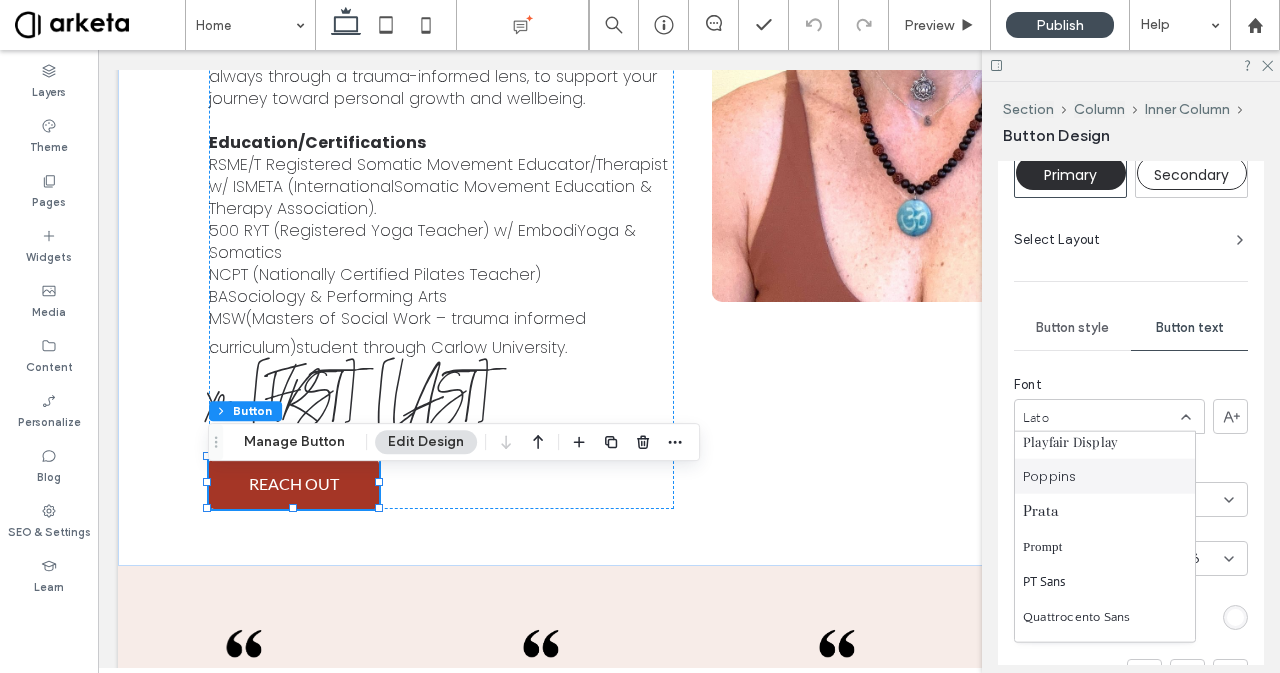 click on "Poppins" at bounding box center (1105, 476) 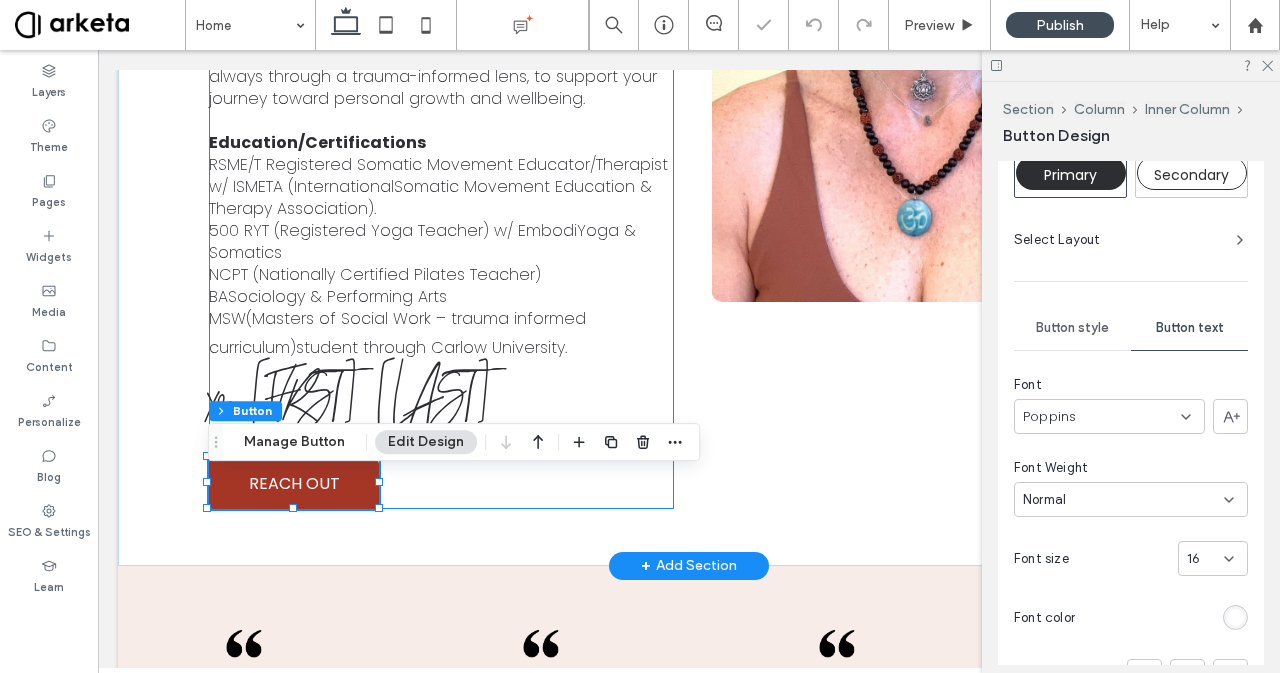 click on "Welcome! I have always been fascinated by the body as a profound source of knowledge. Our relationship with our body is where our sense of self begins; it shapes our identity, influences our perceptions, and impacts our interactions with the world. From a young age, I recognized the body's potential to communicate and transform, a realization that has guided my journey through various stages of my life.  ‍ Since my first creative movement class at the age of four, through a professional dance career, my work in behavioral health, and now my MSW program, my lifelong journey has consistently centered around the transformative power of movement. The body is not just a vessel; it is a dynamic, expressive entity that holds our emotions, memories, and aspirations. Understanding and connecting with our body allows us to navigate life's challenges and celebrate its joys with resilience and grace.  ‍ ‍Education/Certifications 500 RYT (Registered Yoga Teacher) w/ EmbodiYoga & Somatics xo [FIRST] [LAST]" at bounding box center [441, -41] 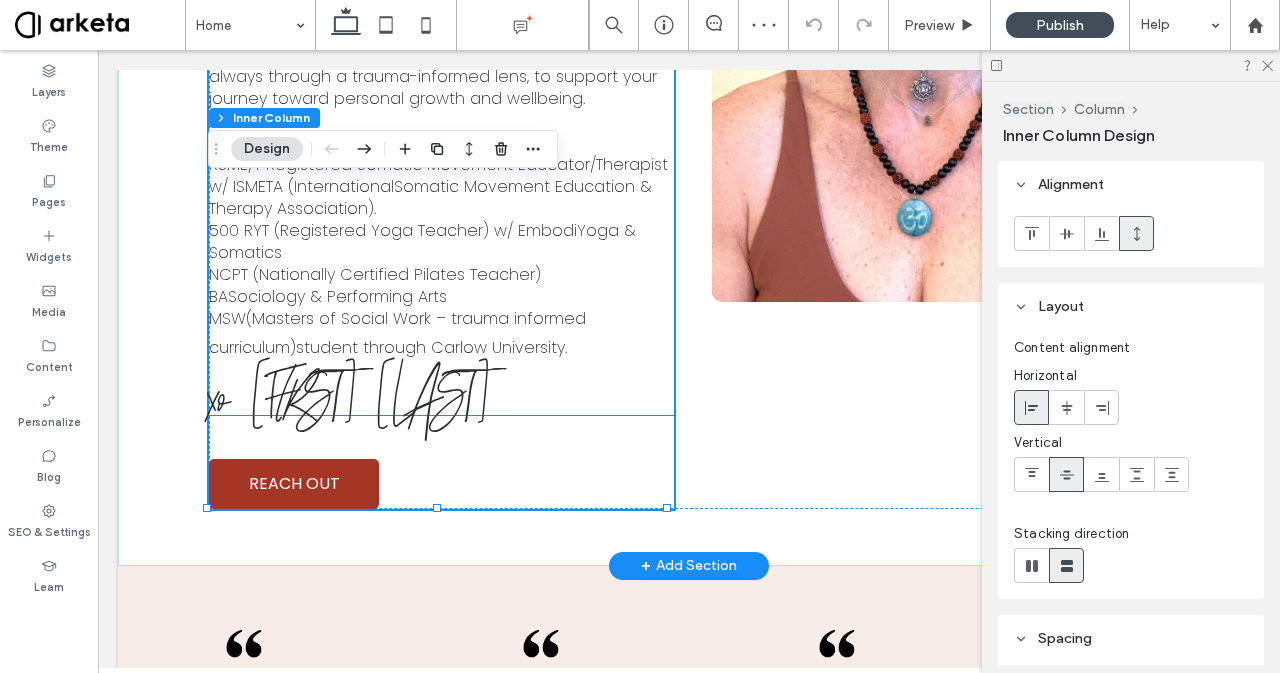 click on "I have always been fascinated by the body as a profound source of knowledge. Our relationship with our body is where our sense of self begins; it shapes our identity, influences our perceptions, and impacts our interactions with the world. From a young age, I recognized the body's potential to communicate and transform, a realization that has guided my journey through various stages of my life.  ‍ Since my first creative movement class at the age of four, through a professional dance career, my work in behavioral health, and now my MSW program, my lifelong journey has consistently centered around the transformative power of movement. The body is not just a vessel; it is a dynamic, expressive entity that holds our emotions, memories, and aspirations. Understanding and connecting with our body allows us to navigate life's challenges and celebrate its joys with resilience and grace.  ‍ ‍Education/Certifications 500 RYT (Registered Yoga Teacher) w/ EmbodiYoga & Somatics BASociology & Performing Arts" at bounding box center (441, -57) 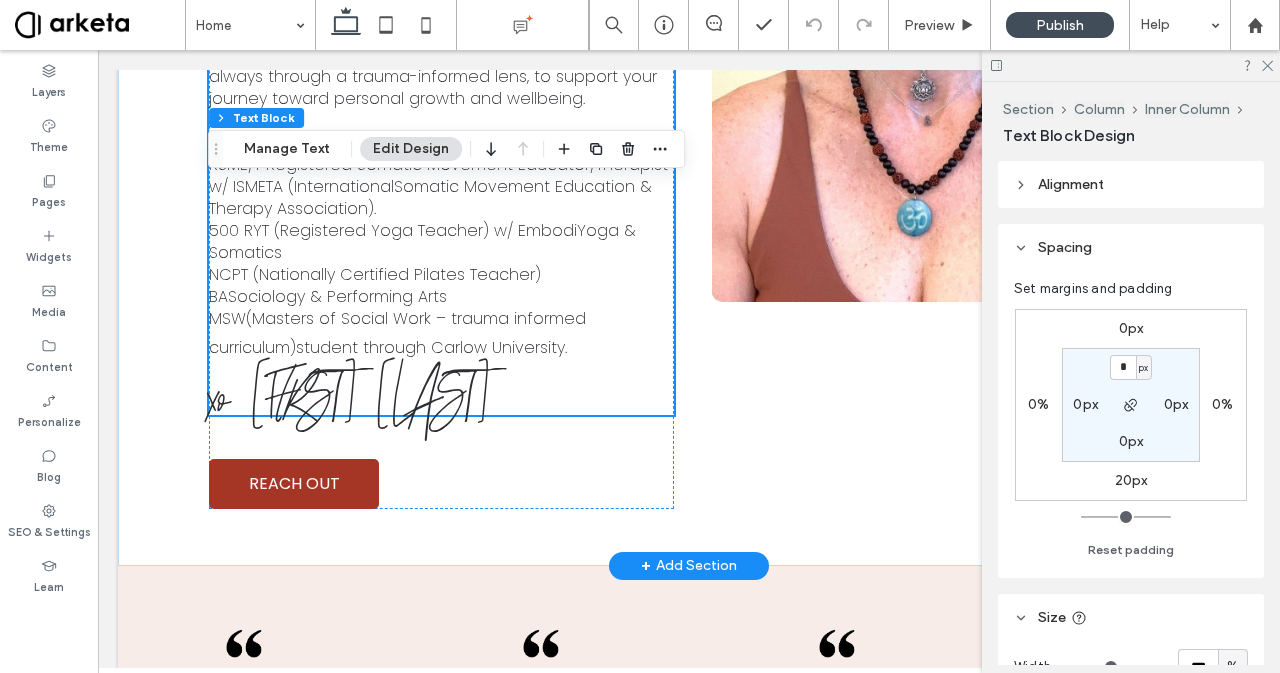 click on "I have always been fascinated by the body as a profound source of knowledge. Our relationship with our body is where our sense of self begins; it shapes our identity, influences our perceptions, and impacts our interactions with the world. From a young age, I recognized the body's potential to communicate and transform, a realization that has guided my journey through various stages of my life.  ‍ Since my first creative movement class at the age of four, through a professional dance career, my work in behavioral health, and now my MSW program, my lifelong journey has consistently centered around the transformative power of movement. The body is not just a vessel; it is a dynamic, expressive entity that holds our emotions, memories, and aspirations. Understanding and connecting with our body allows us to navigate life's challenges and celebrate its joys with resilience and grace.  ‍ ‍Education/Certifications 500 RYT (Registered Yoga Teacher) w/ EmbodiYoga & Somatics BASociology & Performing Arts" at bounding box center (441, -57) 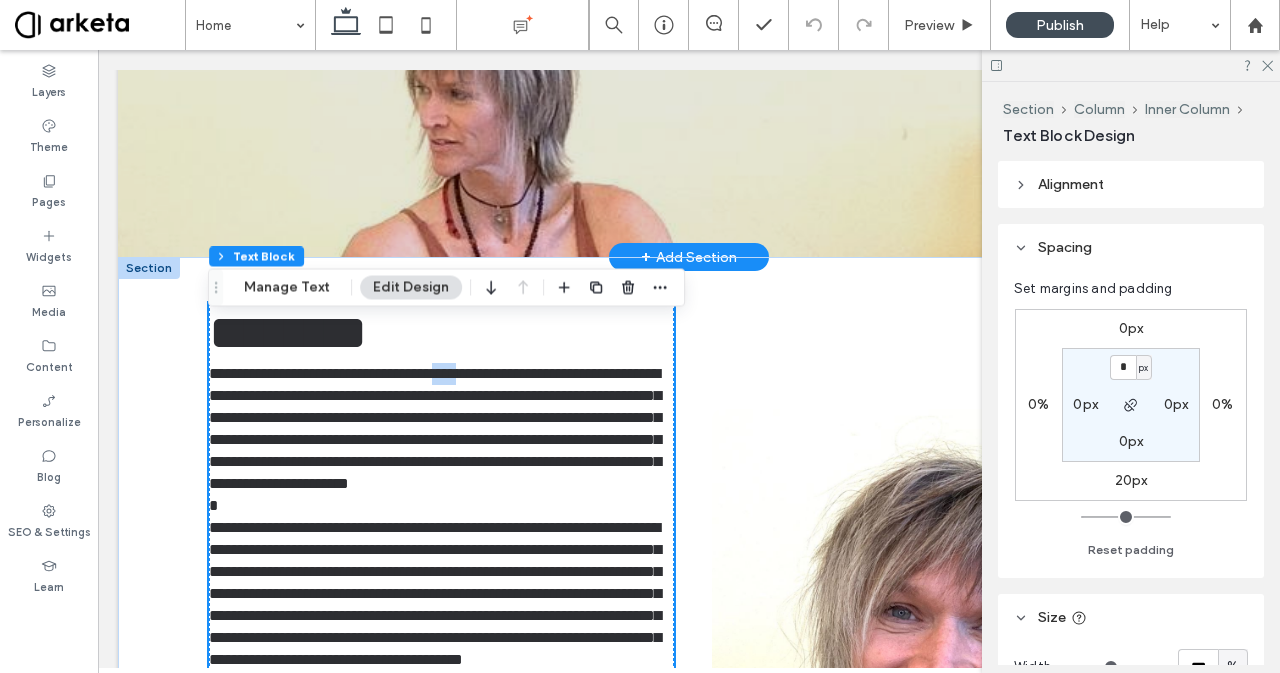 type on "*******" 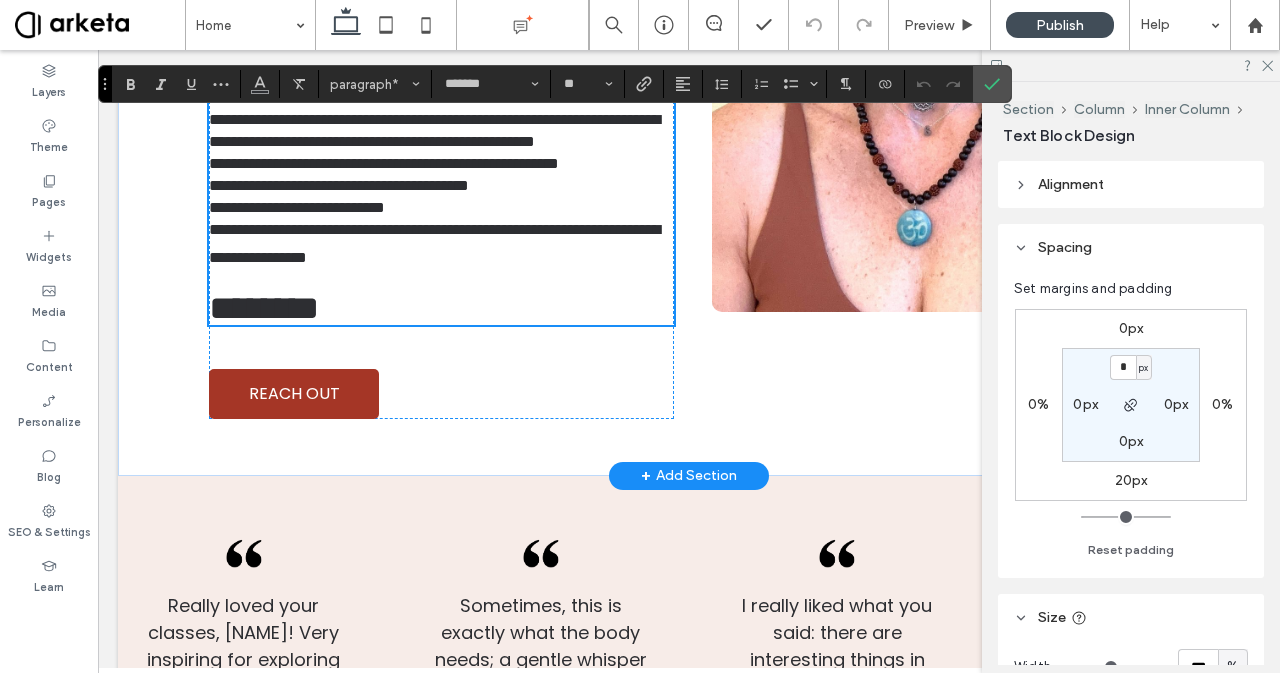 scroll, scrollTop: 4584, scrollLeft: 0, axis: vertical 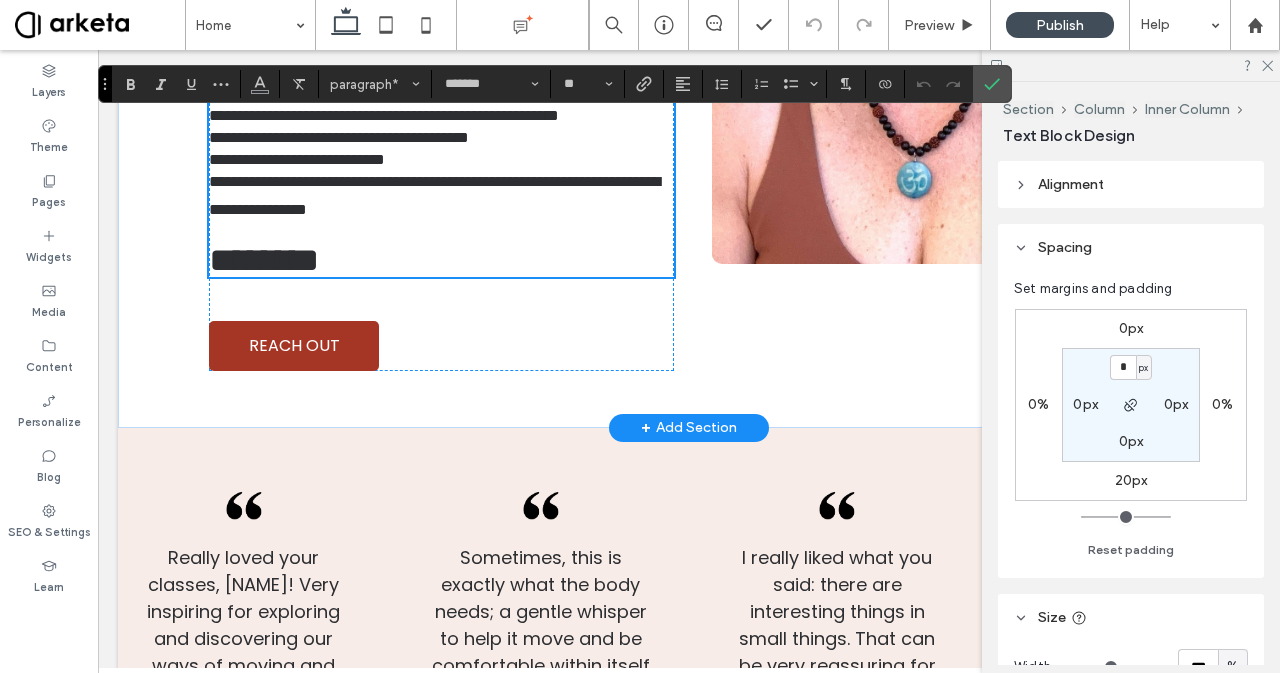 click on "[NUMBER] [STREET], [CITY], [STATE]" at bounding box center (441, -95) 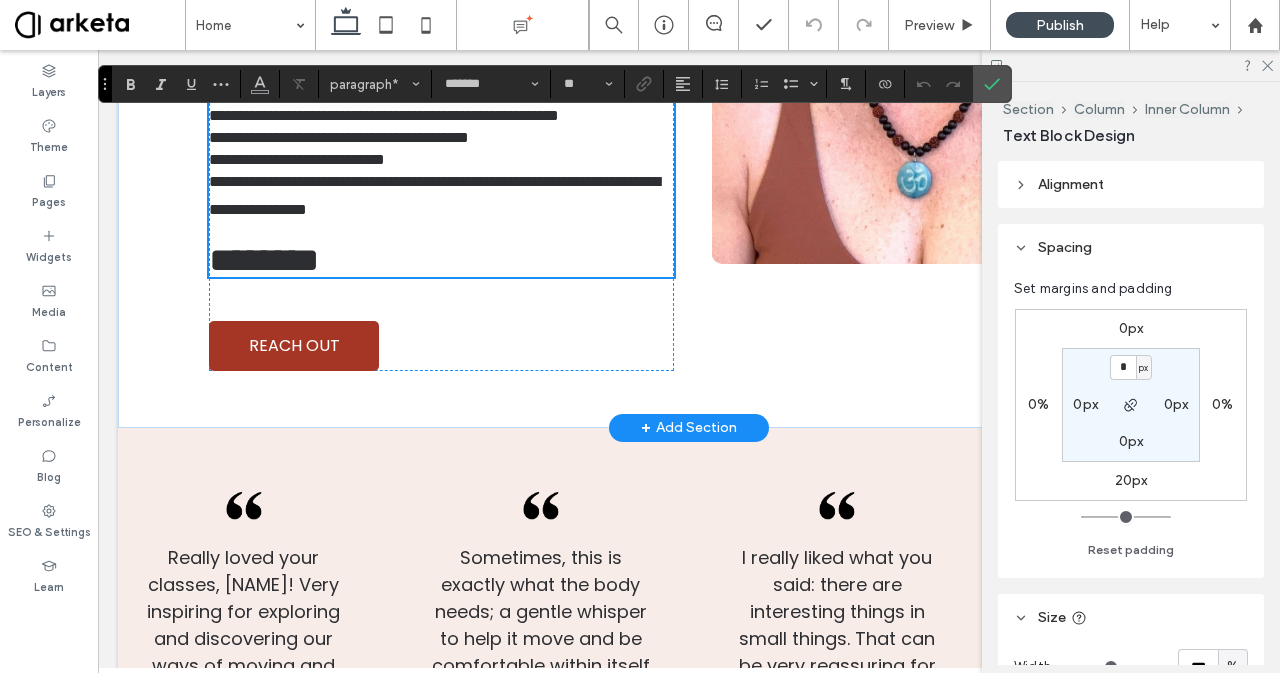 click on "**********" at bounding box center (434, 140) 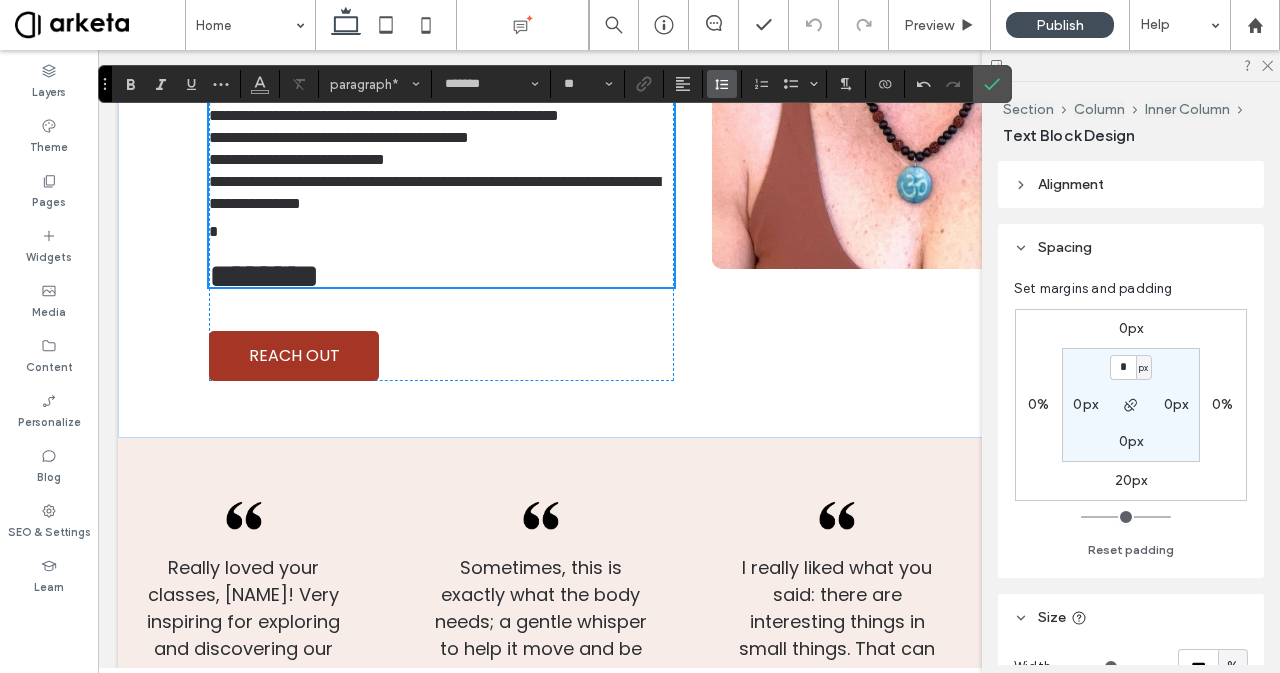 click at bounding box center (722, 84) 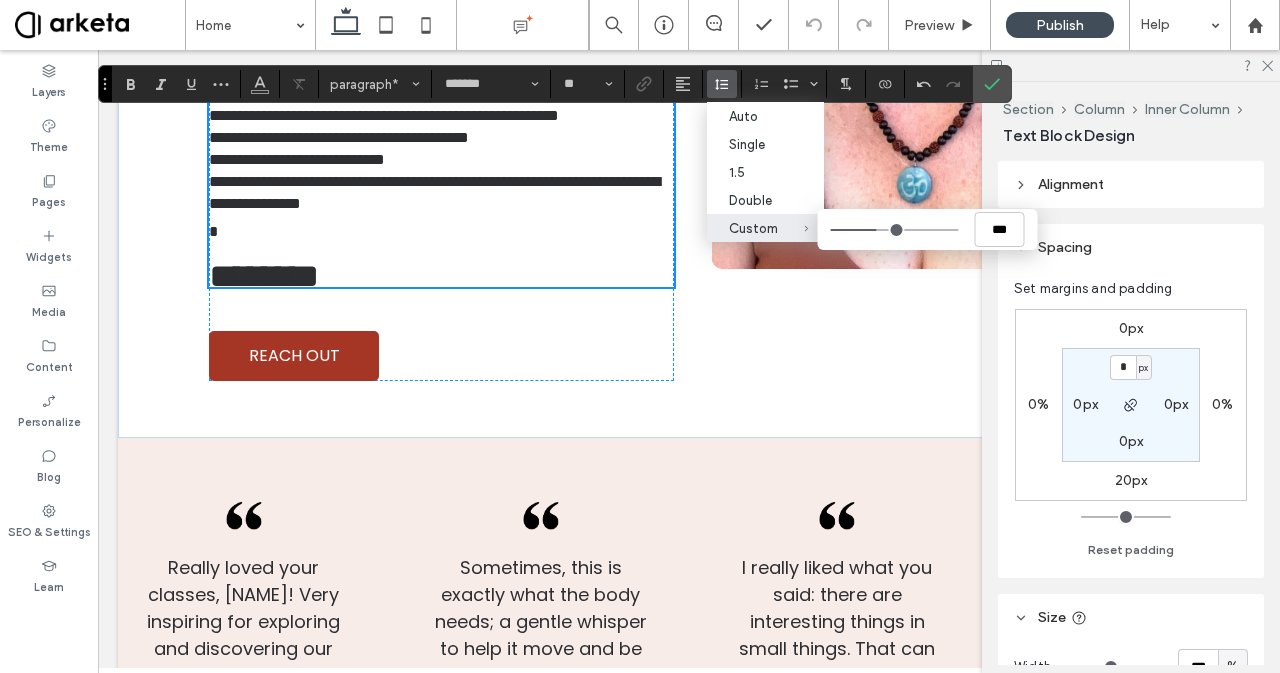 type on "***" 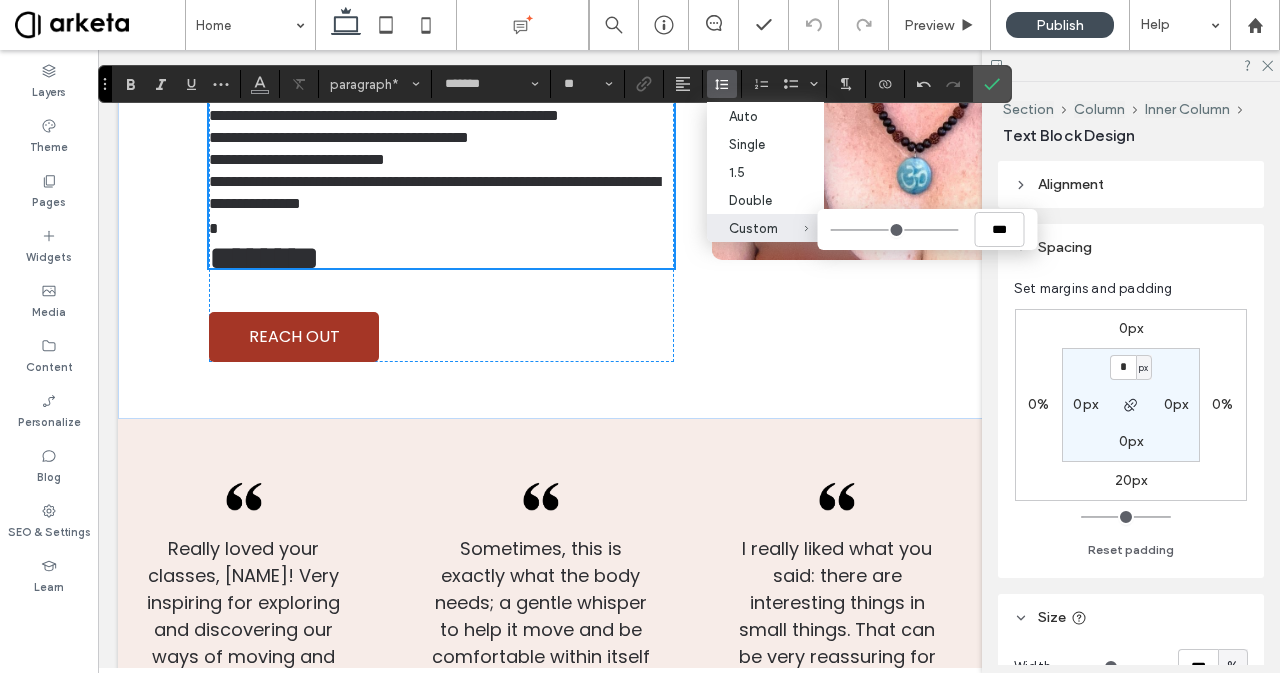drag, startPoint x: 876, startPoint y: 231, endPoint x: 759, endPoint y: 229, distance: 117.01709 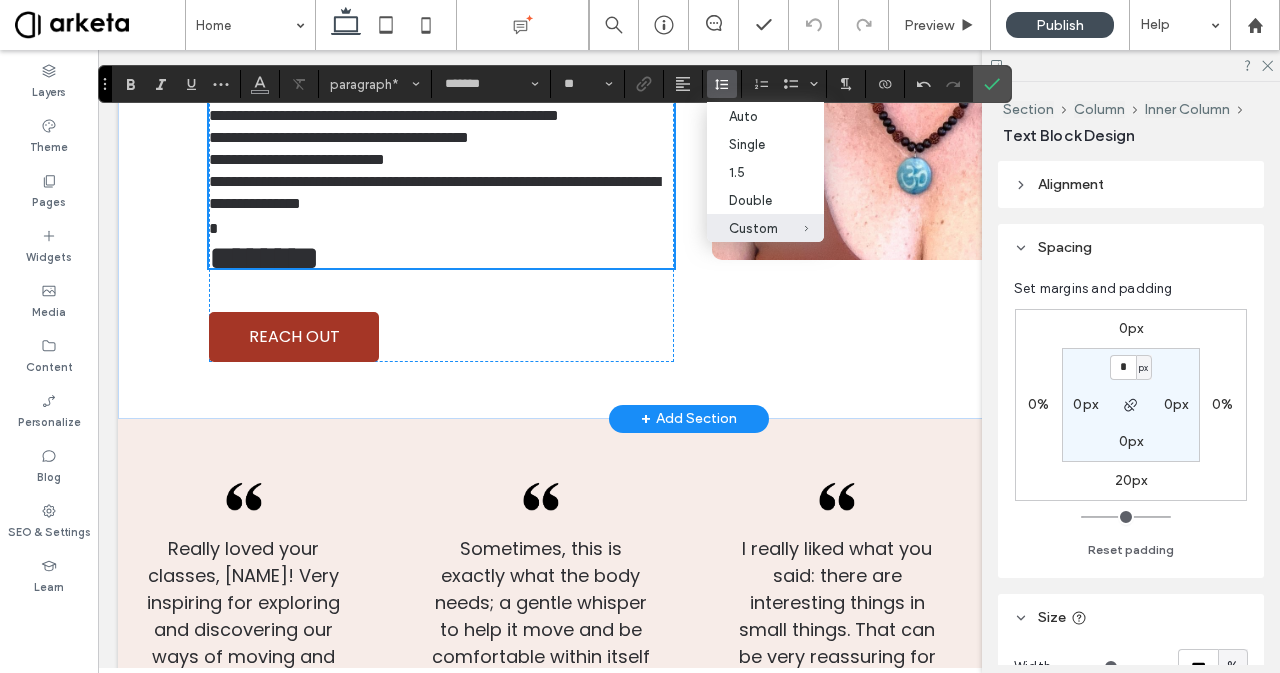 click on "[NUMBER] [STREET], [CITY], [STATE]" at bounding box center (441, -126) 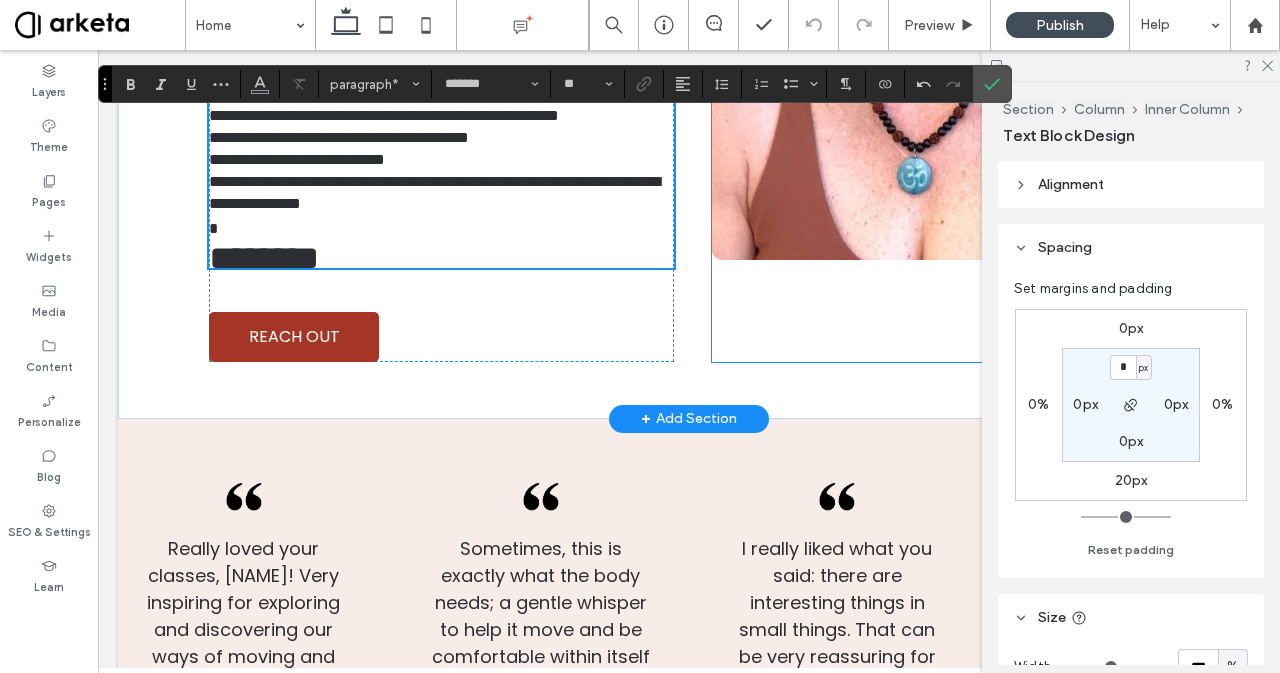 click at bounding box center (940, -83) 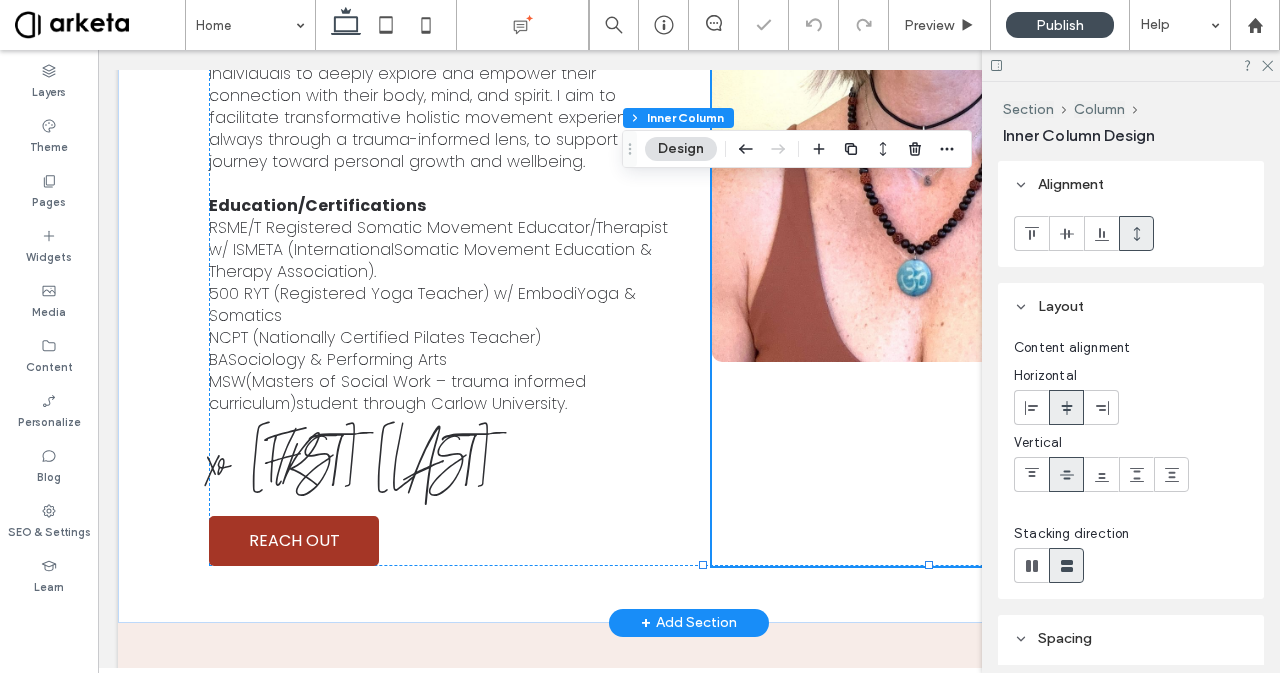 click at bounding box center [940, 19] 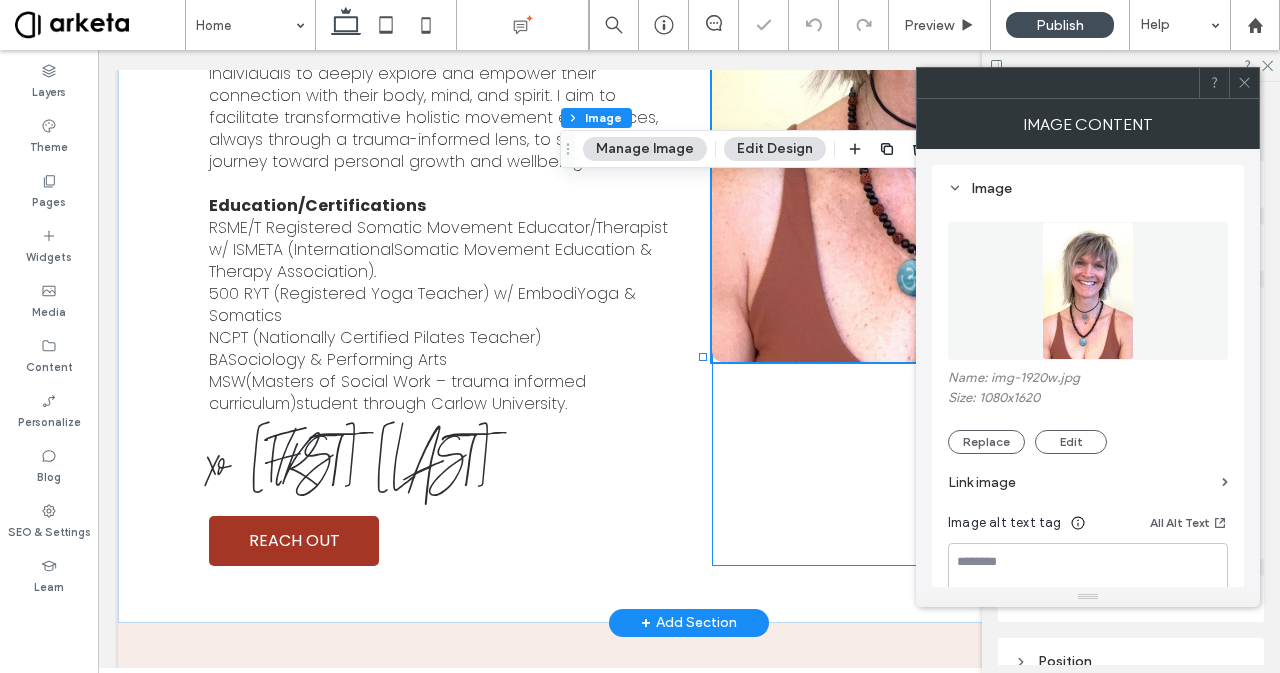 type on "**" 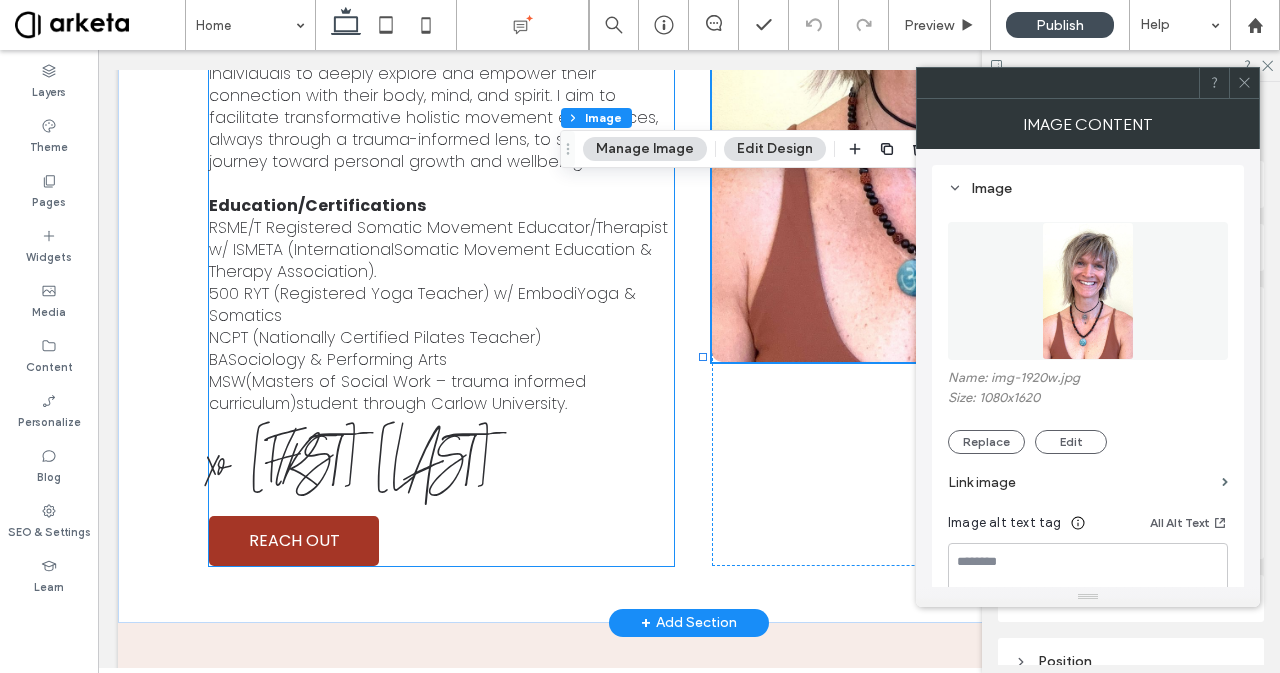 click on "‍RSME/T Registered Somatic Movement Educator/Therapist w/ ISMETA (InternationalSomatic Movement Education & Therapy Association). 500 RYT (Registered Yoga Teacher) w/ EmbodiYoga & Somatics NCPT (Nationally Certified Pilates Teacher) BASociology & Performing Arts MSW(Masters of Social Work – trauma informed curriculum)student through Carlow University." at bounding box center (438, 315) 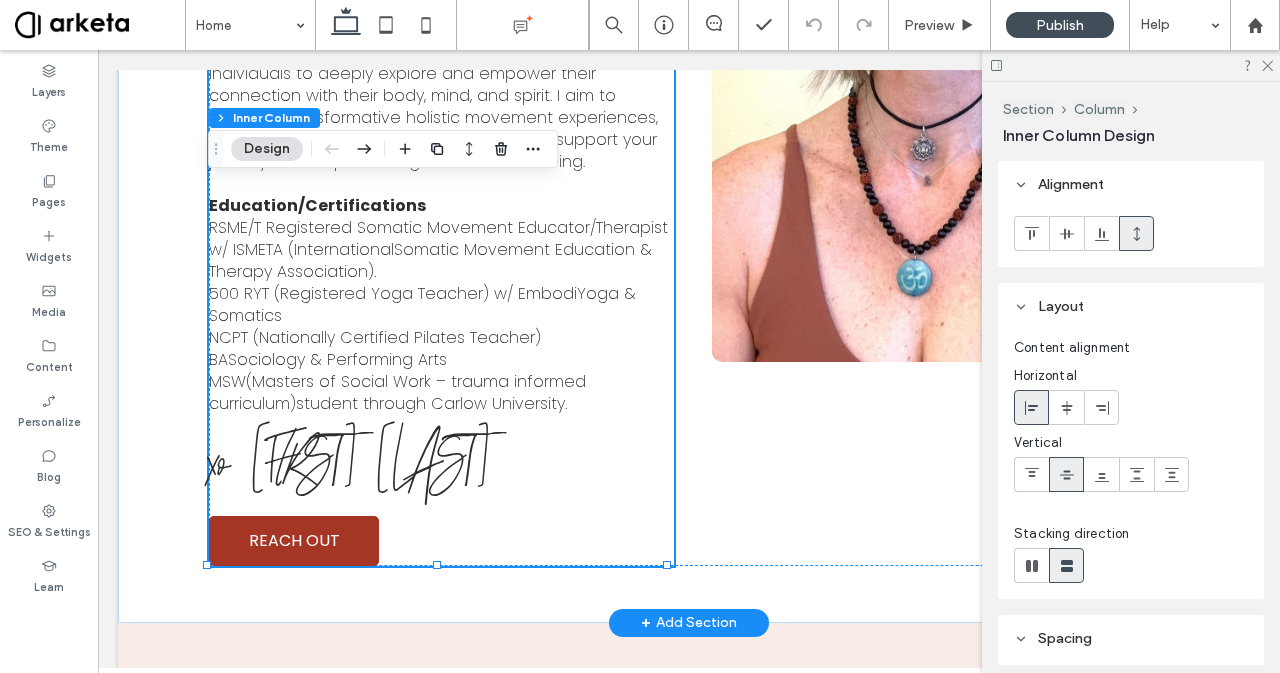 click on "‍RSME/T Registered Somatic Movement Educator/Therapist w/ ISMETA (InternationalSomatic Movement Education & Therapy Association). 500 RYT (Registered Yoga Teacher) w/ EmbodiYoga & Somatics NCPT (Nationally Certified Pilates Teacher) BASociology & Performing Arts MSW(Masters of Social Work – trauma informed curriculum)student through Carlow University." at bounding box center (438, 315) 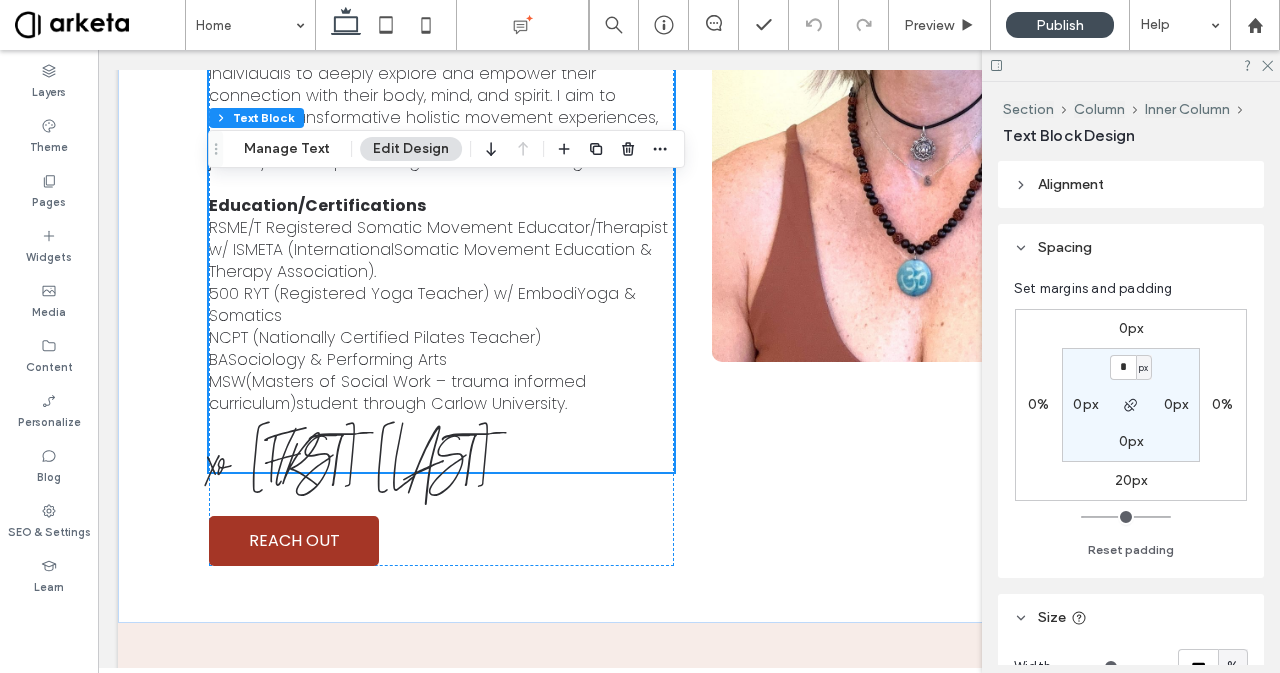 click on "20px" at bounding box center [1131, 480] 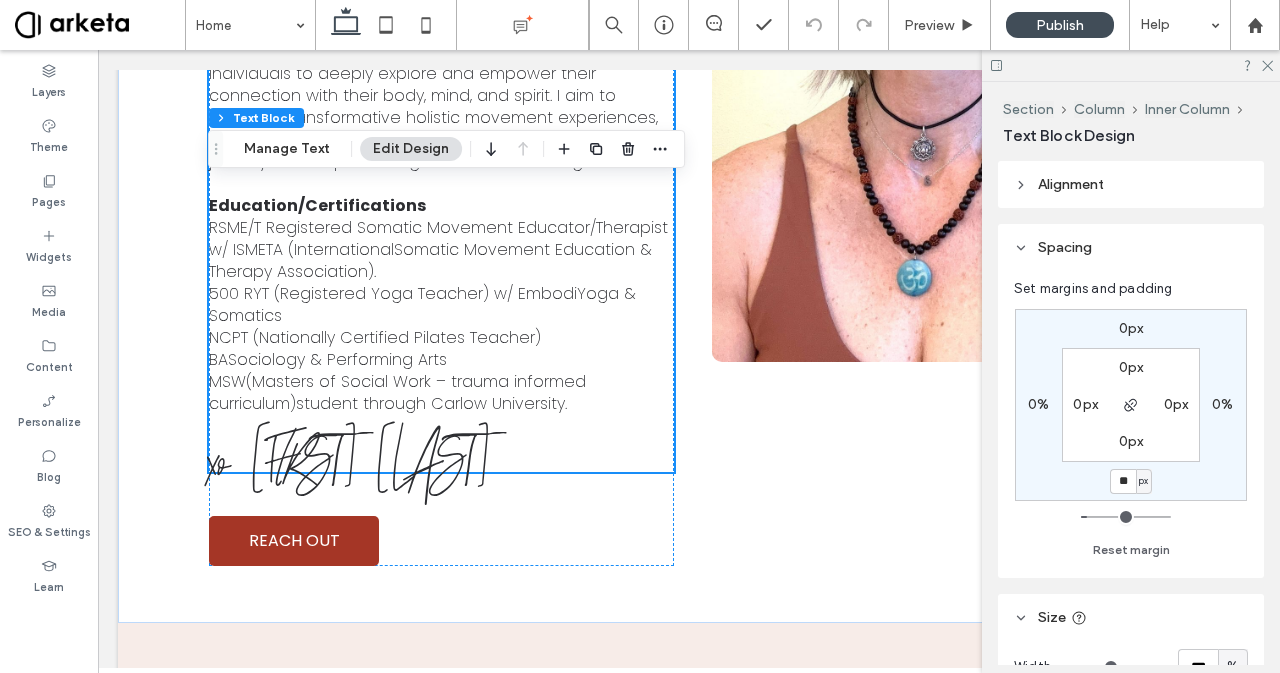 type on "**" 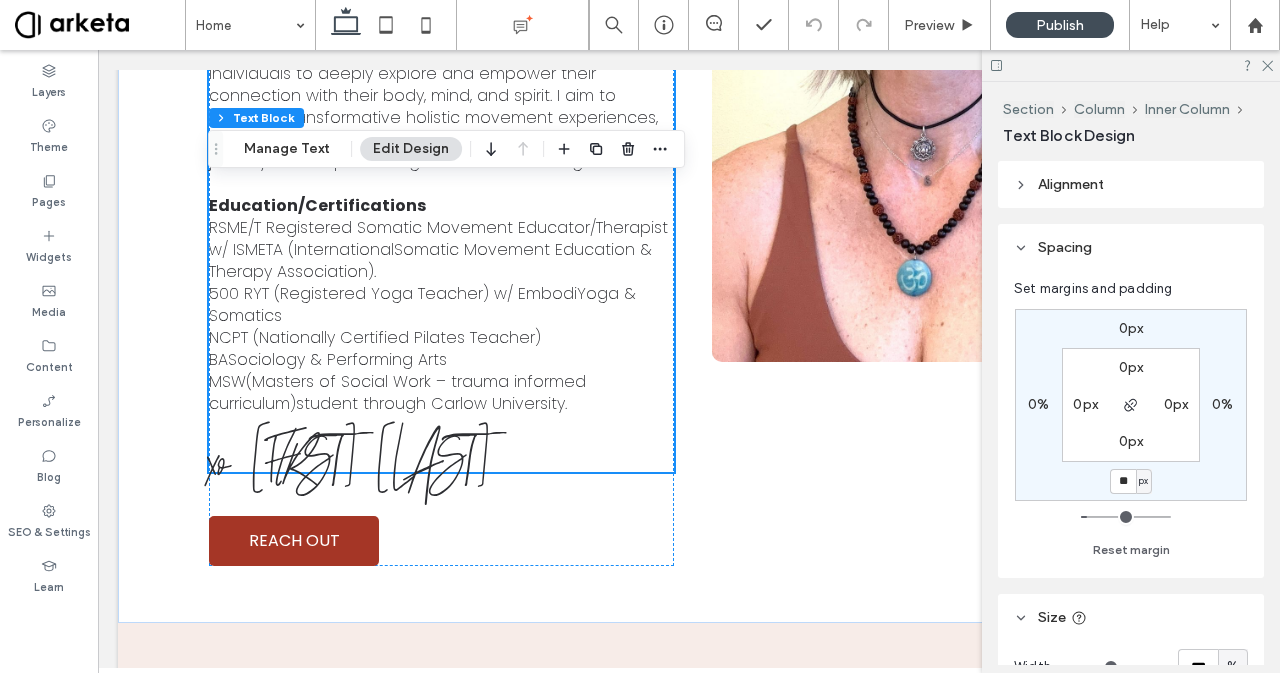 type on "**" 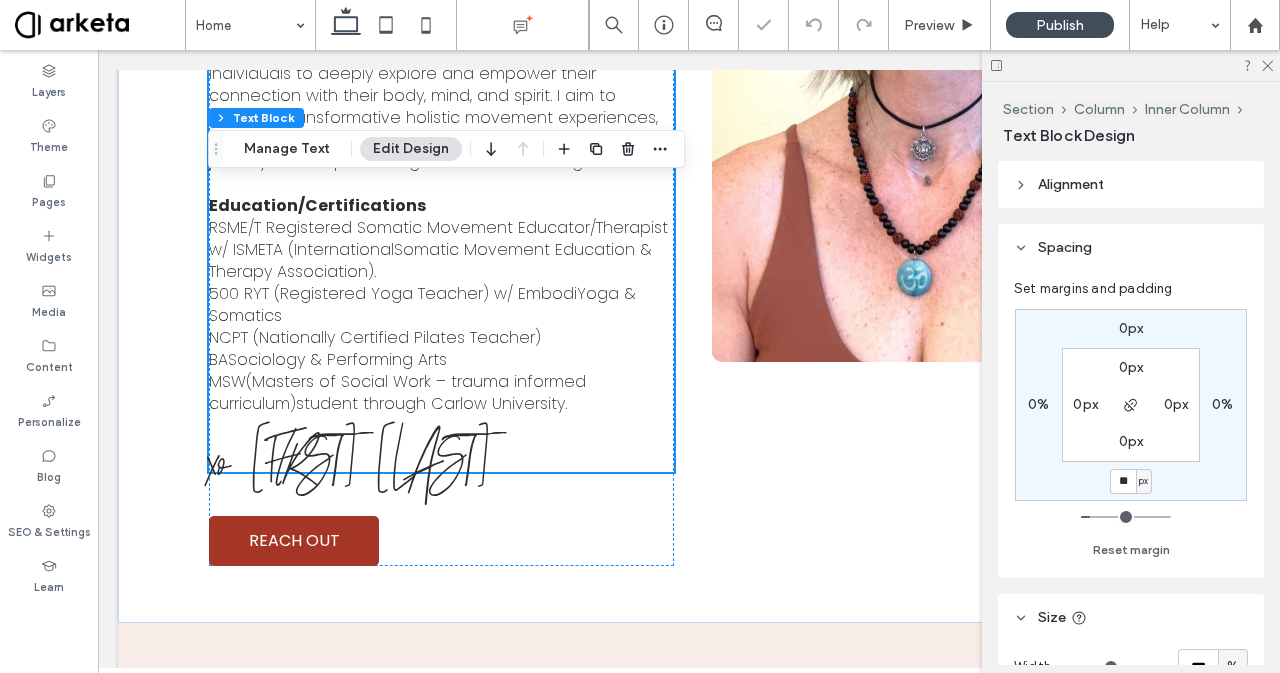 type on "**" 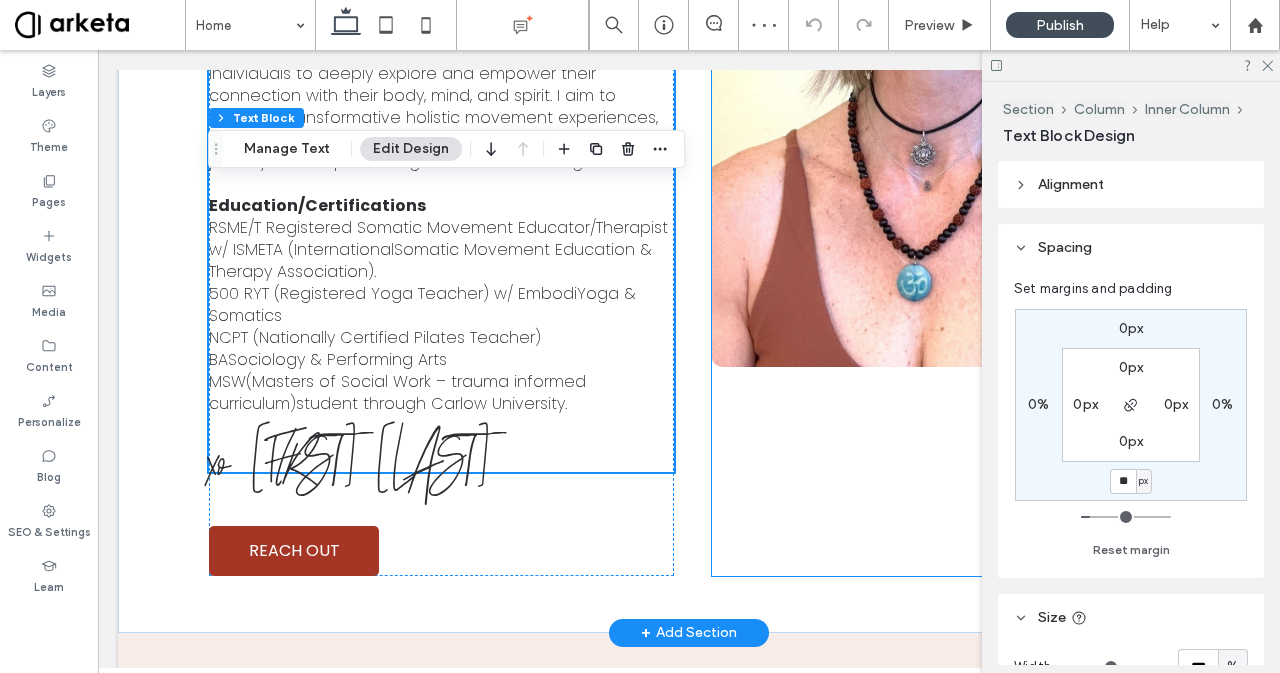 click at bounding box center (940, 24) 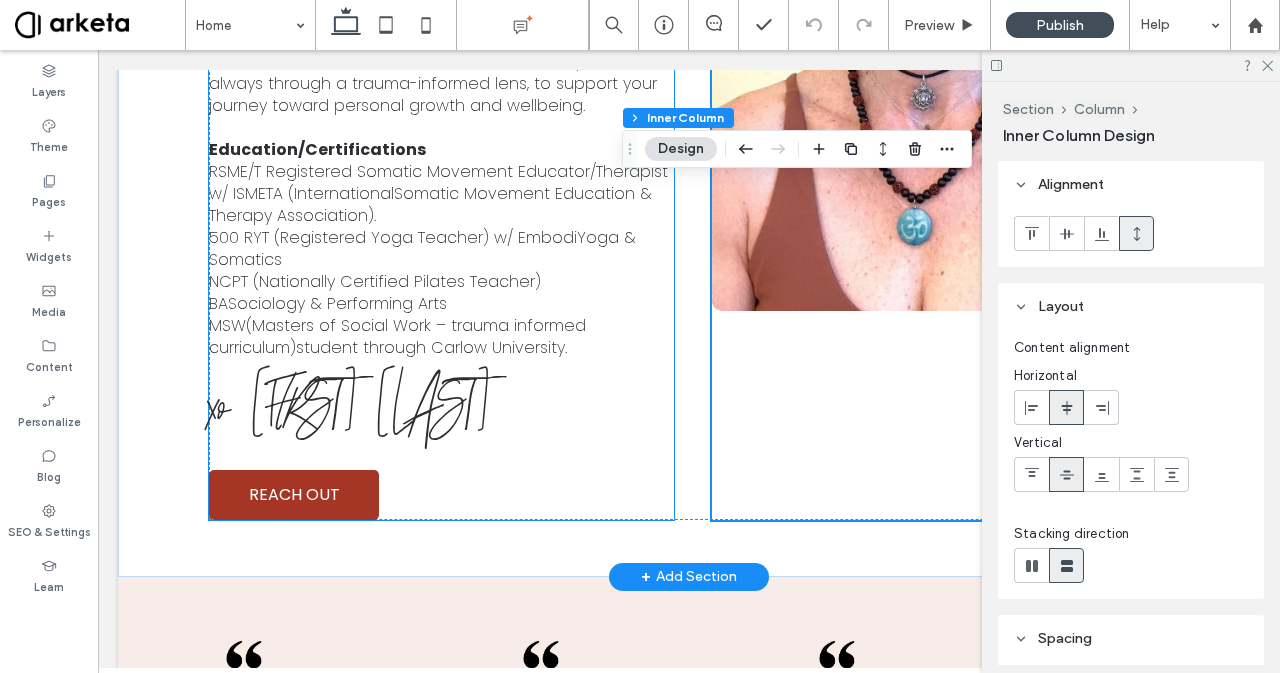 scroll, scrollTop: 4664, scrollLeft: 0, axis: vertical 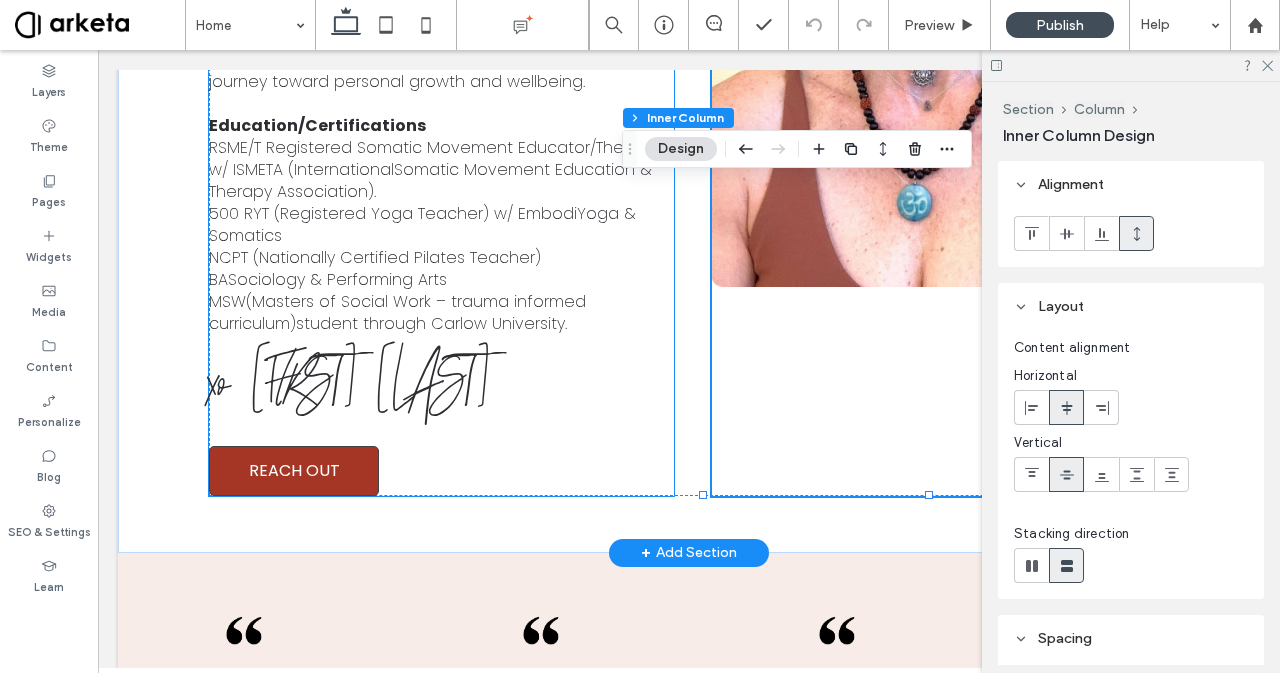 click on "REACH OUT" at bounding box center (294, 470) 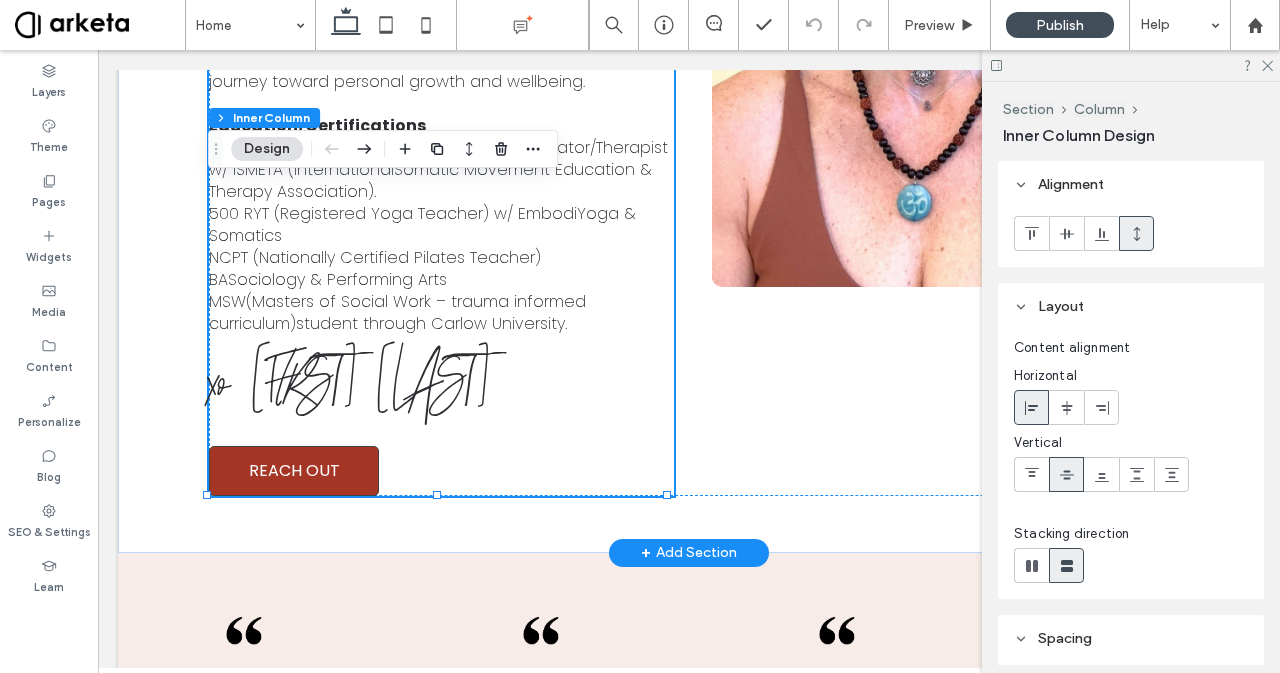 click on "REACH OUT" at bounding box center [294, 470] 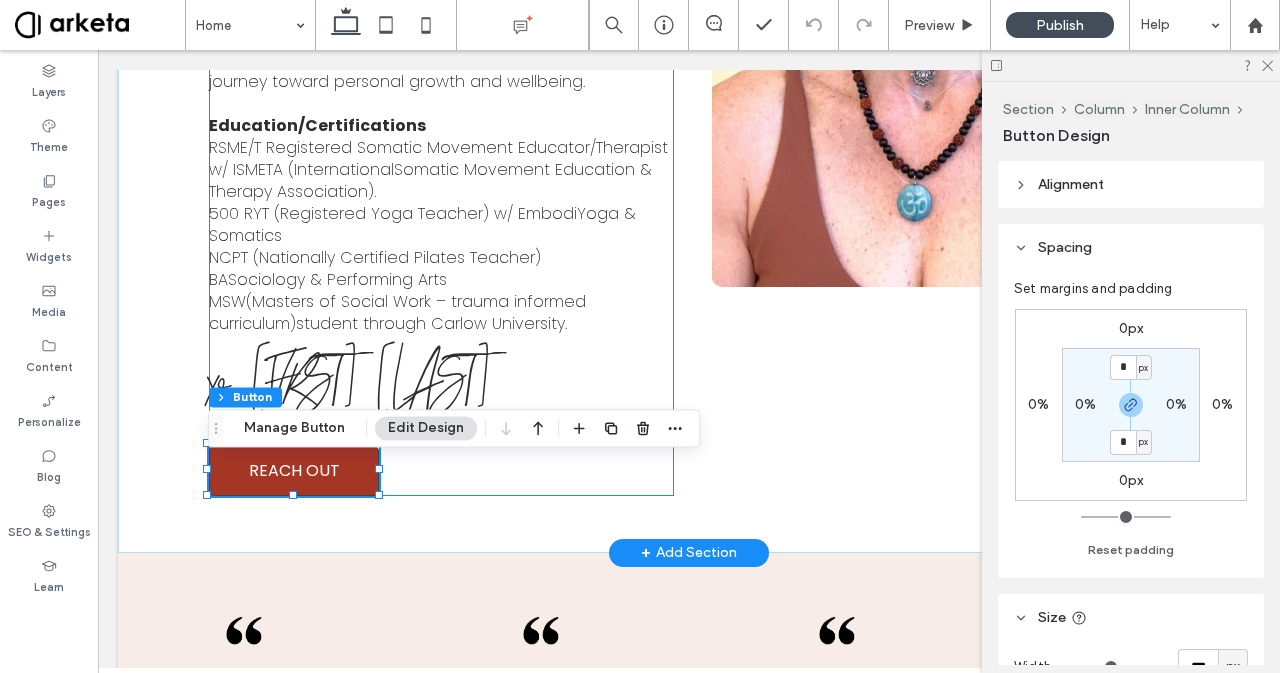 type on "**" 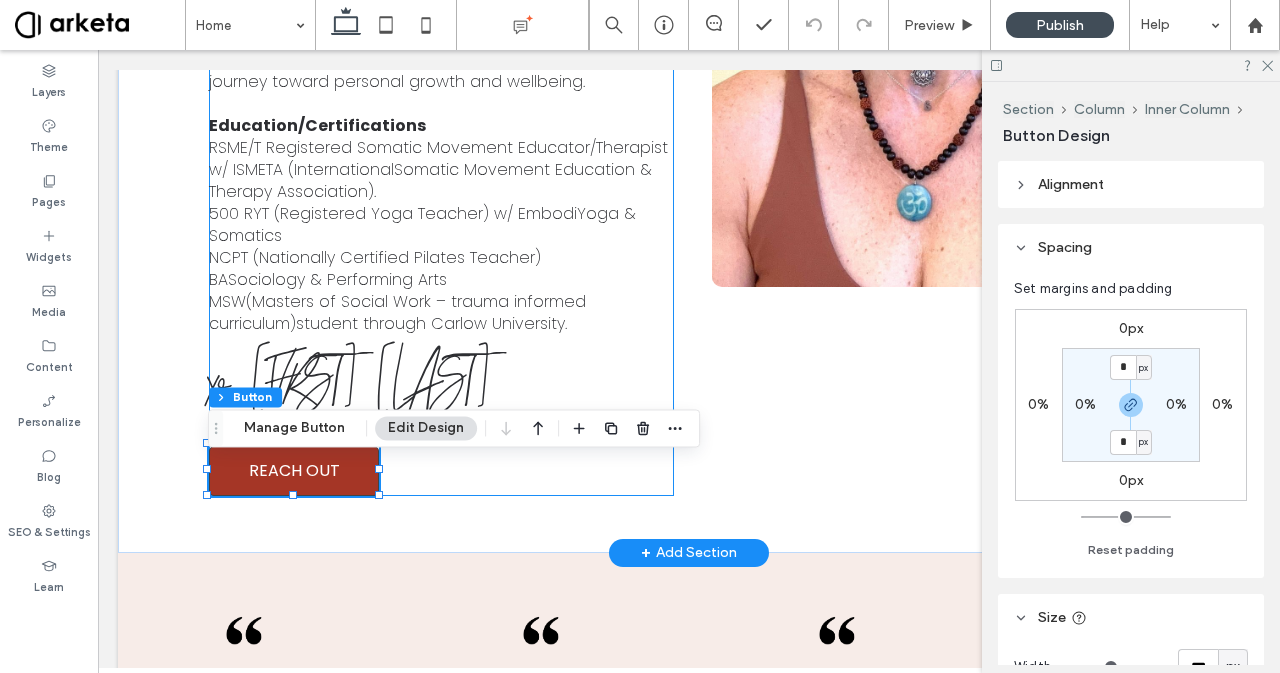 type on "**" 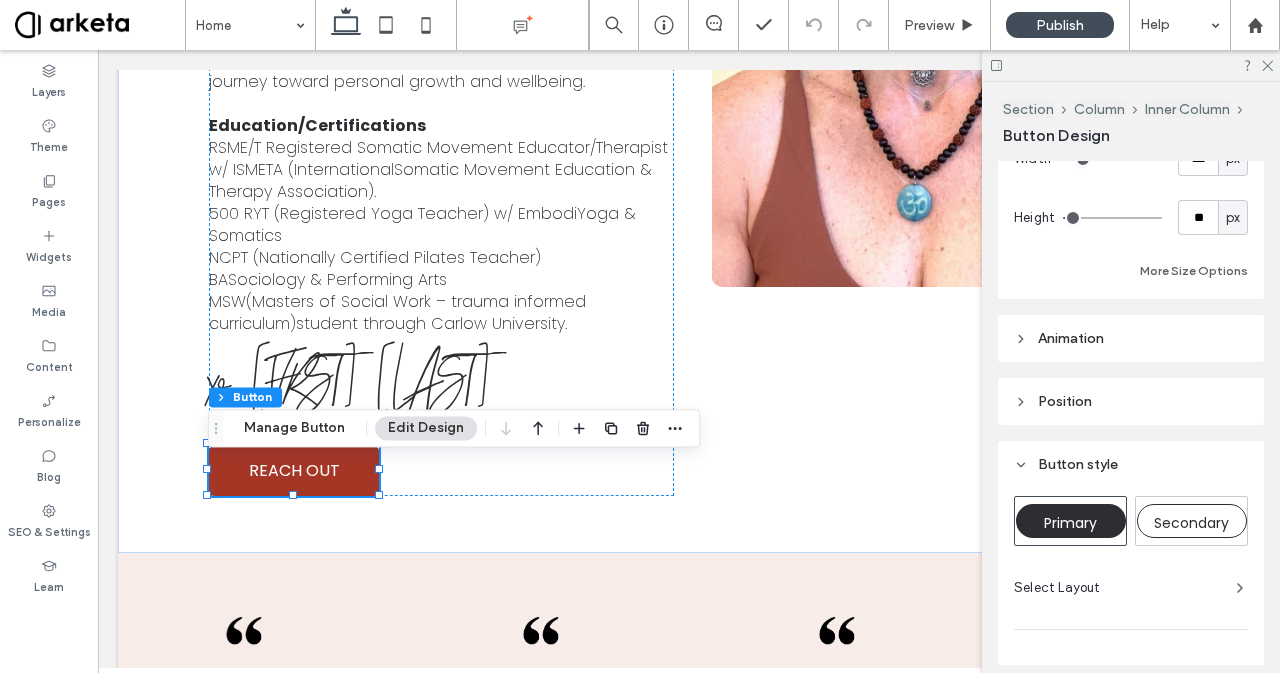 scroll, scrollTop: 514, scrollLeft: 0, axis: vertical 